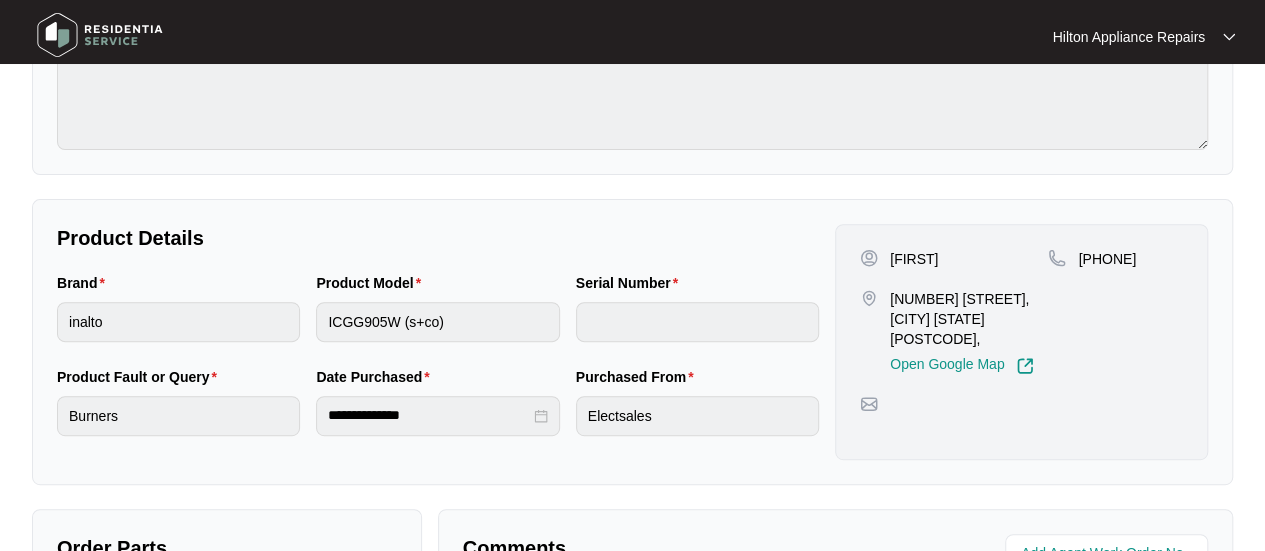 scroll, scrollTop: 300, scrollLeft: 0, axis: vertical 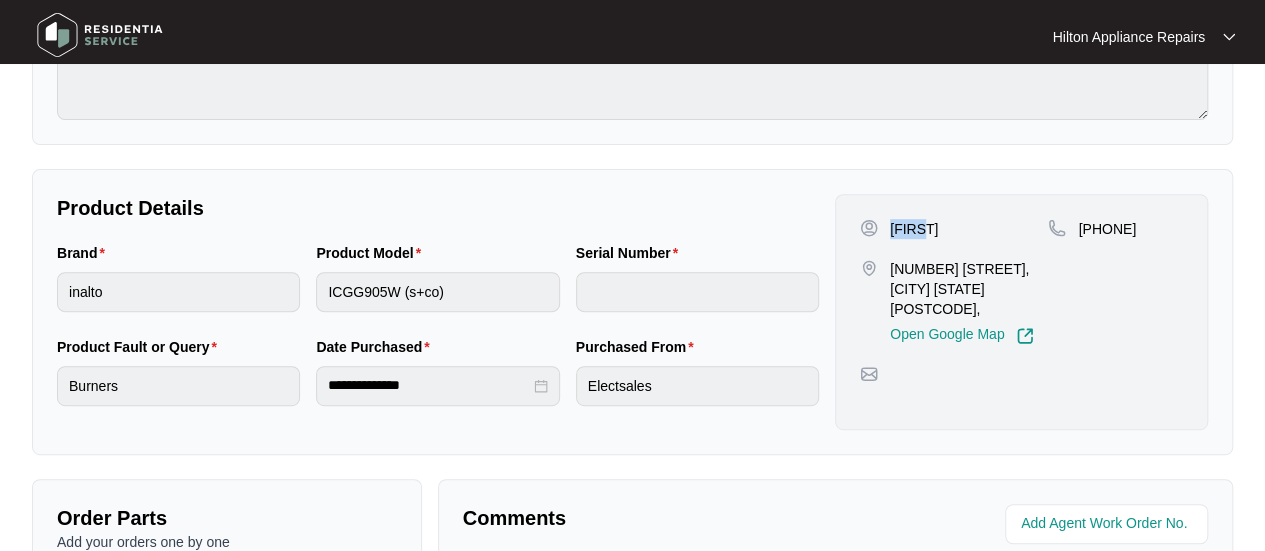 drag, startPoint x: 904, startPoint y: 231, endPoint x: 888, endPoint y: 231, distance: 16 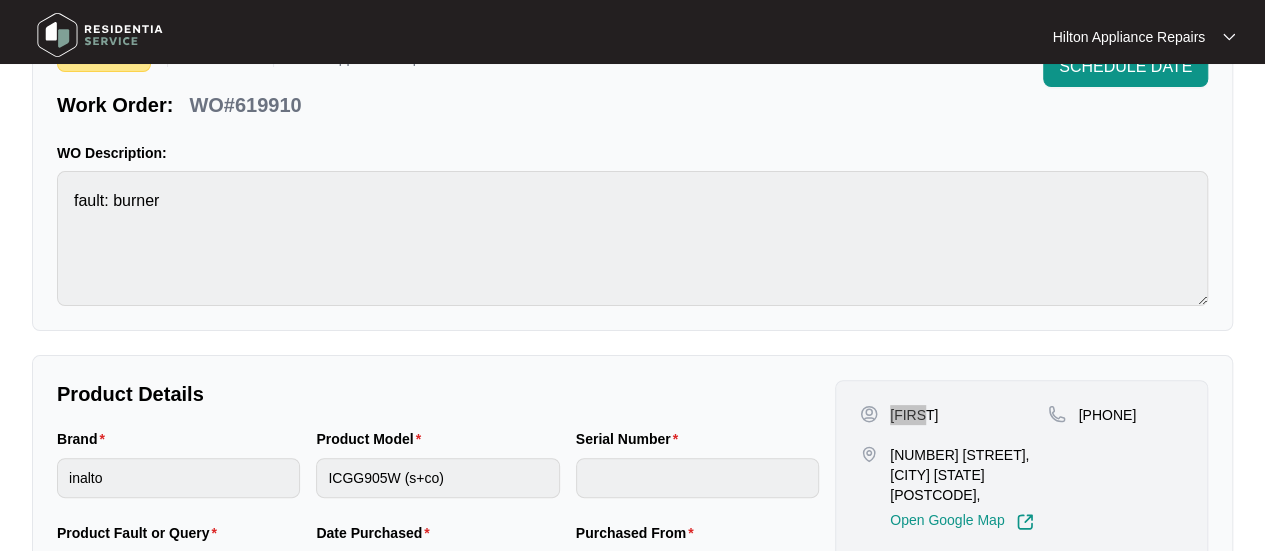 scroll, scrollTop: 400, scrollLeft: 0, axis: vertical 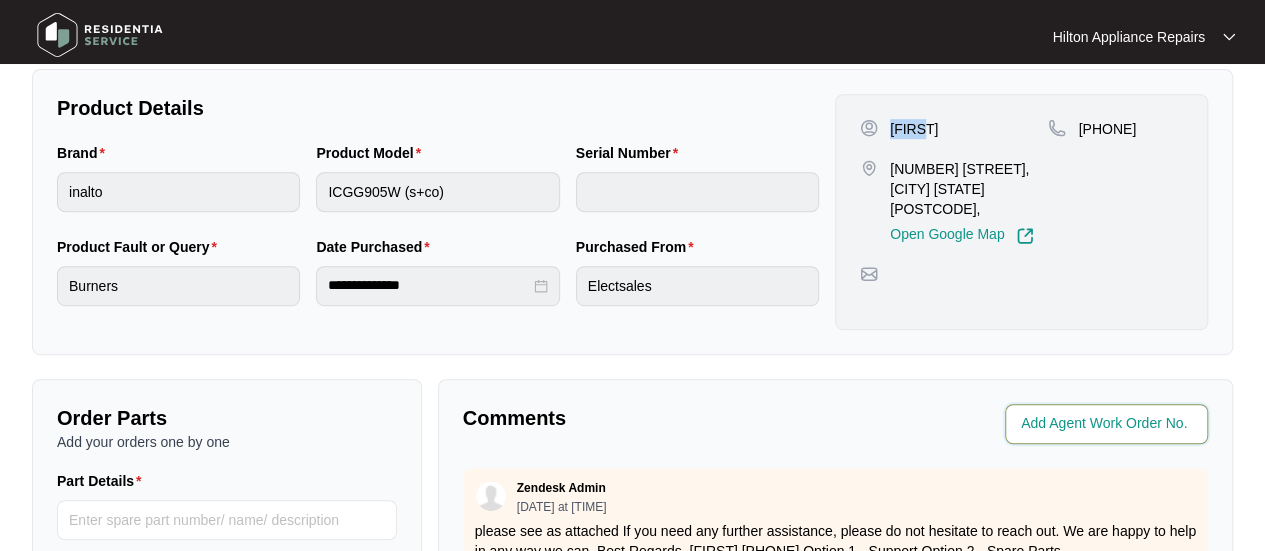 click at bounding box center [1108, 424] 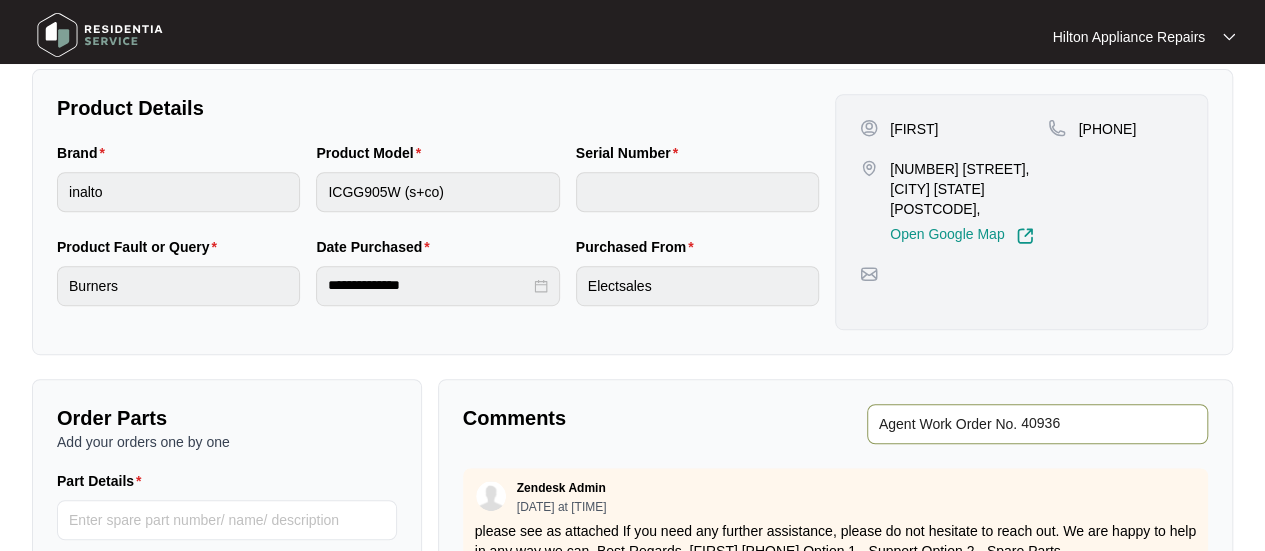 type on "40936" 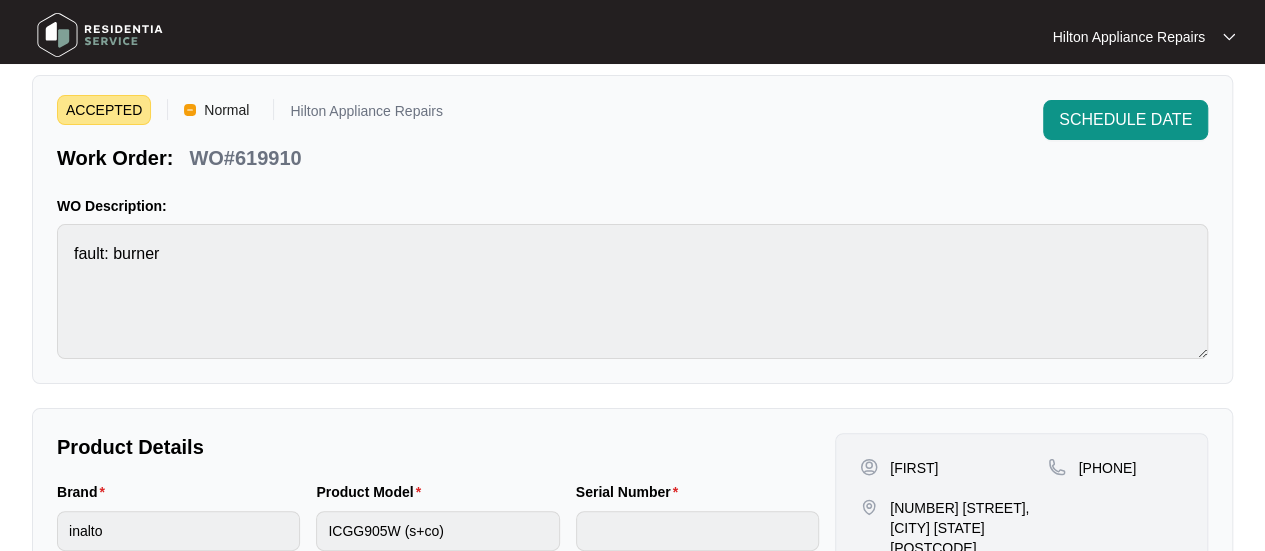 scroll, scrollTop: 0, scrollLeft: 0, axis: both 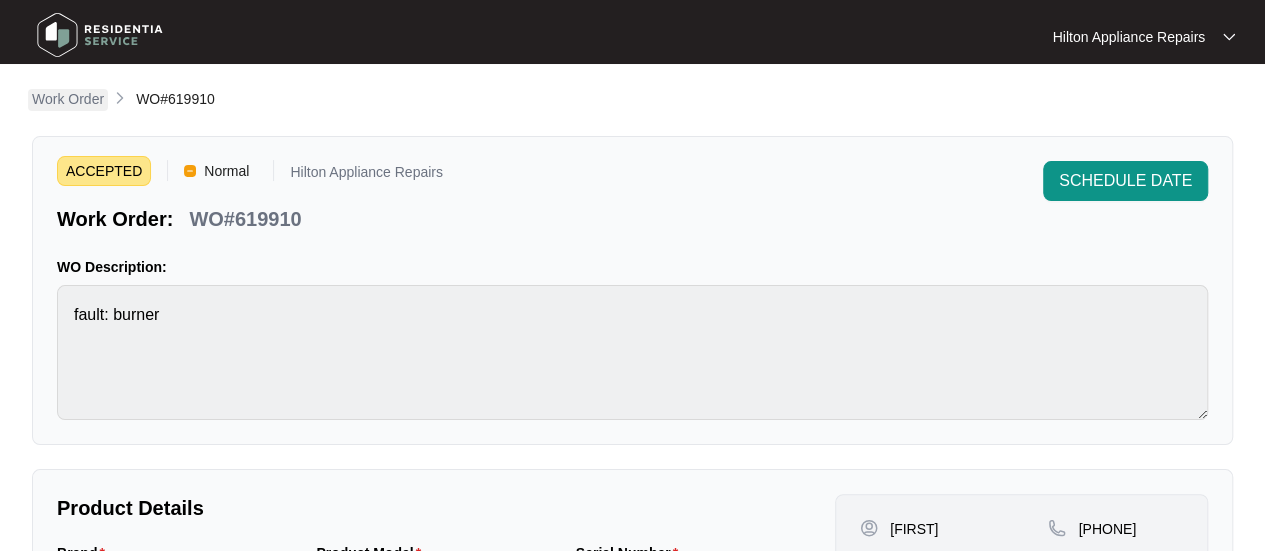 click on "Work Order" at bounding box center (68, 99) 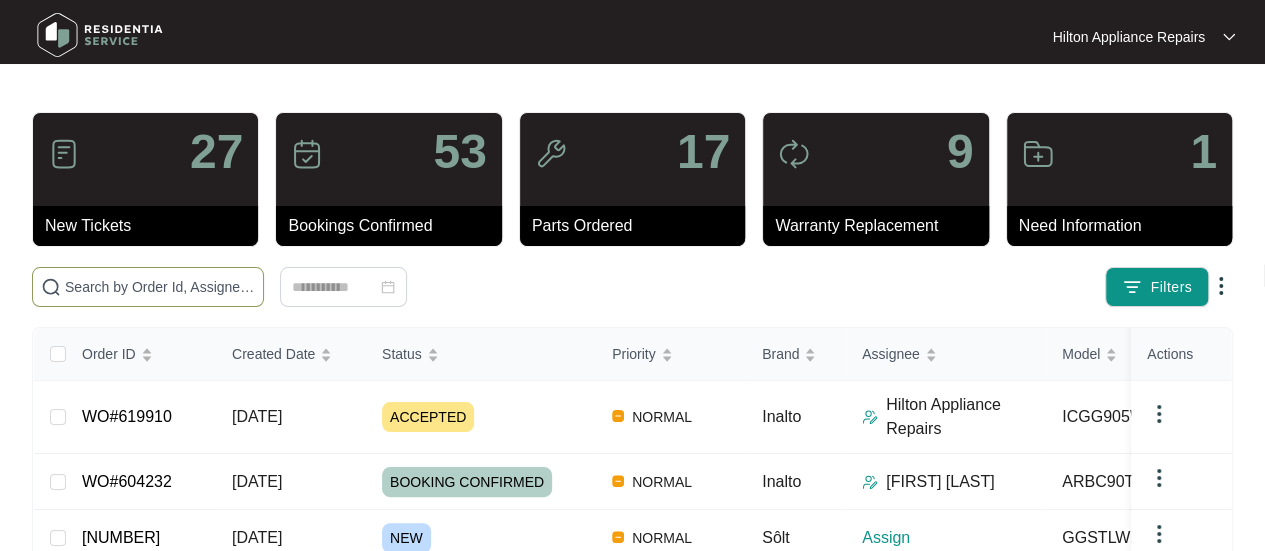 click at bounding box center (148, 287) 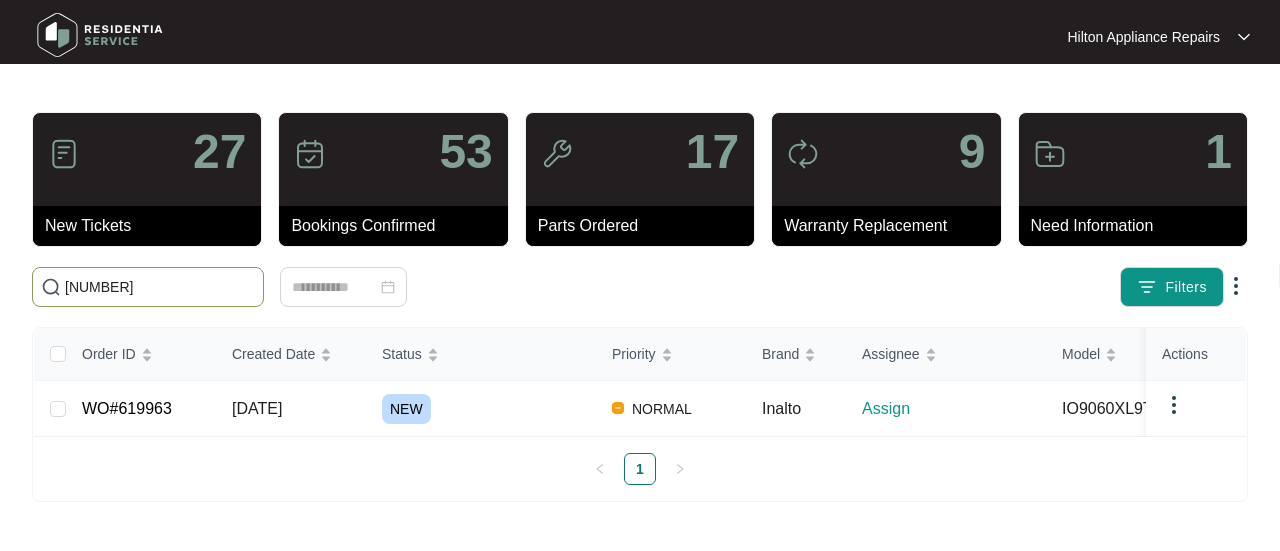 drag, startPoint x: 106, startPoint y: 288, endPoint x: 53, endPoint y: 285, distance: 53.08484 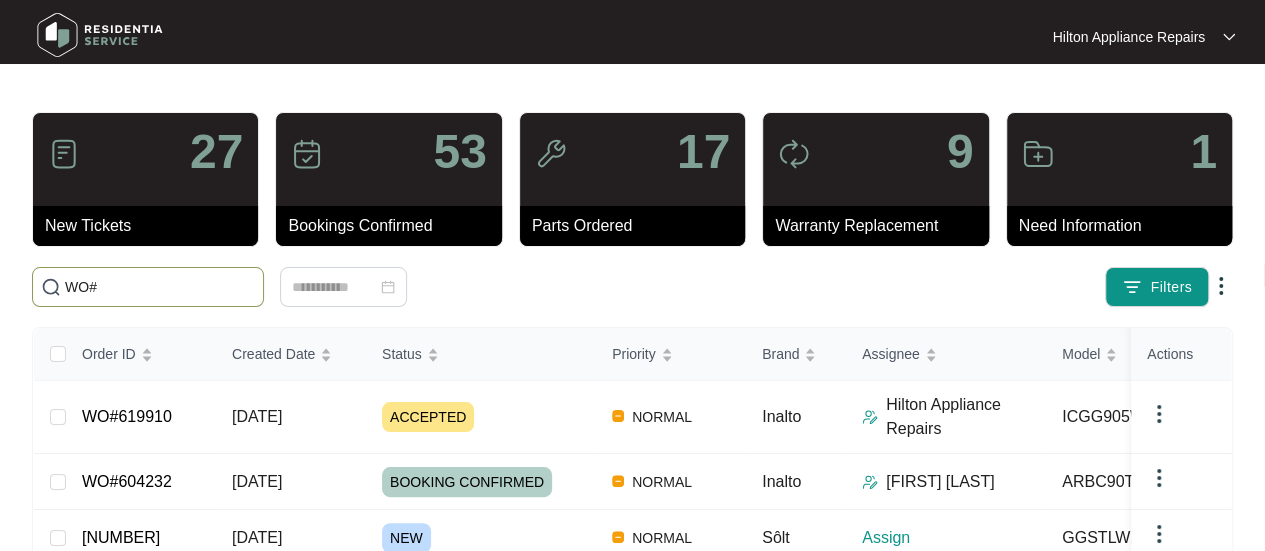 paste on "[NUMBER]" 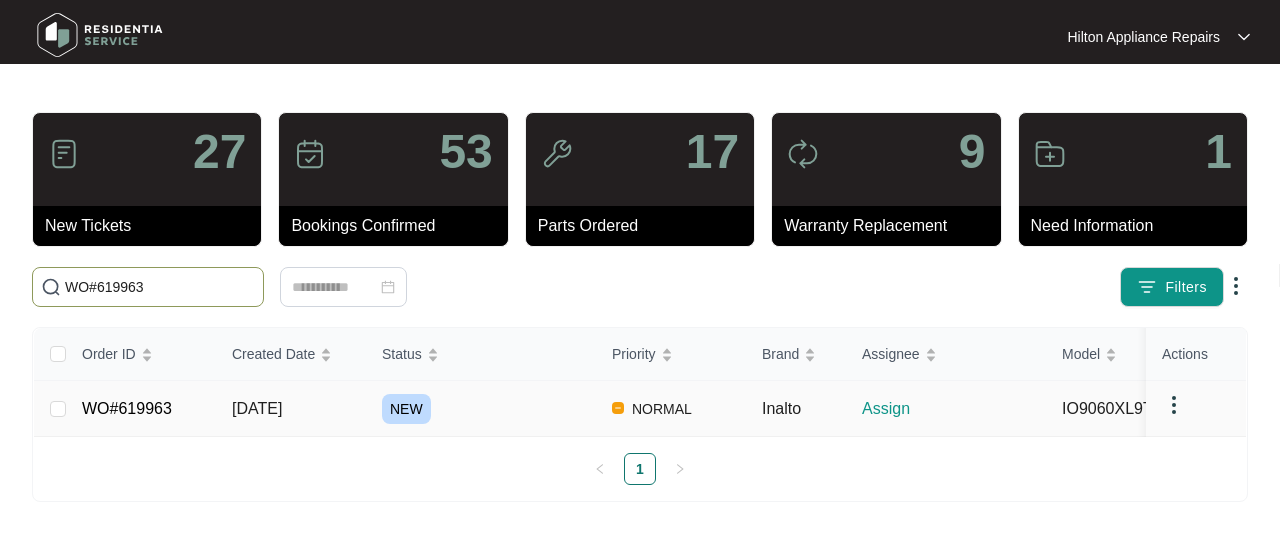 type on "WO#619963" 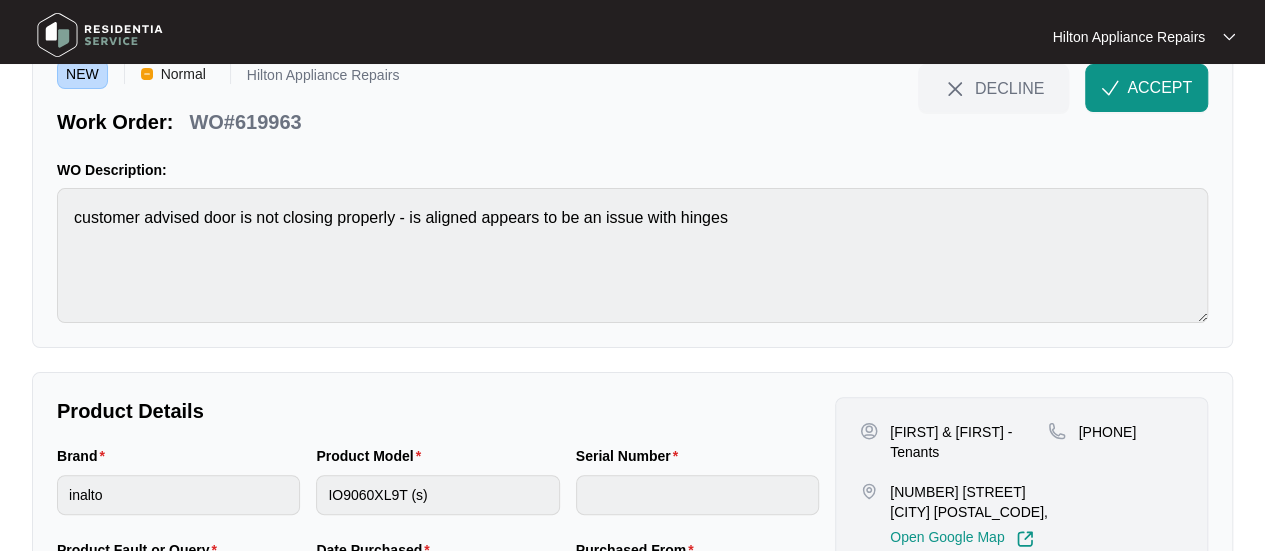 scroll, scrollTop: 0, scrollLeft: 0, axis: both 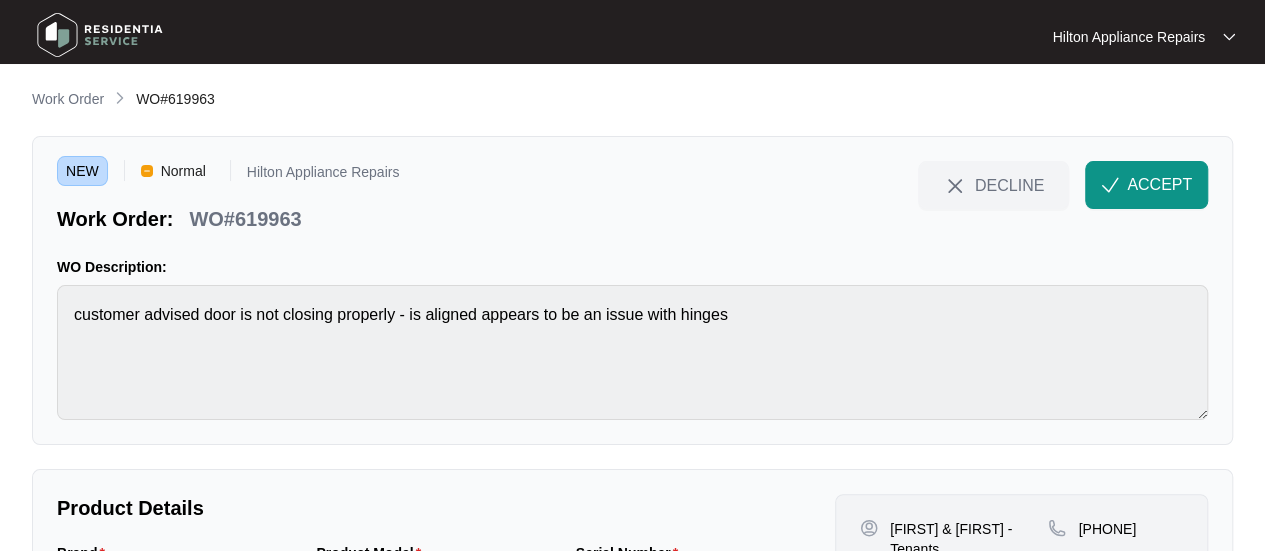 click on "ACCEPT" at bounding box center [1159, 185] 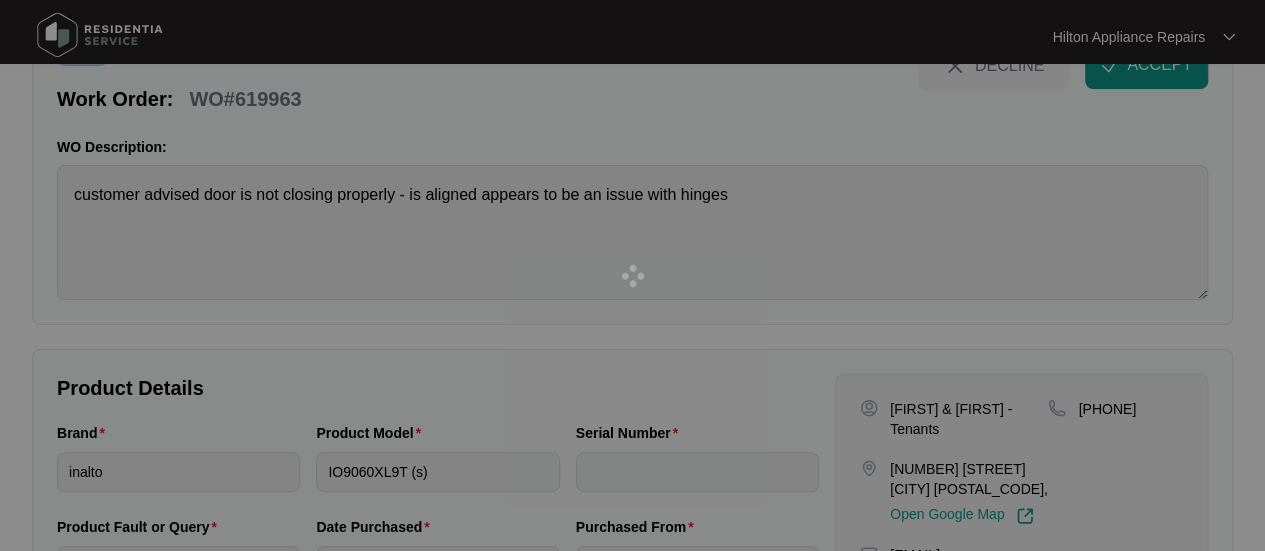 scroll, scrollTop: 233, scrollLeft: 0, axis: vertical 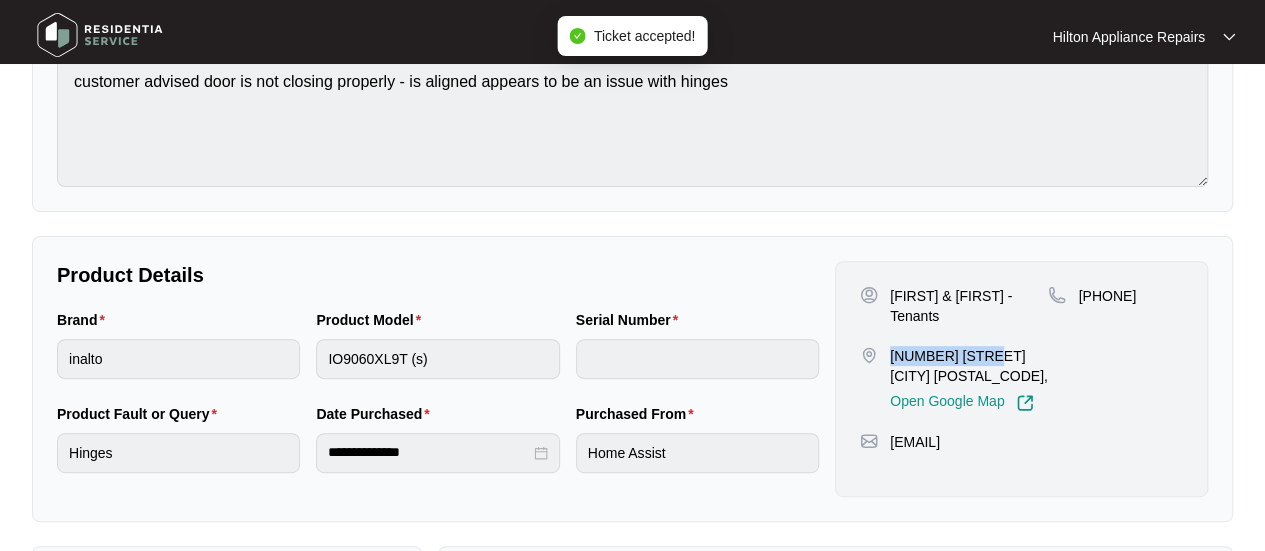 drag, startPoint x: 984, startPoint y: 332, endPoint x: 886, endPoint y: 330, distance: 98.02041 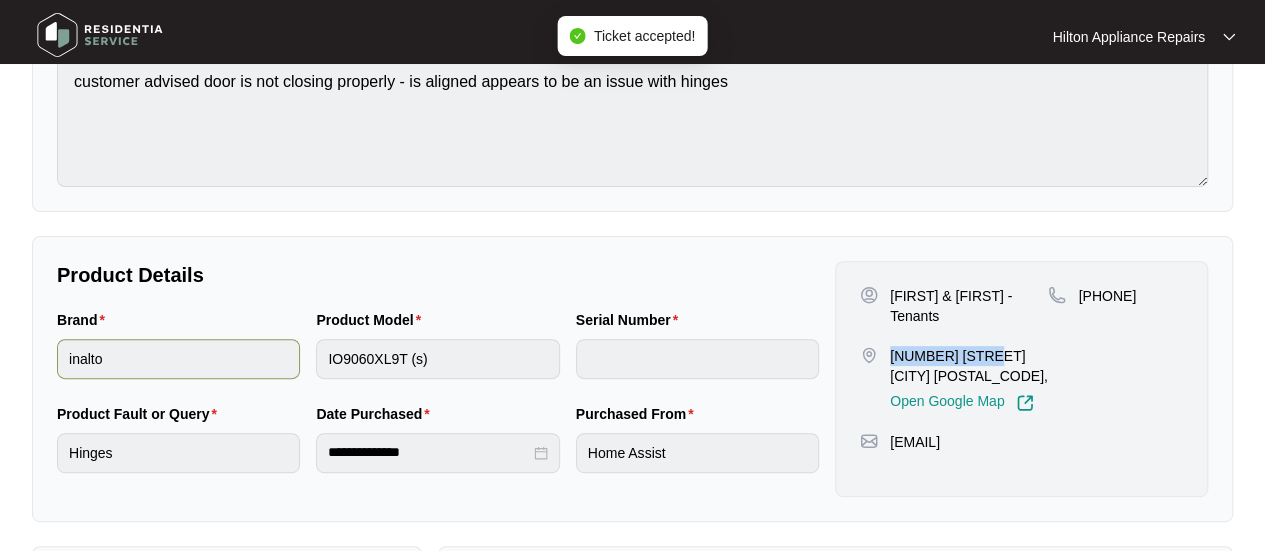 copy on "[NUMBER] [STREET]" 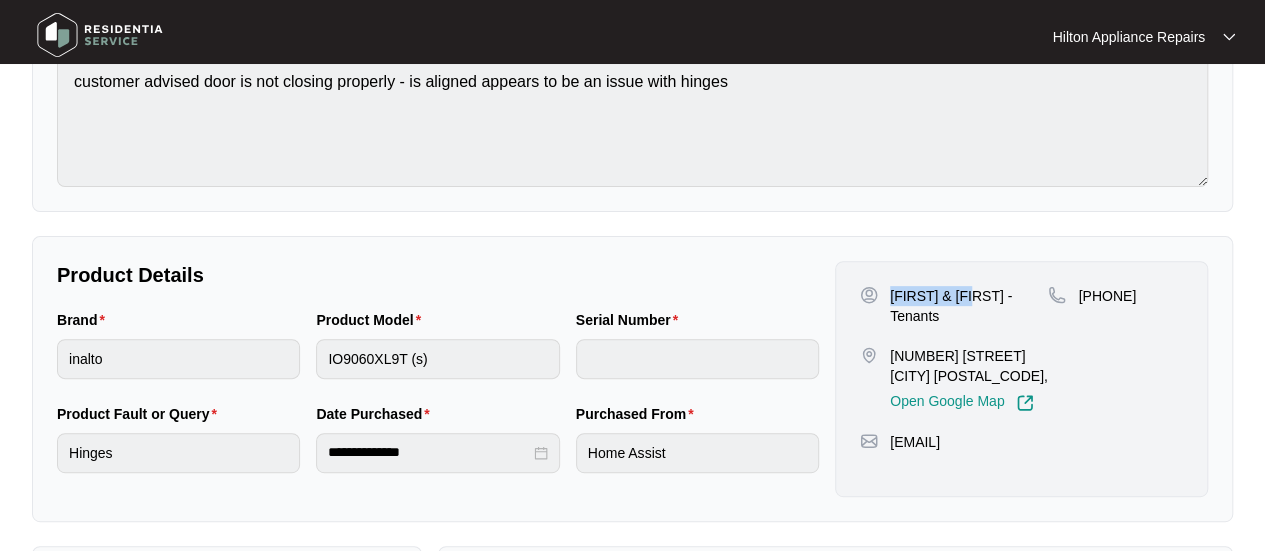 drag, startPoint x: 949, startPoint y: 295, endPoint x: 890, endPoint y: 290, distance: 59.211487 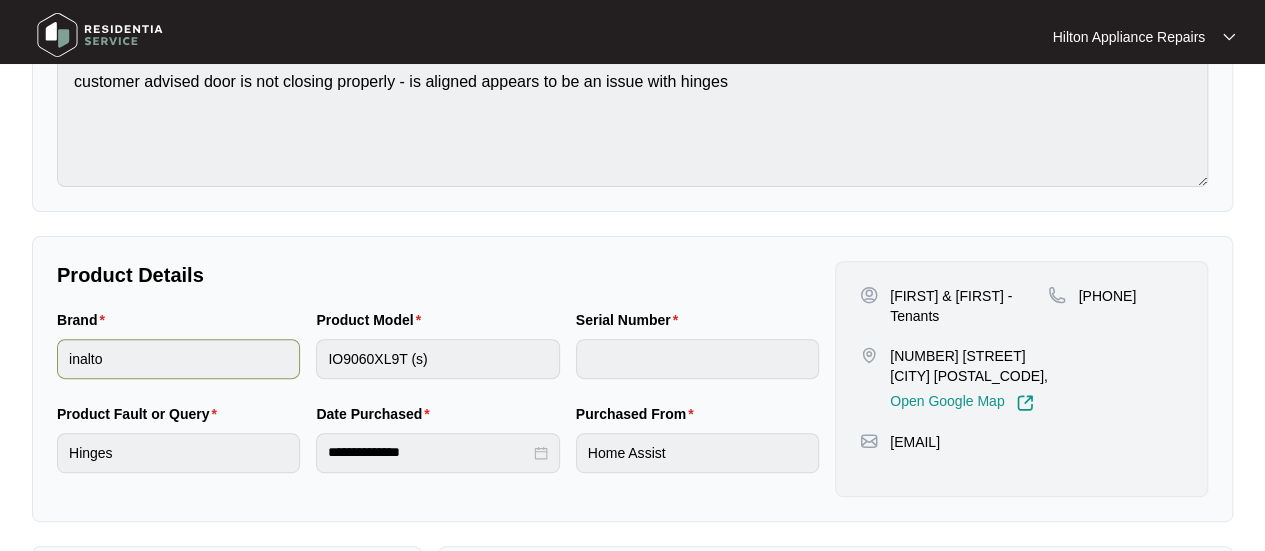 click on "Brand inalto Product Model IO9060XL9T (s) Serial Number" at bounding box center (438, 356) 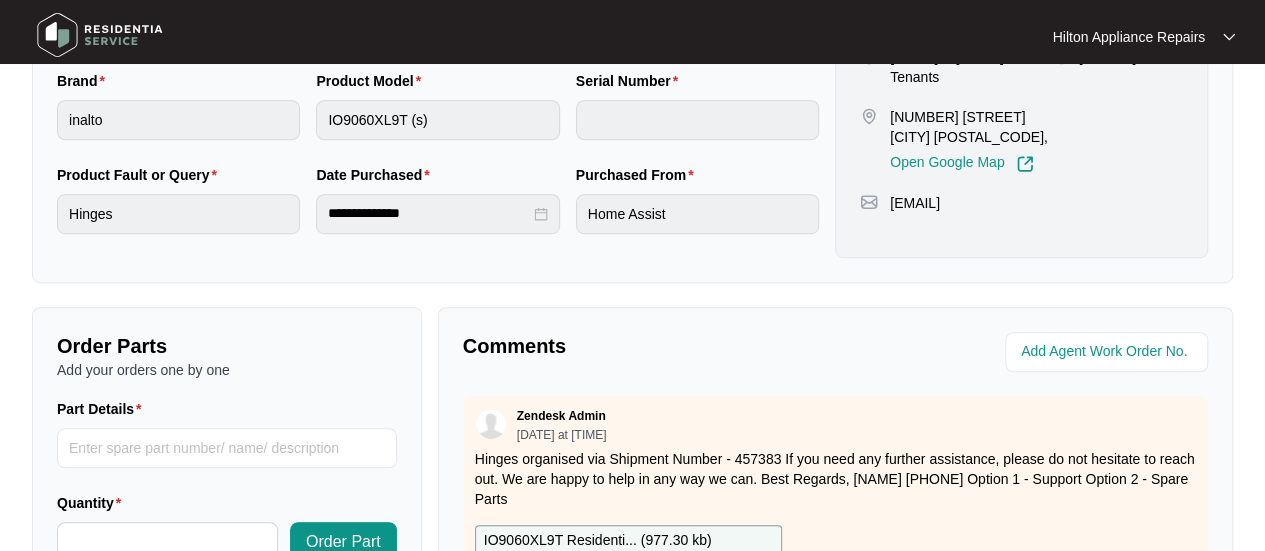 scroll, scrollTop: 633, scrollLeft: 0, axis: vertical 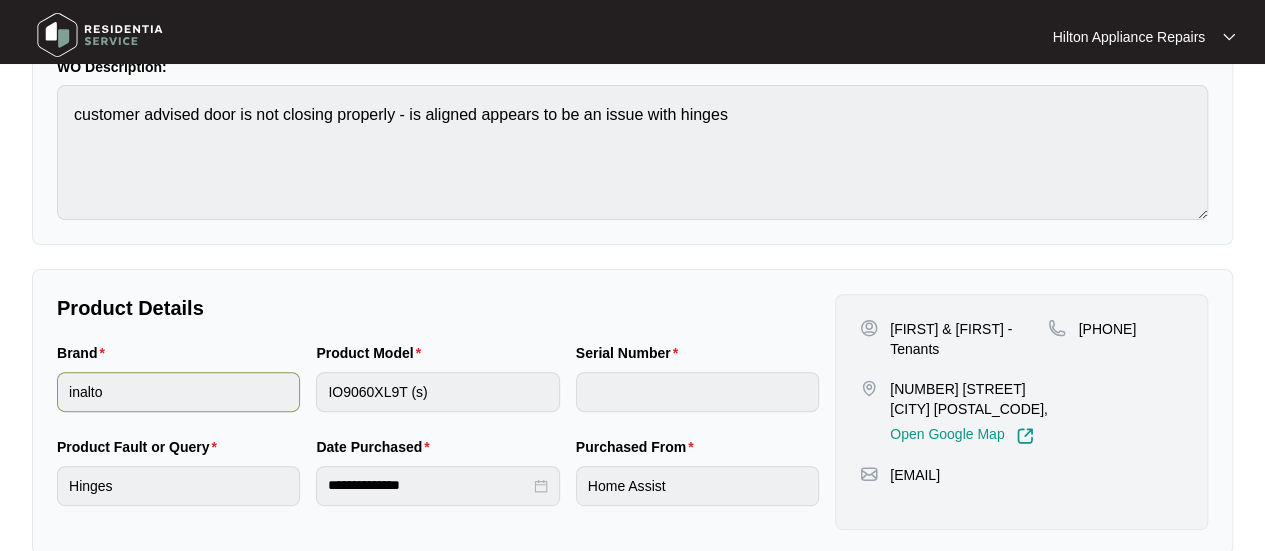 click on "Brand inalto Product Model IO9060XL9T (s) Serial Number" at bounding box center (438, 389) 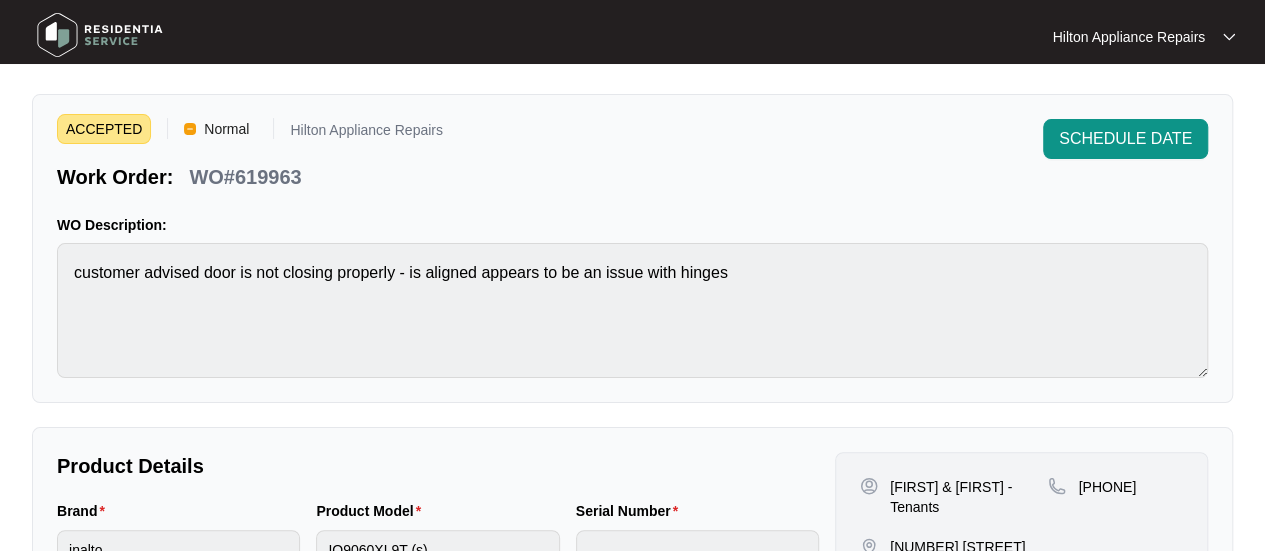 scroll, scrollTop: 0, scrollLeft: 0, axis: both 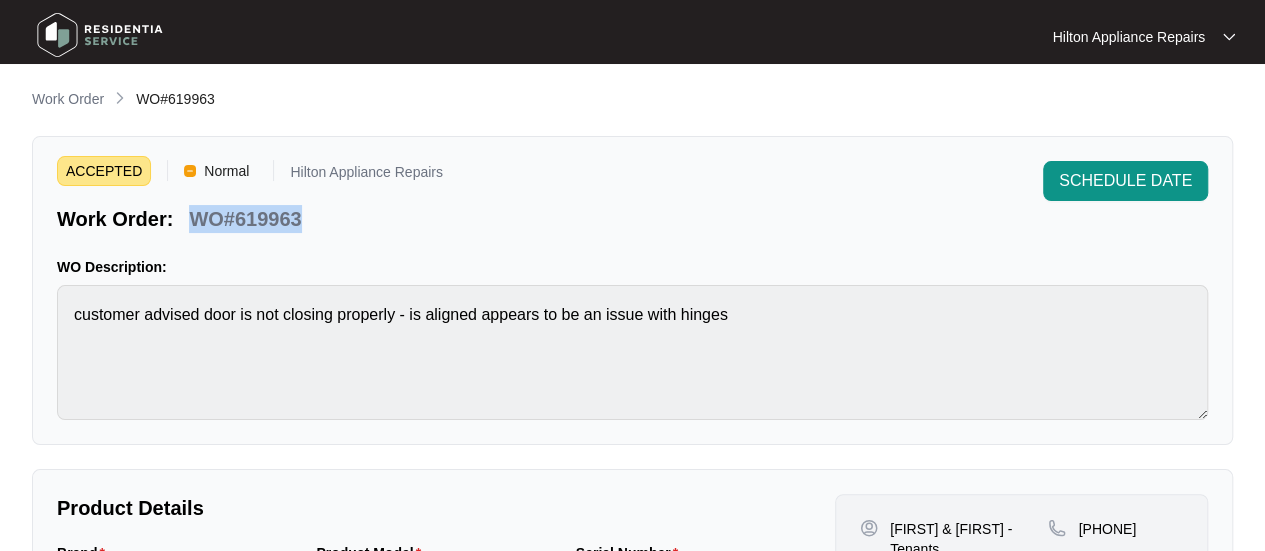 drag, startPoint x: 278, startPoint y: 219, endPoint x: 172, endPoint y: 221, distance: 106.01887 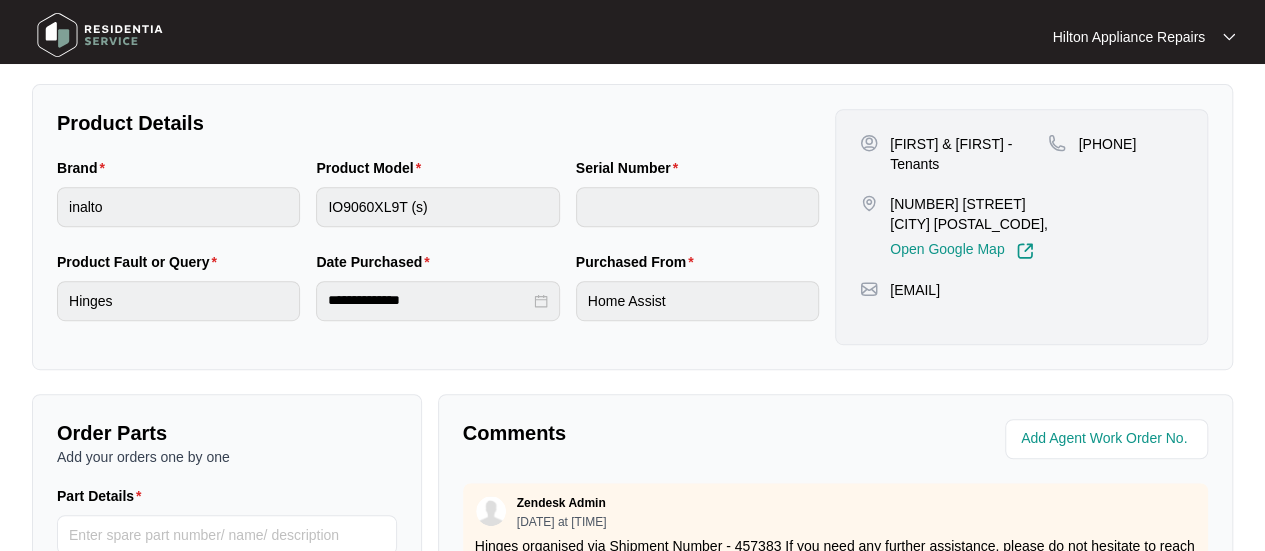 scroll, scrollTop: 400, scrollLeft: 0, axis: vertical 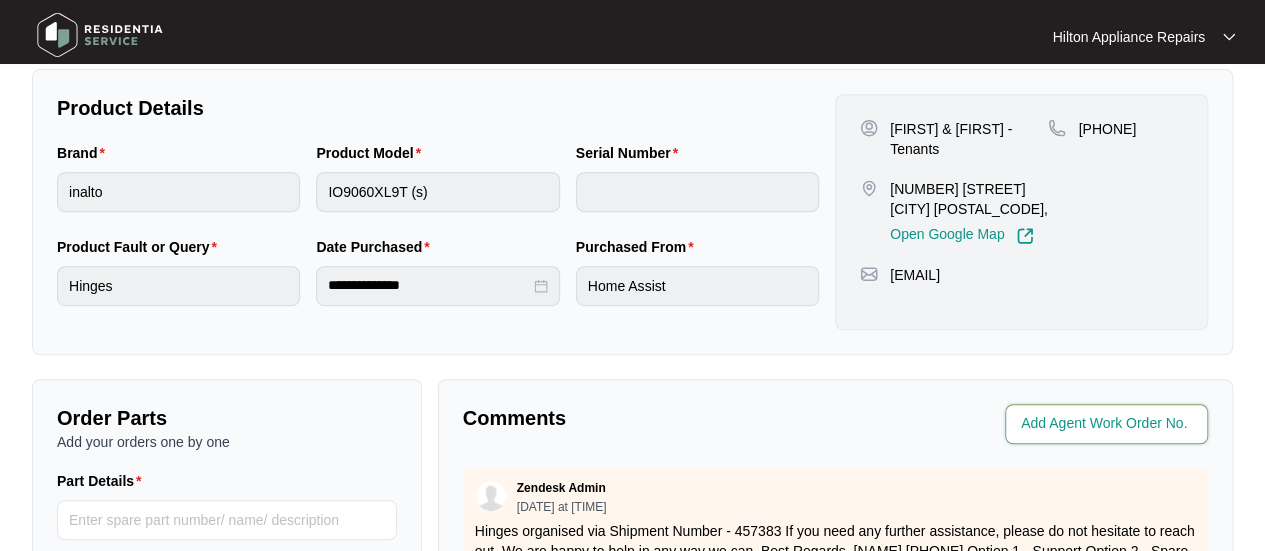 drag, startPoint x: 1061, startPoint y: 416, endPoint x: 1090, endPoint y: 420, distance: 29.274563 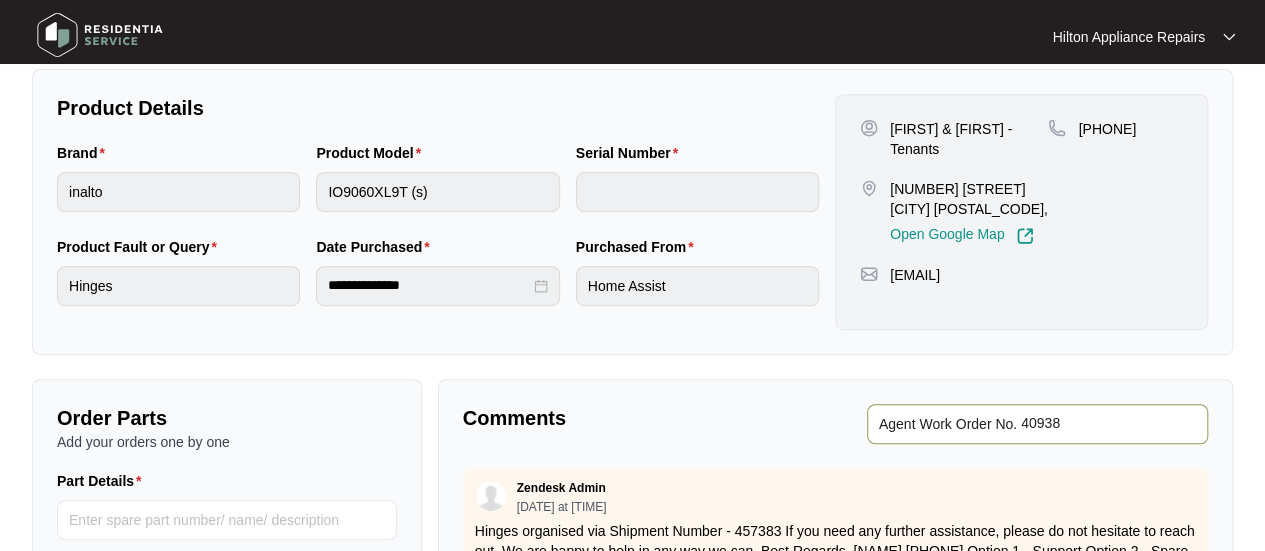type on "40938" 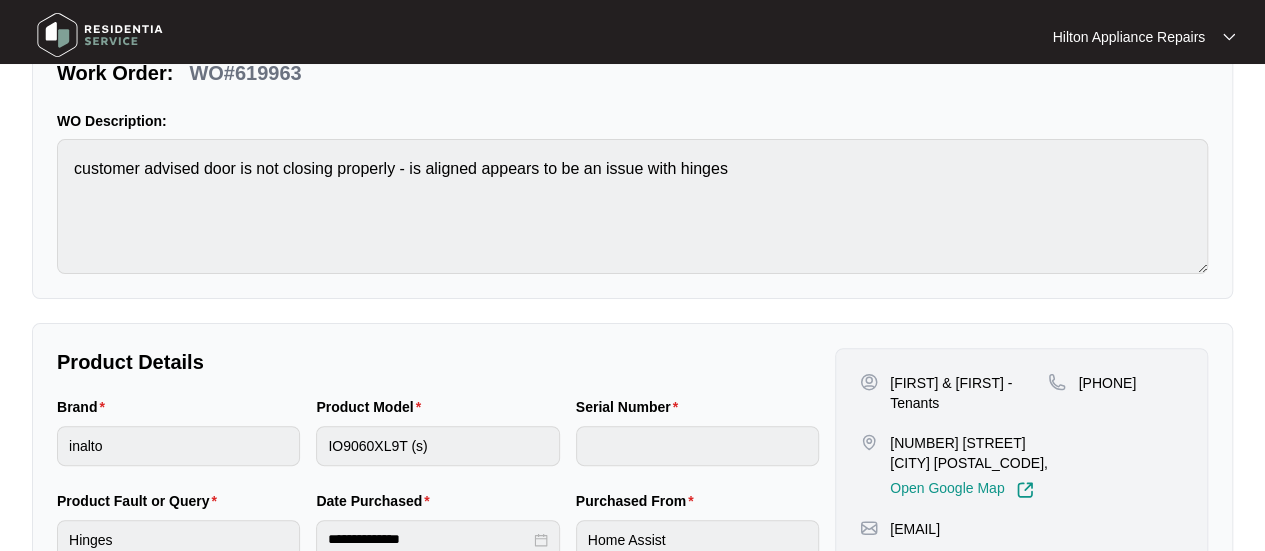 scroll, scrollTop: 0, scrollLeft: 0, axis: both 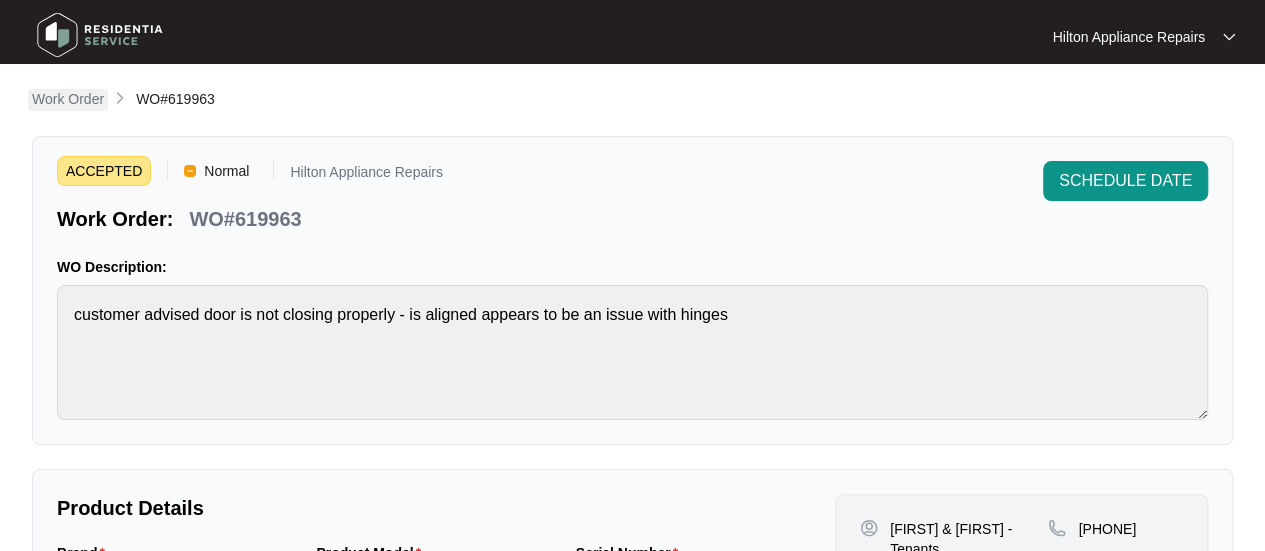 click on "Work Order" at bounding box center (68, 99) 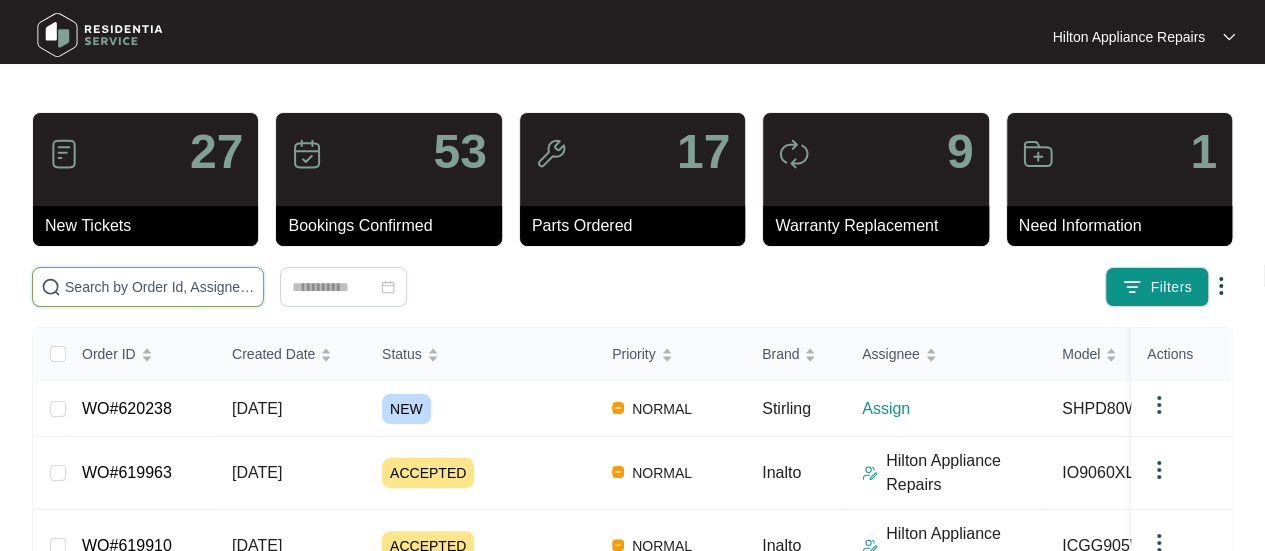 click at bounding box center (160, 287) 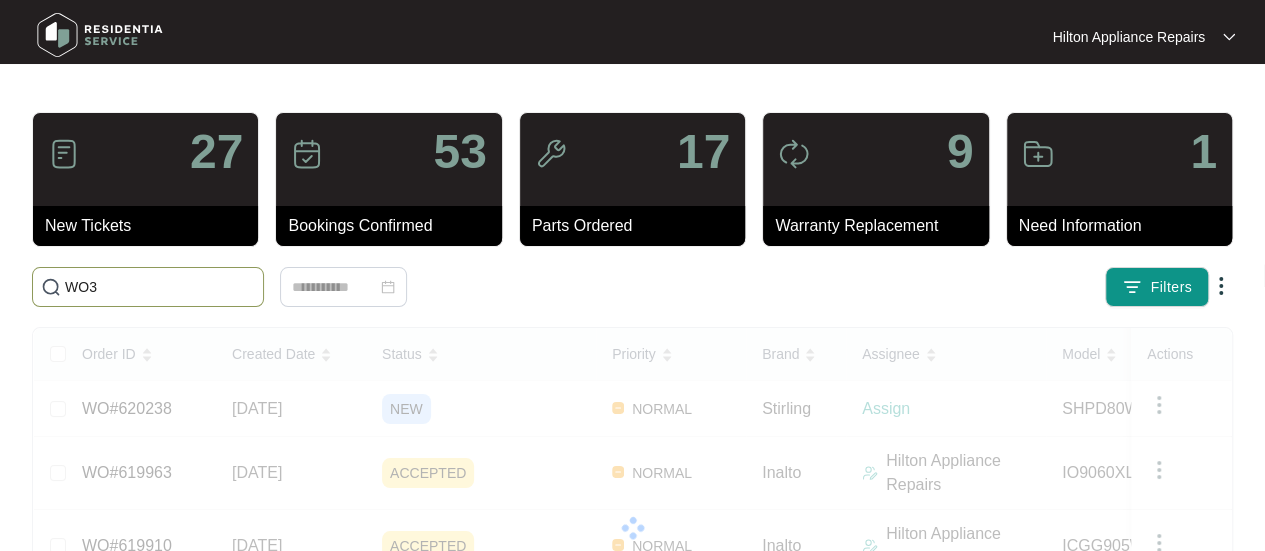 paste on "[NUMBER]" 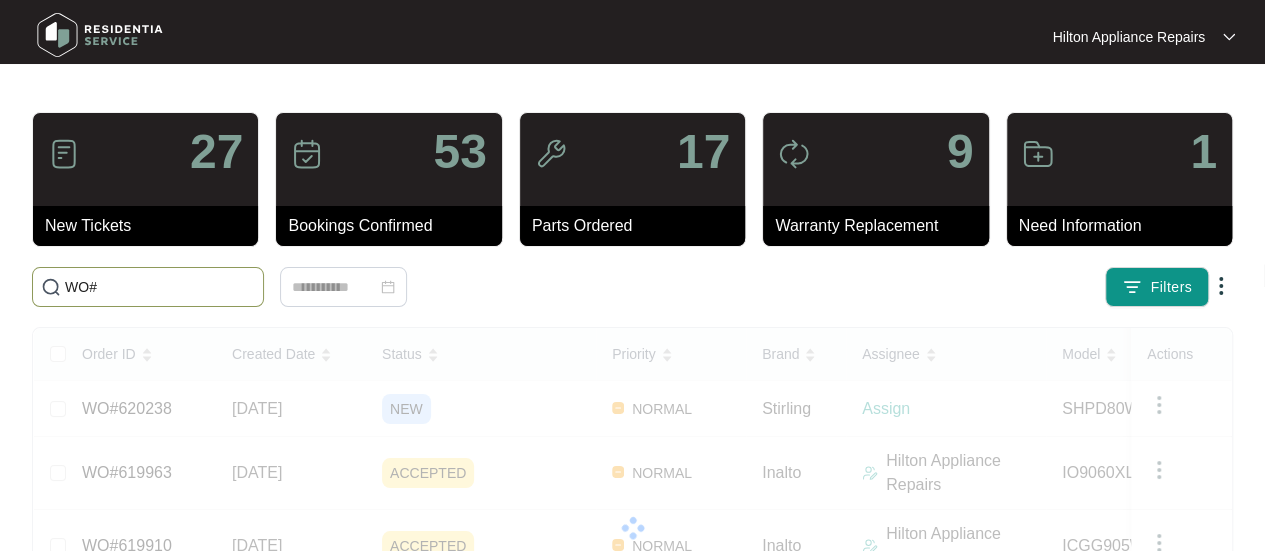 paste on "[NUMBER]" 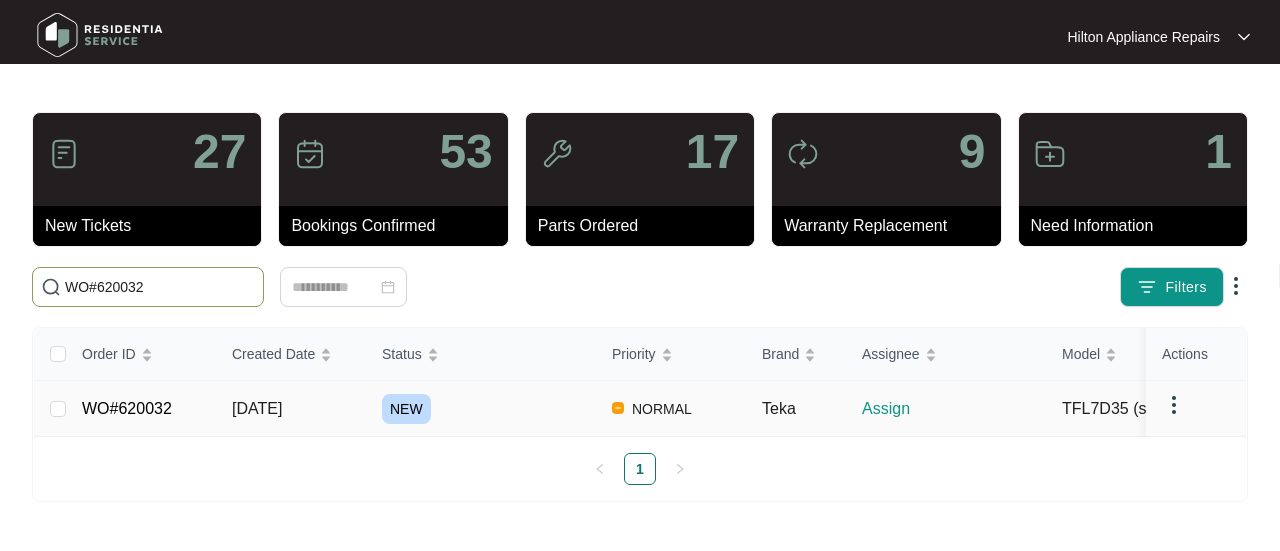 type on "WO#620032" 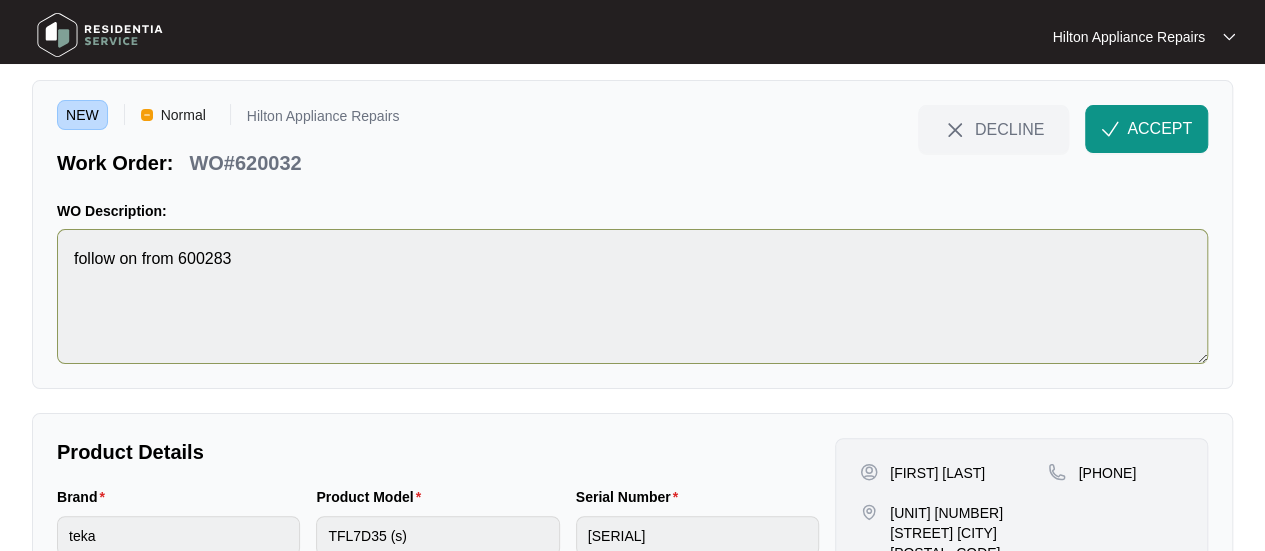 scroll, scrollTop: 0, scrollLeft: 0, axis: both 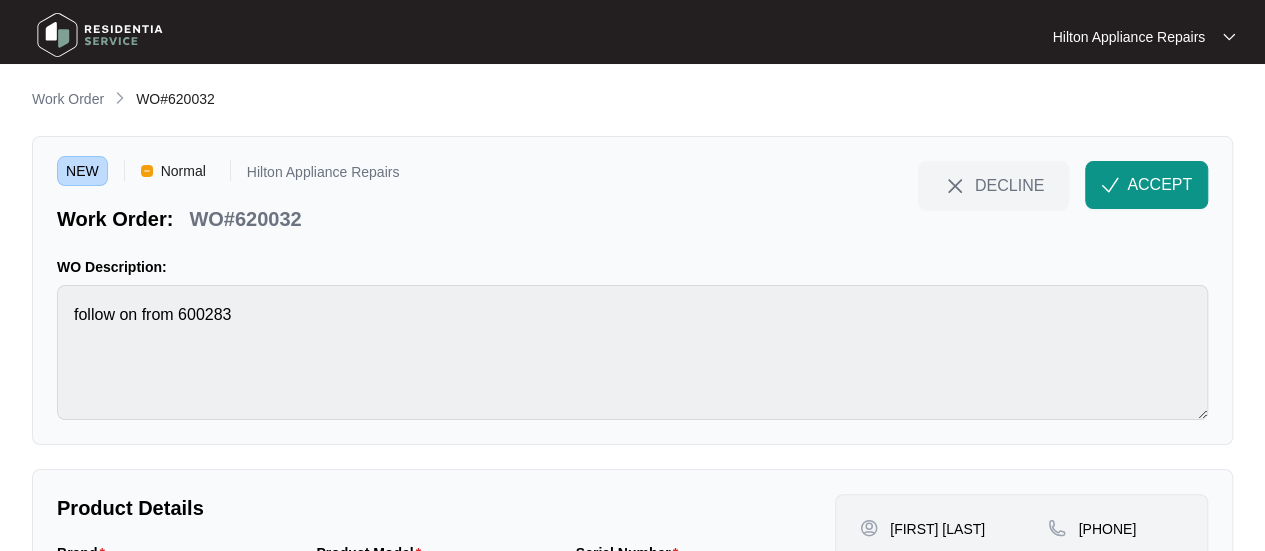drag, startPoint x: 1138, startPoint y: 181, endPoint x: 1168, endPoint y: 206, distance: 39.051247 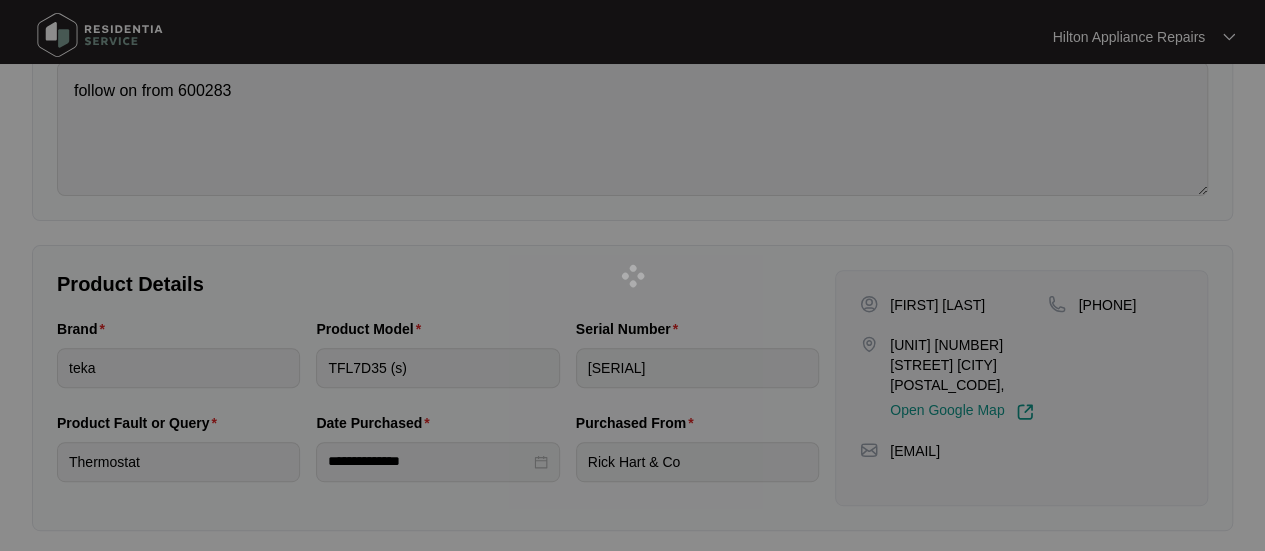 scroll, scrollTop: 233, scrollLeft: 0, axis: vertical 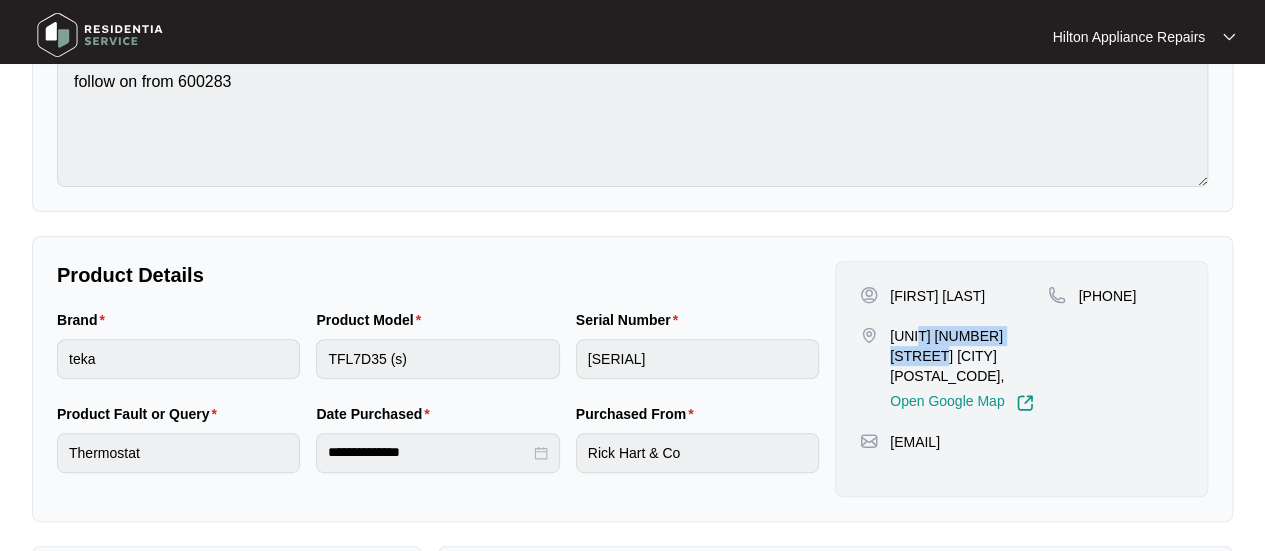 drag, startPoint x: 1042, startPoint y: 333, endPoint x: 916, endPoint y: 334, distance: 126.00397 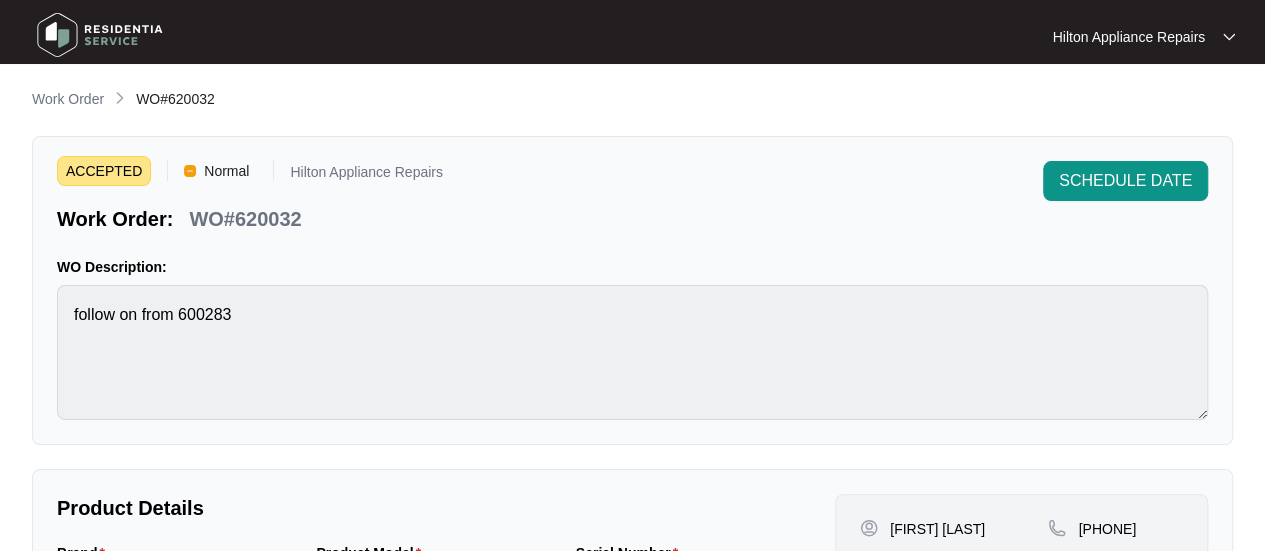 scroll, scrollTop: 300, scrollLeft: 0, axis: vertical 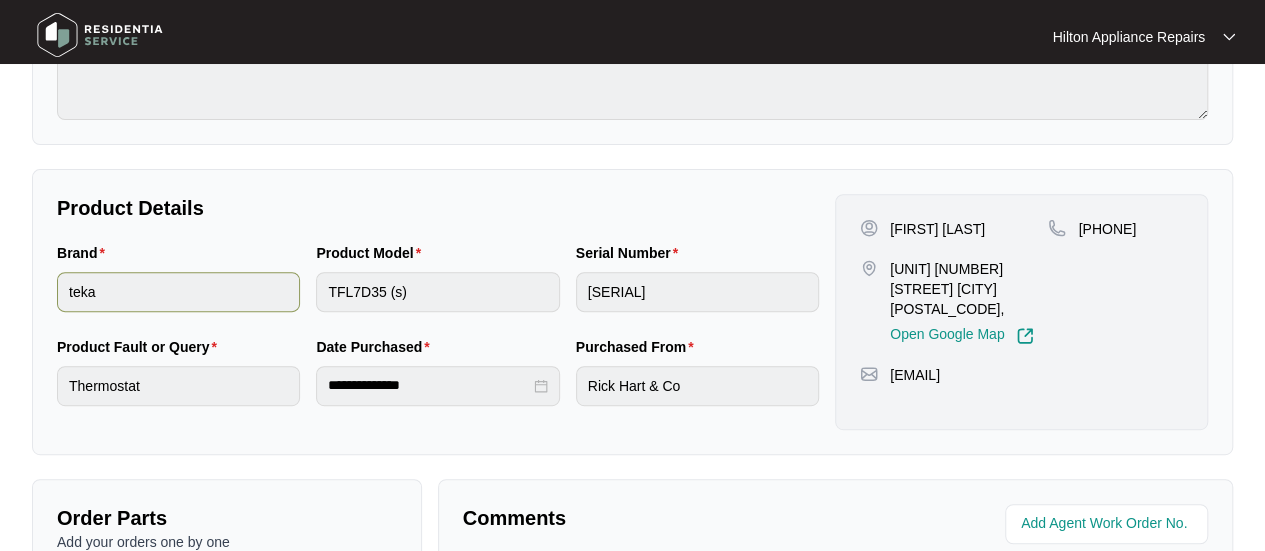 click on "Brand teka Product Model TFL7D35 (s) Serial Number [SERIAL]" at bounding box center (438, 289) 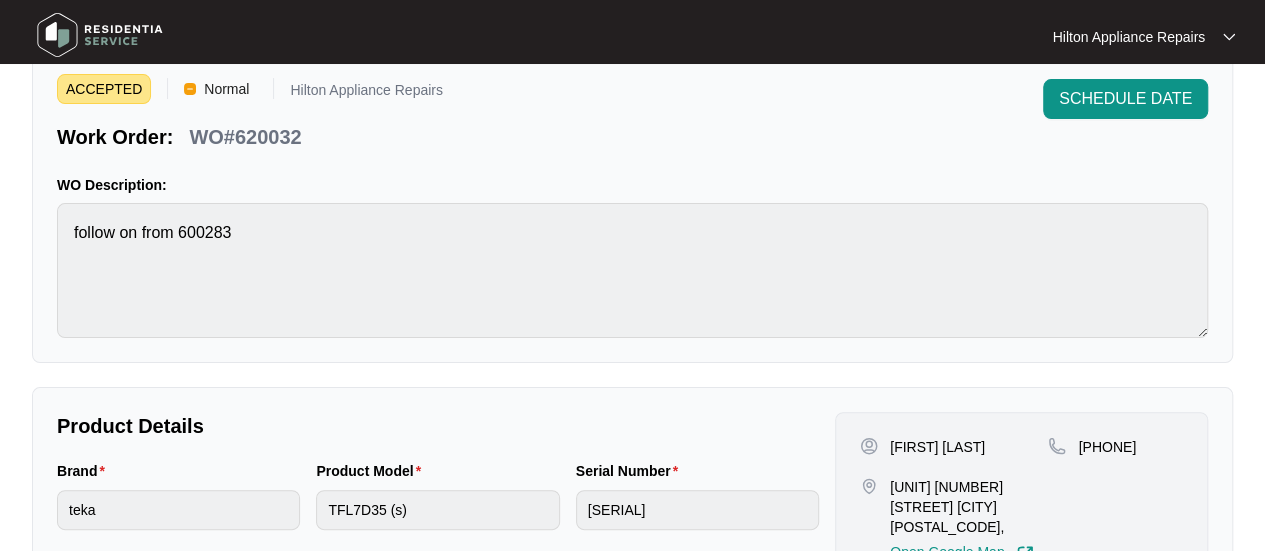 scroll, scrollTop: 0, scrollLeft: 0, axis: both 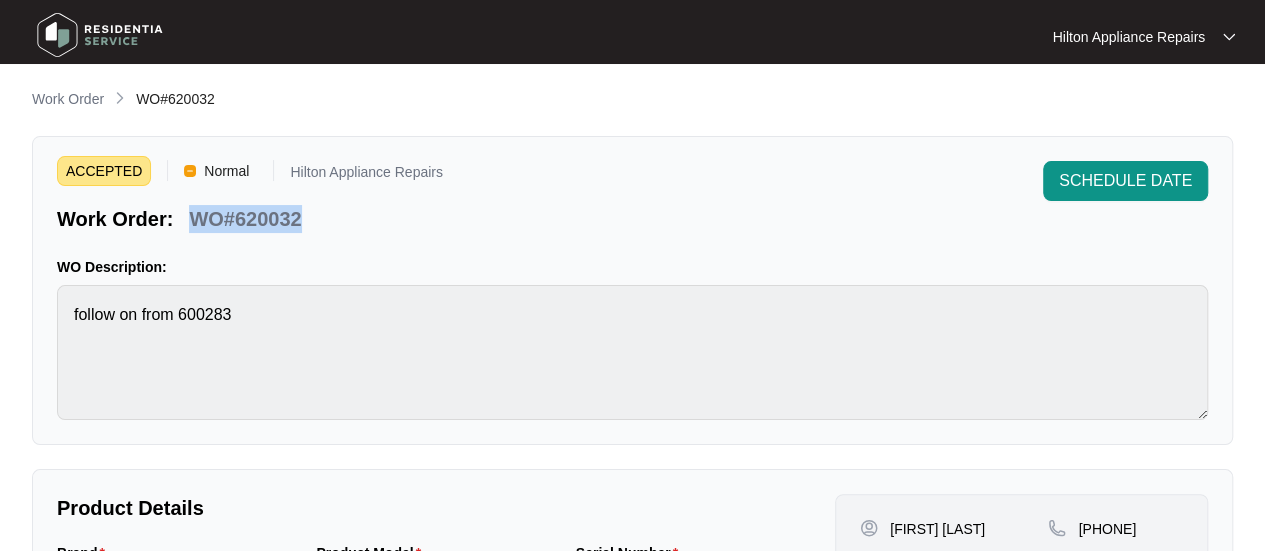 drag, startPoint x: 288, startPoint y: 221, endPoint x: 192, endPoint y: 223, distance: 96.02083 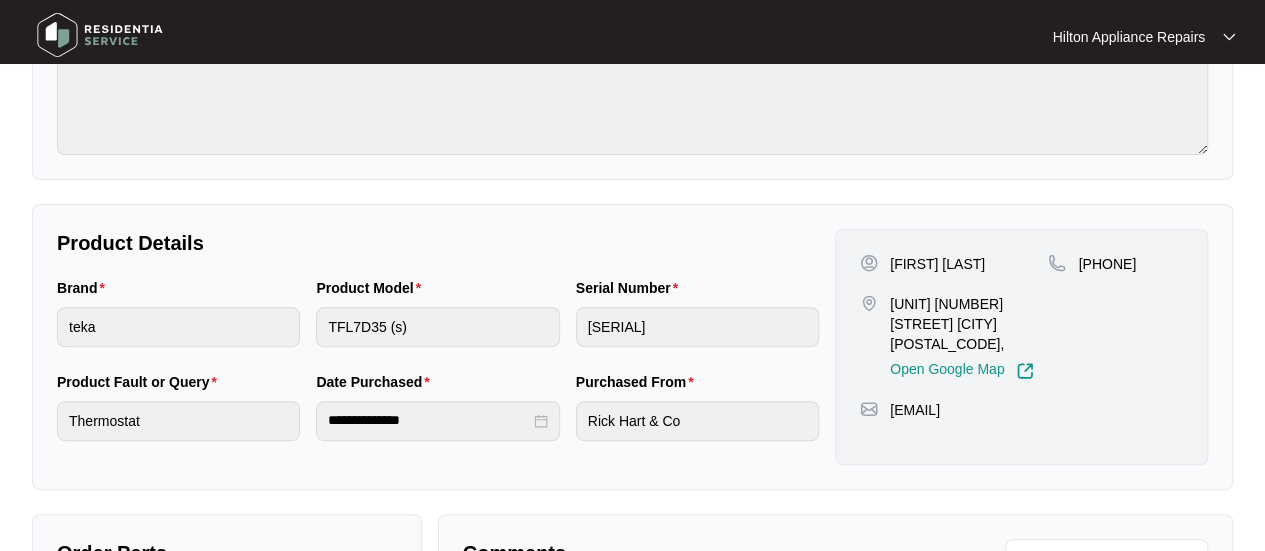 scroll, scrollTop: 300, scrollLeft: 0, axis: vertical 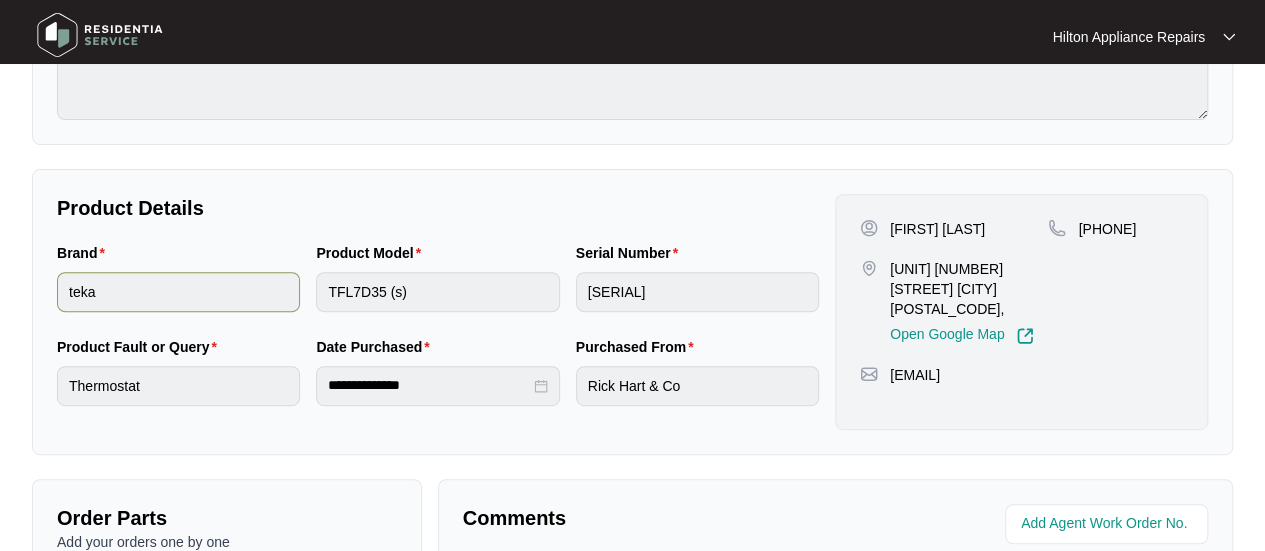 click on "Brand teka Product Model TFL7D35 (s) Serial Number [SERIAL]" at bounding box center (438, 289) 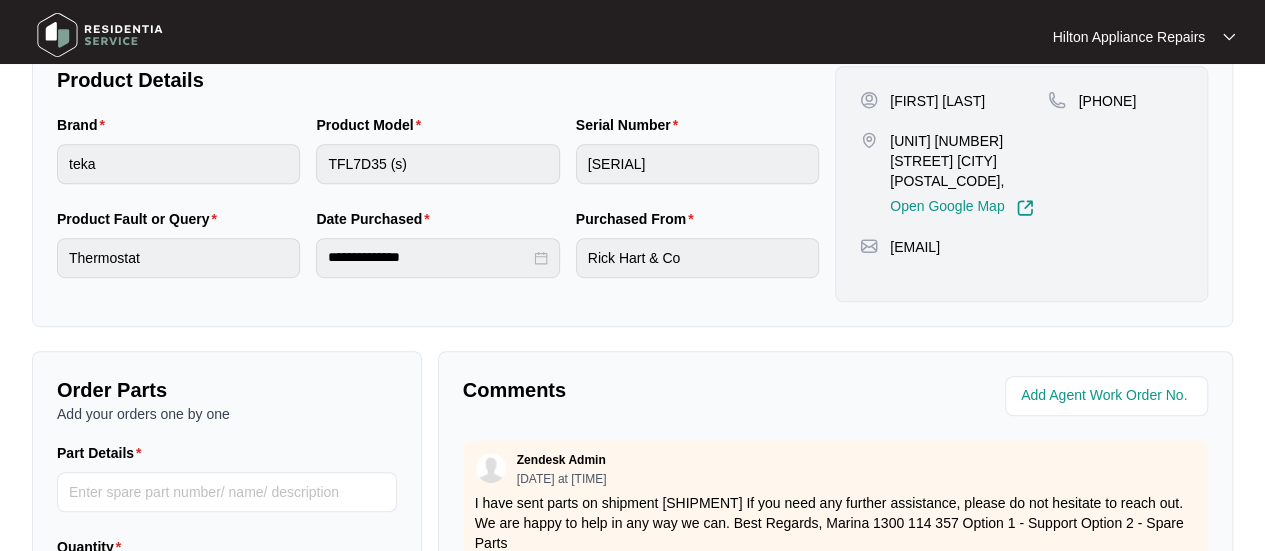 scroll, scrollTop: 500, scrollLeft: 0, axis: vertical 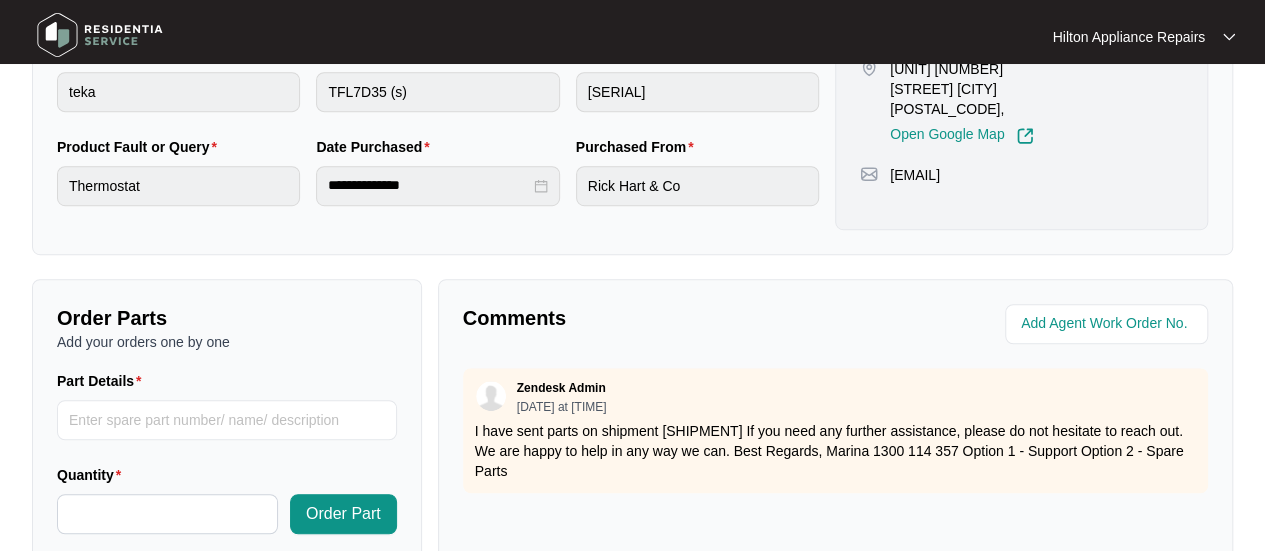 click on "Hilton Appliance Repairs Hilton App... Work Order WO#620032 ACCEPTED Normal Hilton Appliance Repairs Work Order: WO#620032 SCHEDULE DATE WO Description: follow on from 600283 Product Details Brand teka Product Model TFL7D35 (s) Serial Number [SERIAL] Product Fault or Query Thermostat Date Purchased [DATE] Purchased From Rick Hart & Co [FIRST] [LAST] Unit [NUMBER] [STREET] [CITY] [POSTAL_CODE],  Open Google Map
[PHONE]
[EMAIL] Order Parts Add your orders one by one Part Details Quantity Order Part Comments   Zendesk Admin [DATE] at [TIME]   Send Any work exceeding $300 will need to be quoted and requires approval, please email quote to workorders@residentiagroup.com.au" at bounding box center [632, 173] 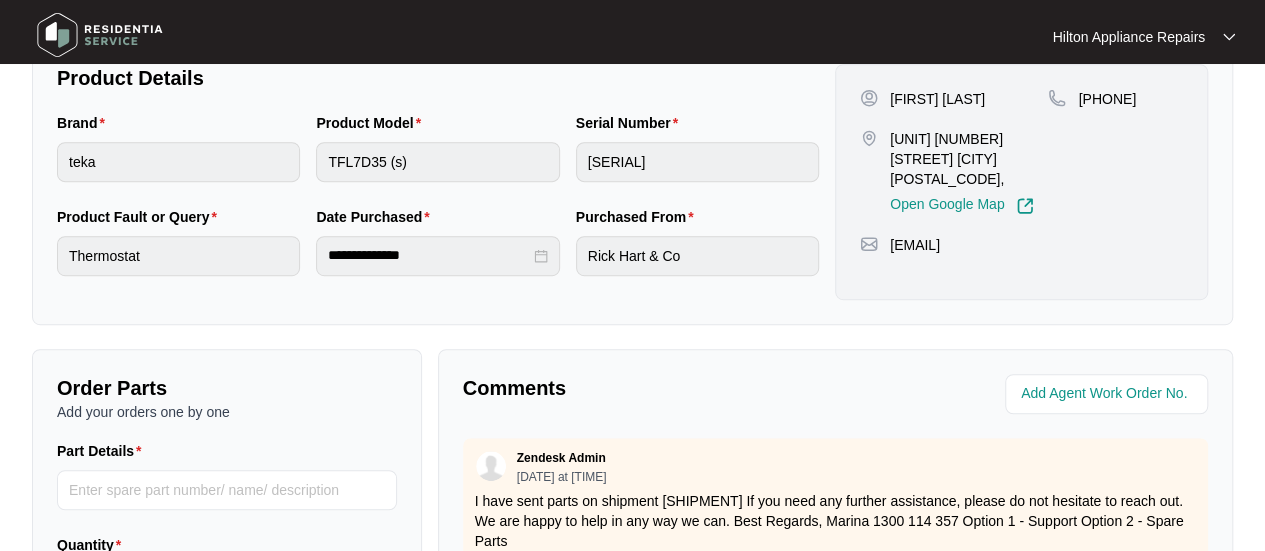 scroll, scrollTop: 400, scrollLeft: 0, axis: vertical 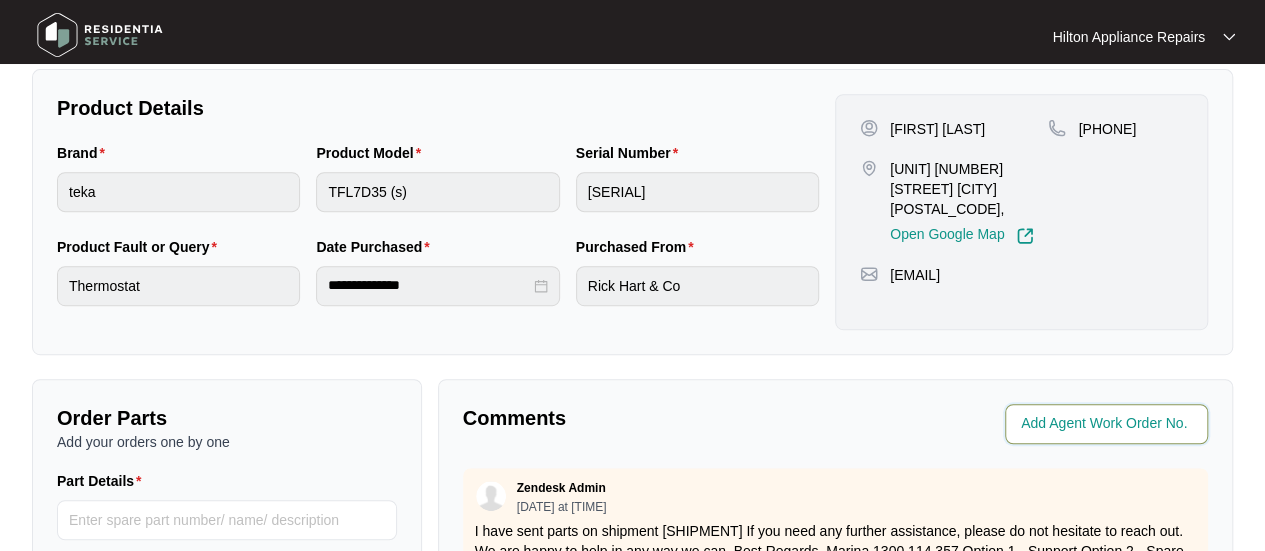 click at bounding box center (1108, 424) 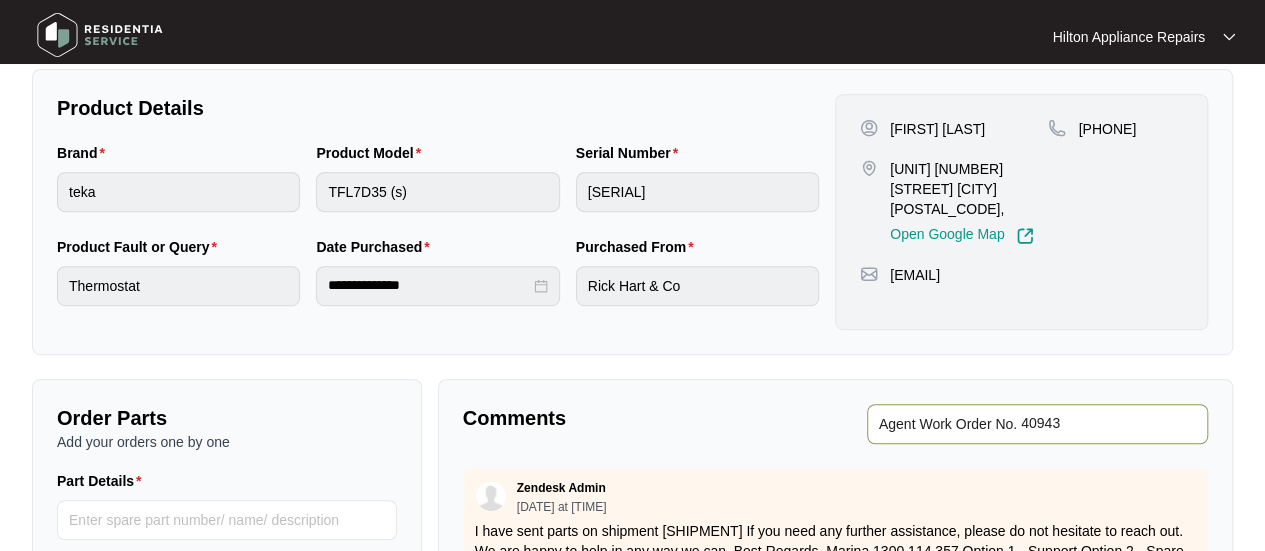 type on "40943" 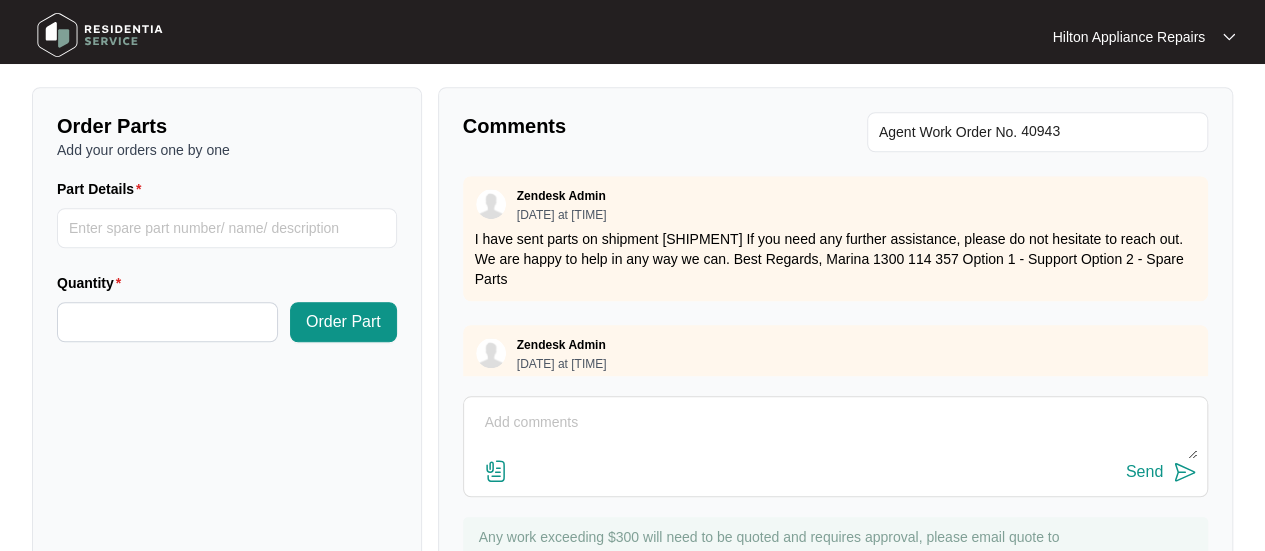 scroll, scrollTop: 700, scrollLeft: 0, axis: vertical 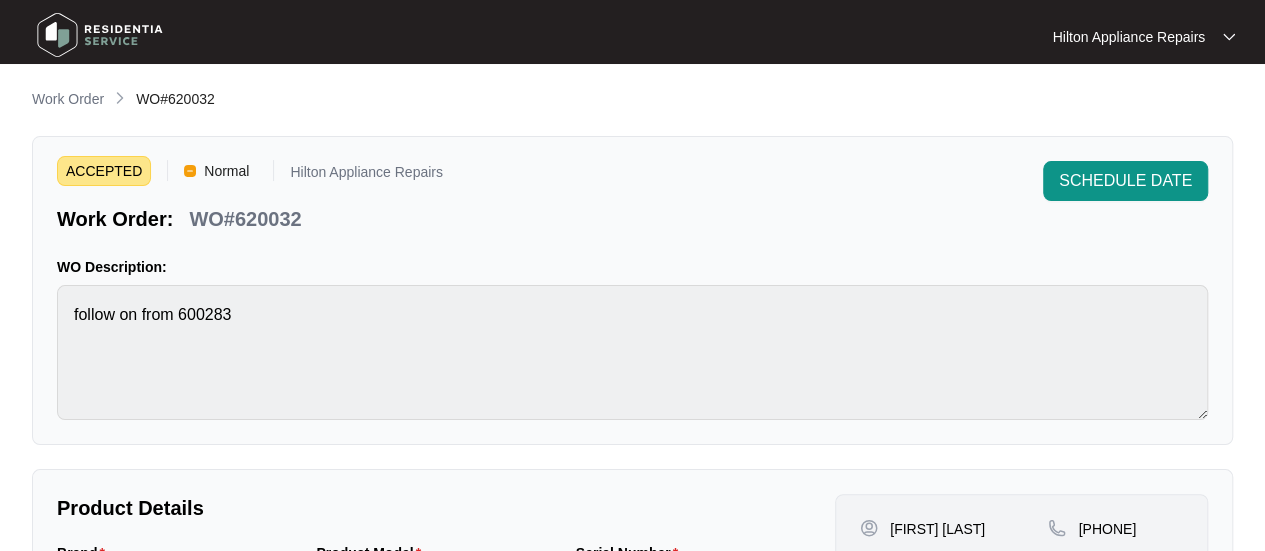 click on "Work Order" at bounding box center (68, 99) 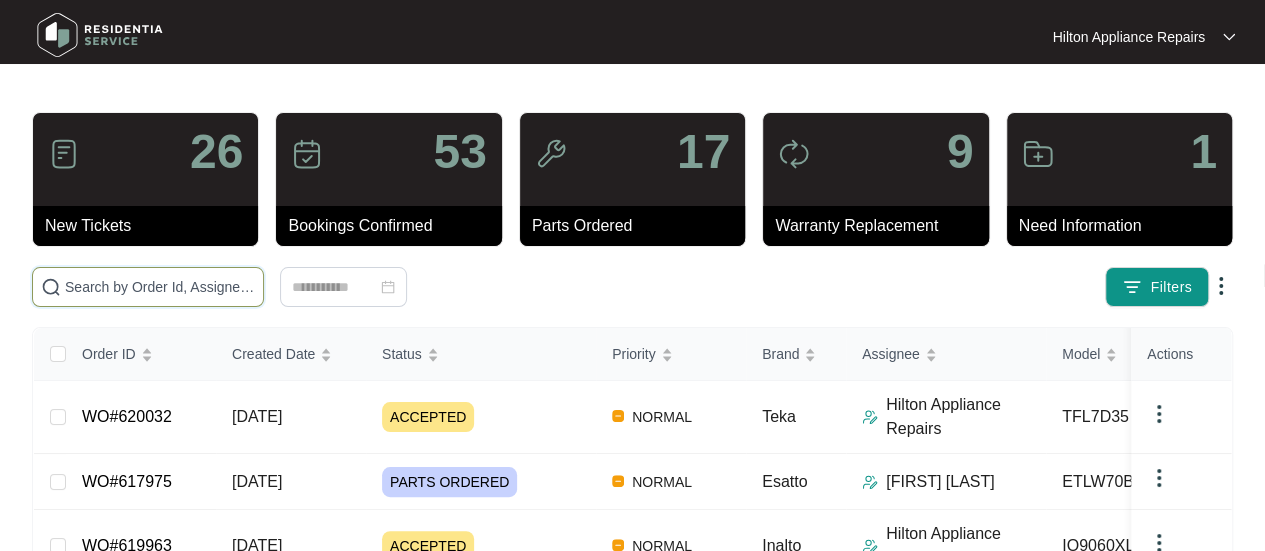 click at bounding box center [160, 287] 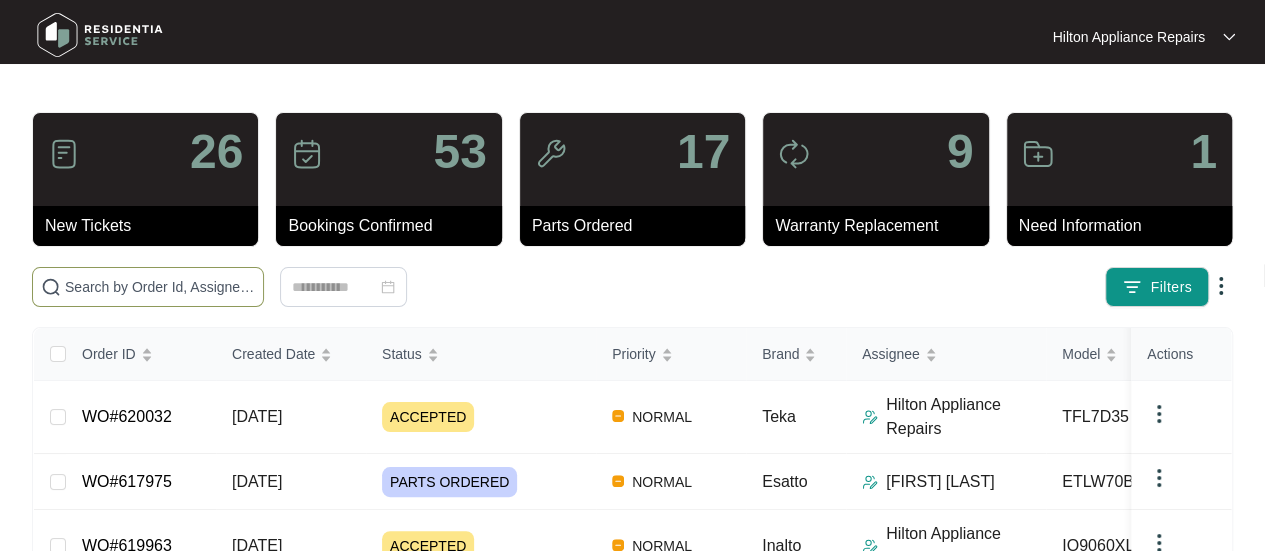 paste on "WO#607904" 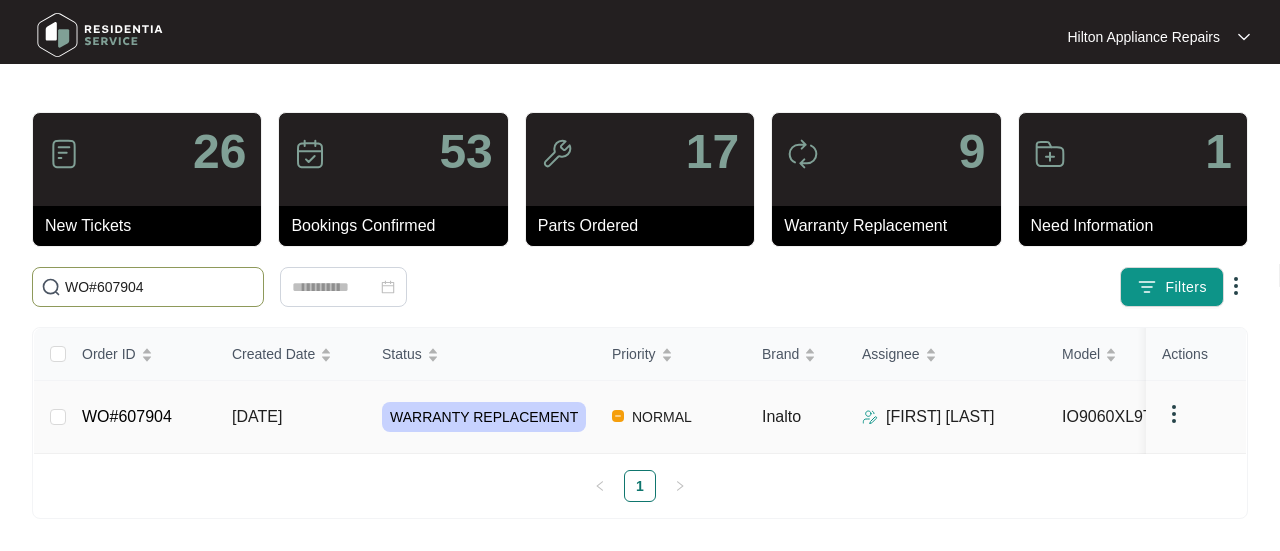 type on "WO#607904" 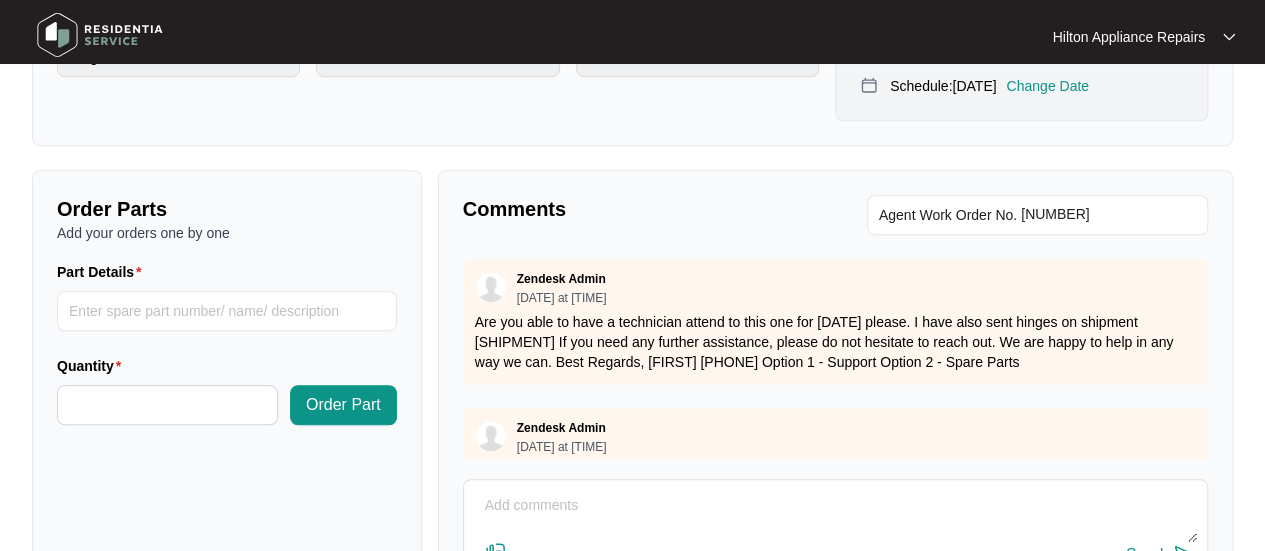 scroll, scrollTop: 700, scrollLeft: 0, axis: vertical 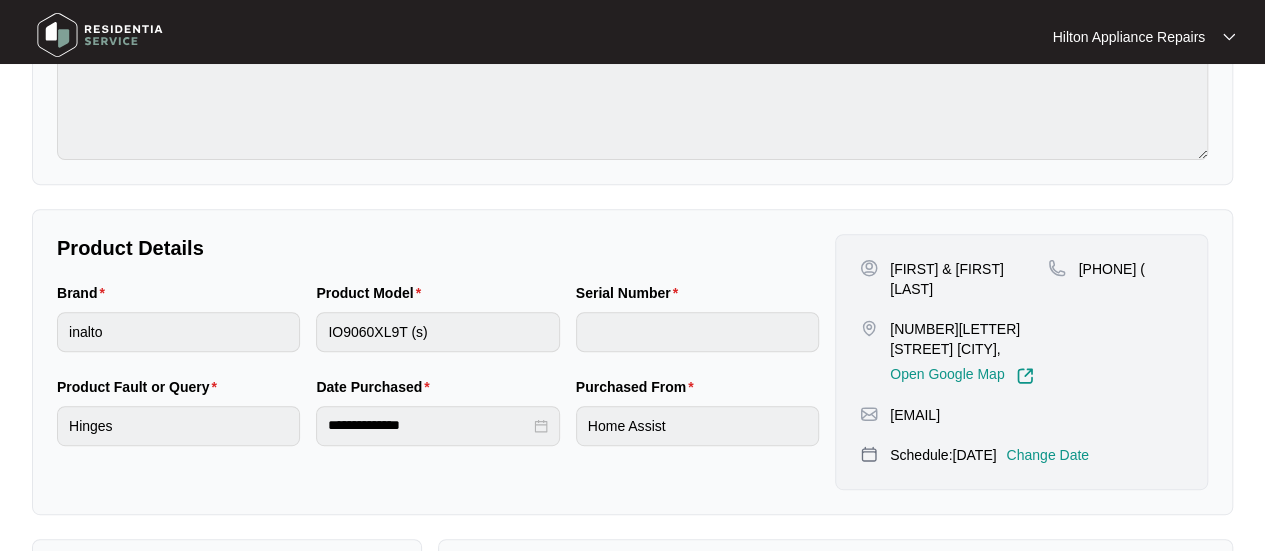click on "Brand inalto Product Model IO9060XL9T (s) Serial Number" at bounding box center [438, 329] 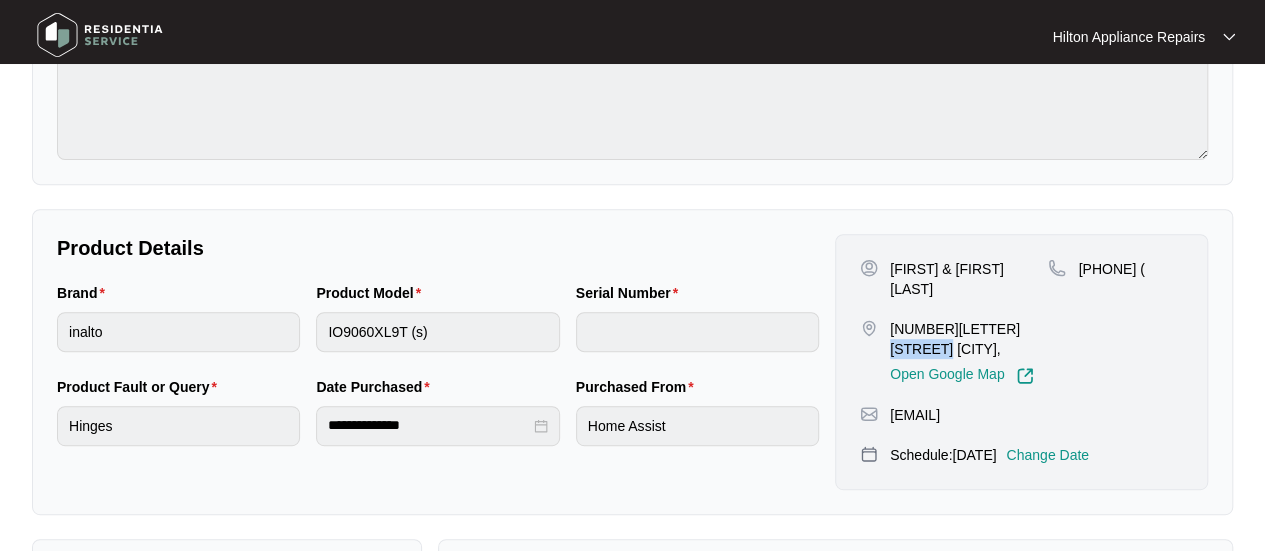 drag, startPoint x: 958, startPoint y: 325, endPoint x: 892, endPoint y: 320, distance: 66.189125 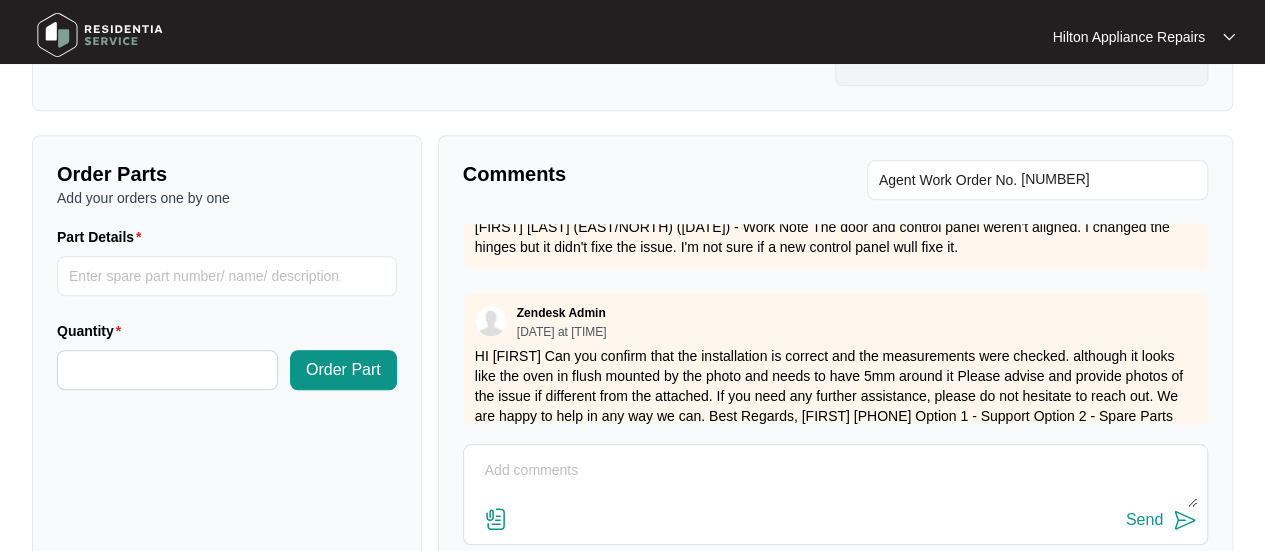 scroll, scrollTop: 831, scrollLeft: 0, axis: vertical 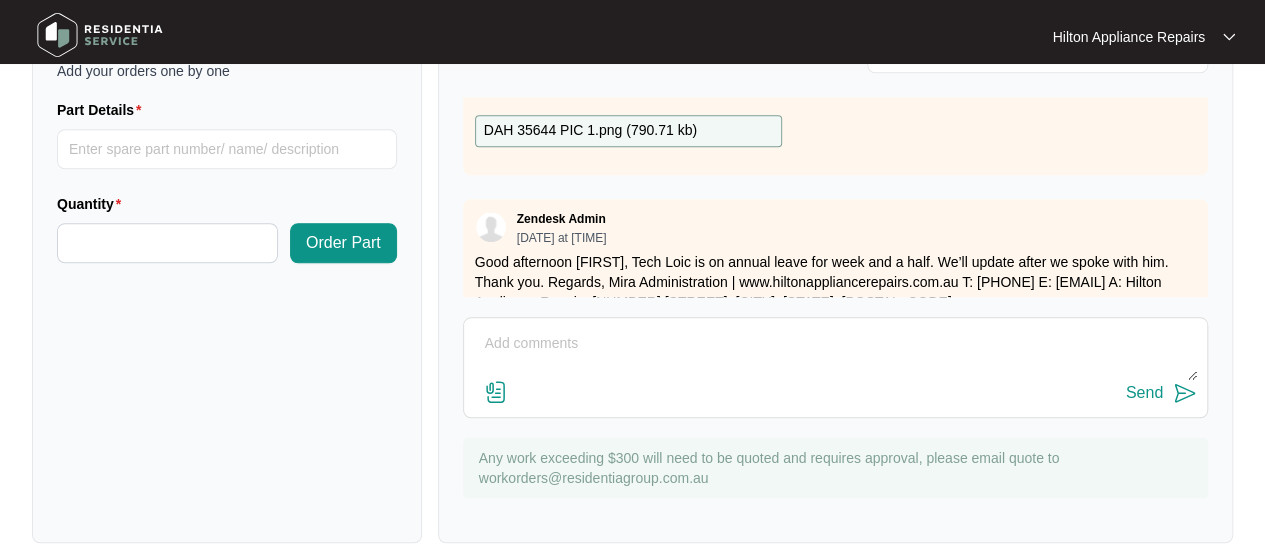 click at bounding box center (835, 354) 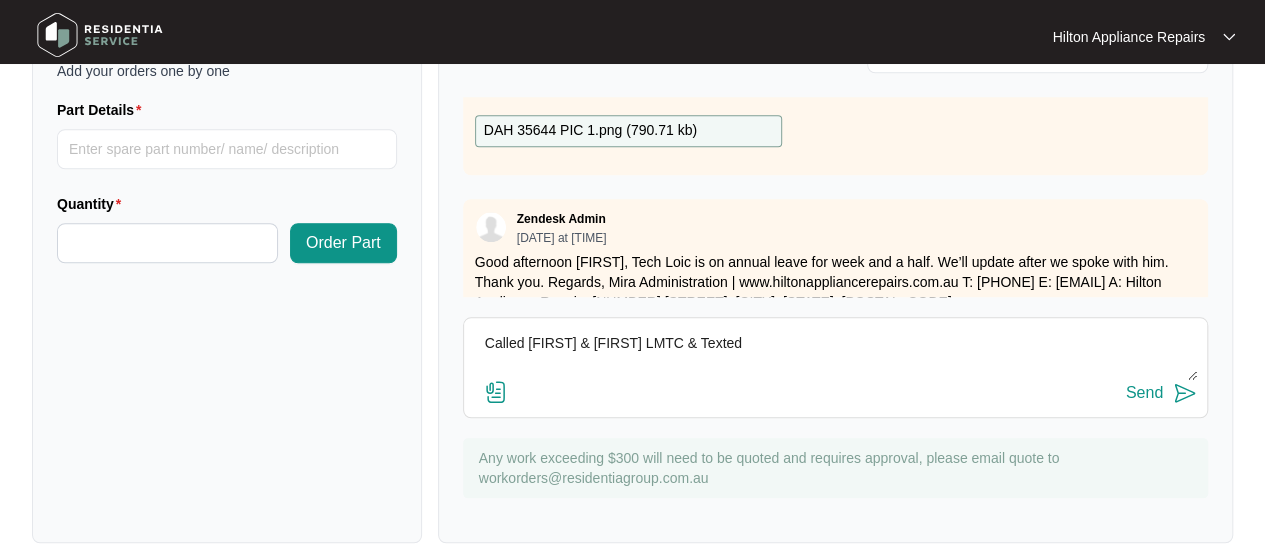 type on "Called [FIRST] & [FIRST] LMTC & Texted" 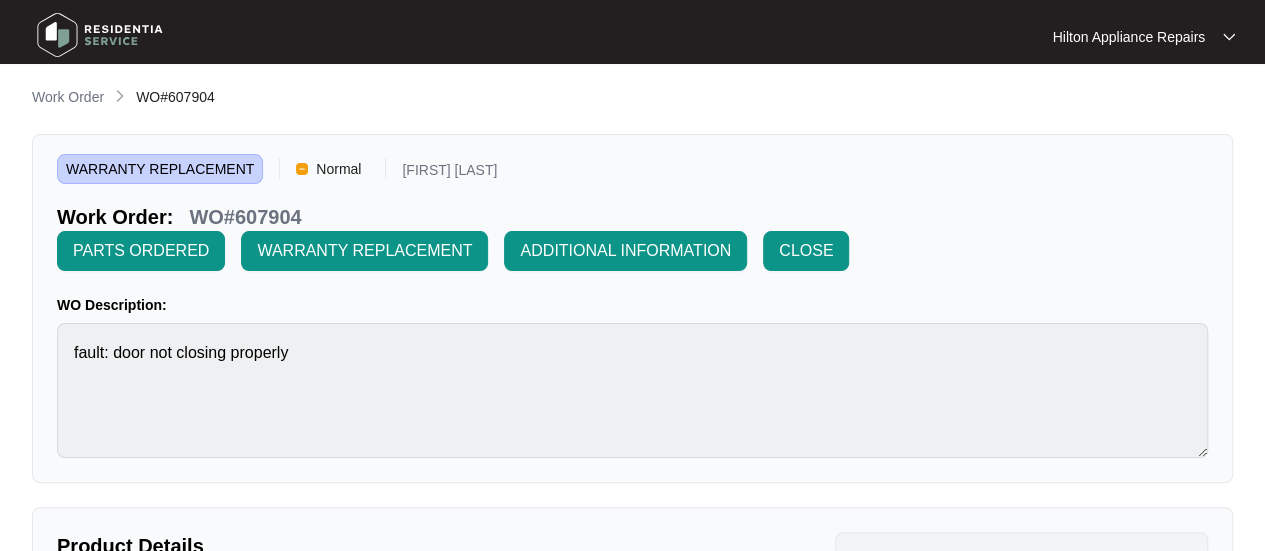 scroll, scrollTop: 0, scrollLeft: 0, axis: both 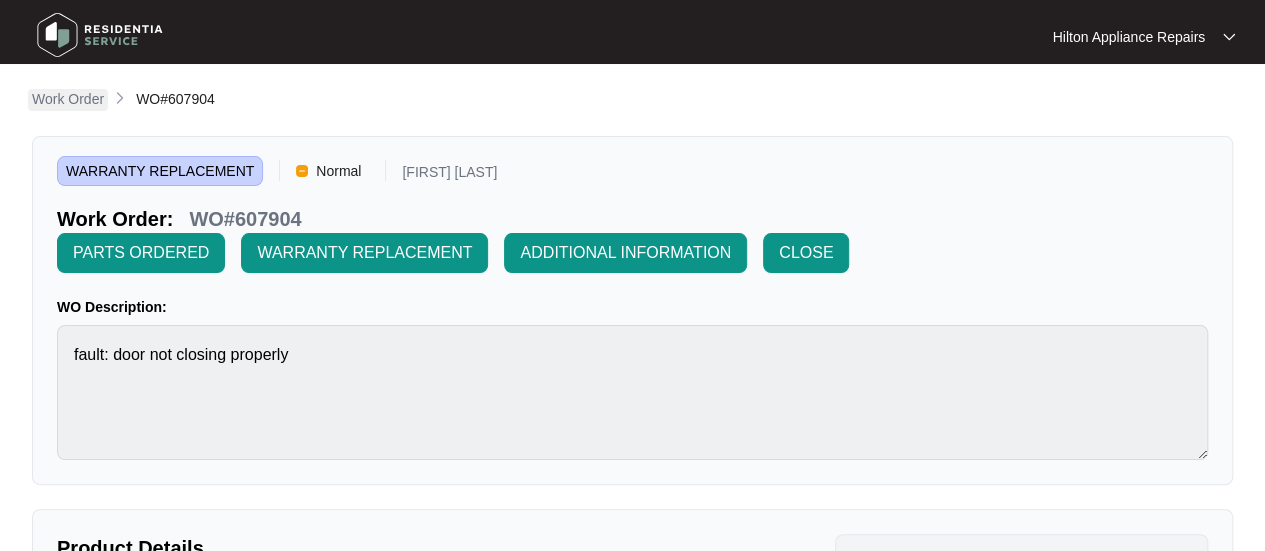 click on "Work Order" at bounding box center (68, 99) 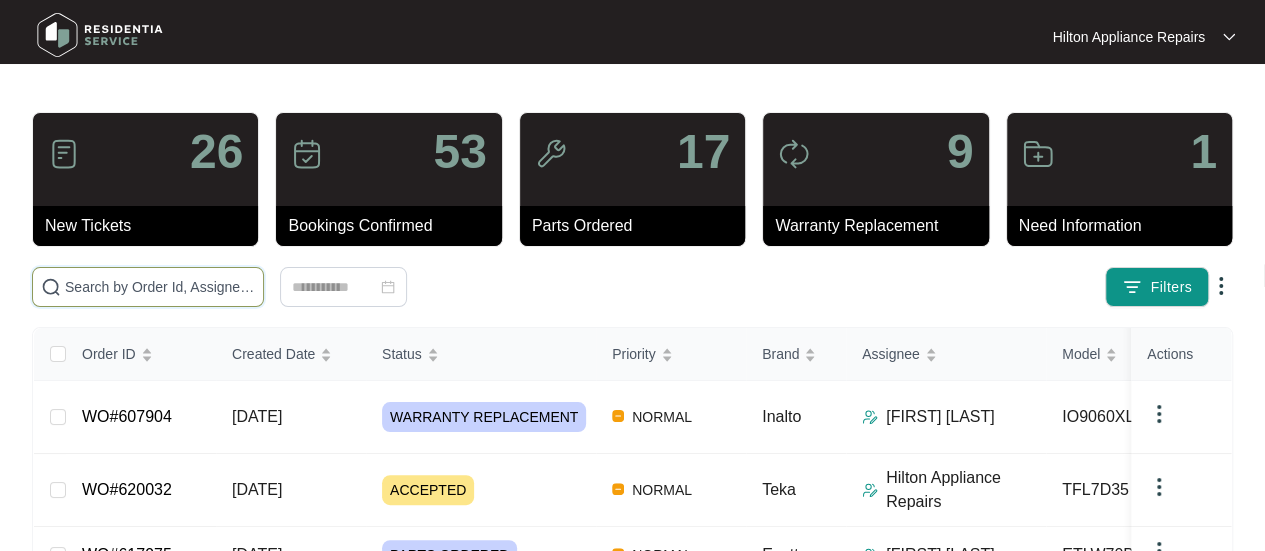 drag, startPoint x: 90, startPoint y: 293, endPoint x: 104, endPoint y: 291, distance: 14.142136 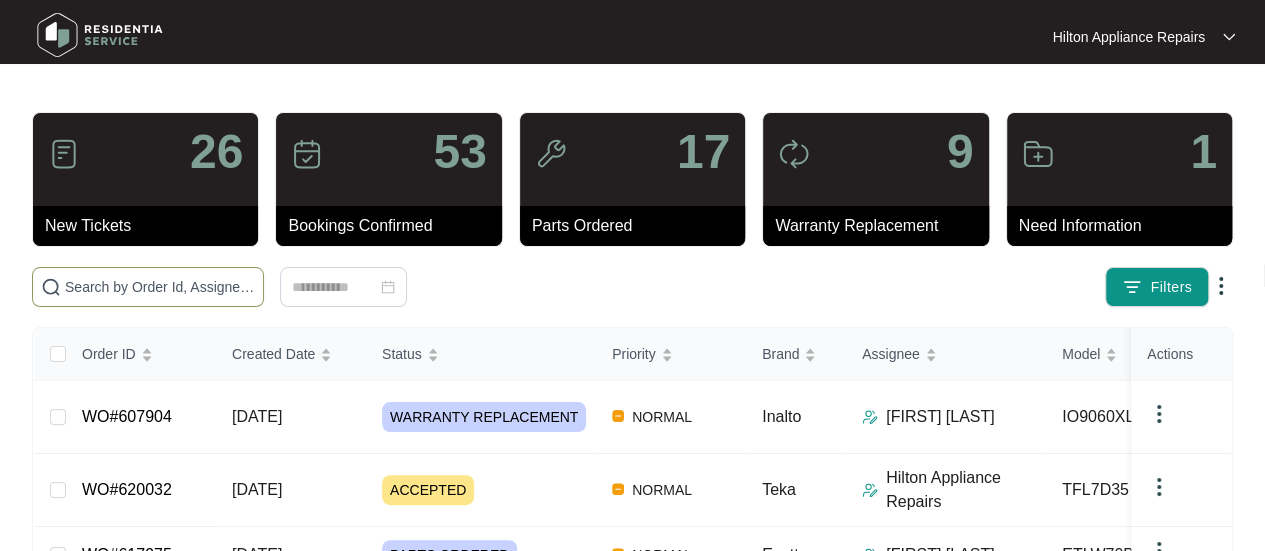 paste on "[NUMBER]" 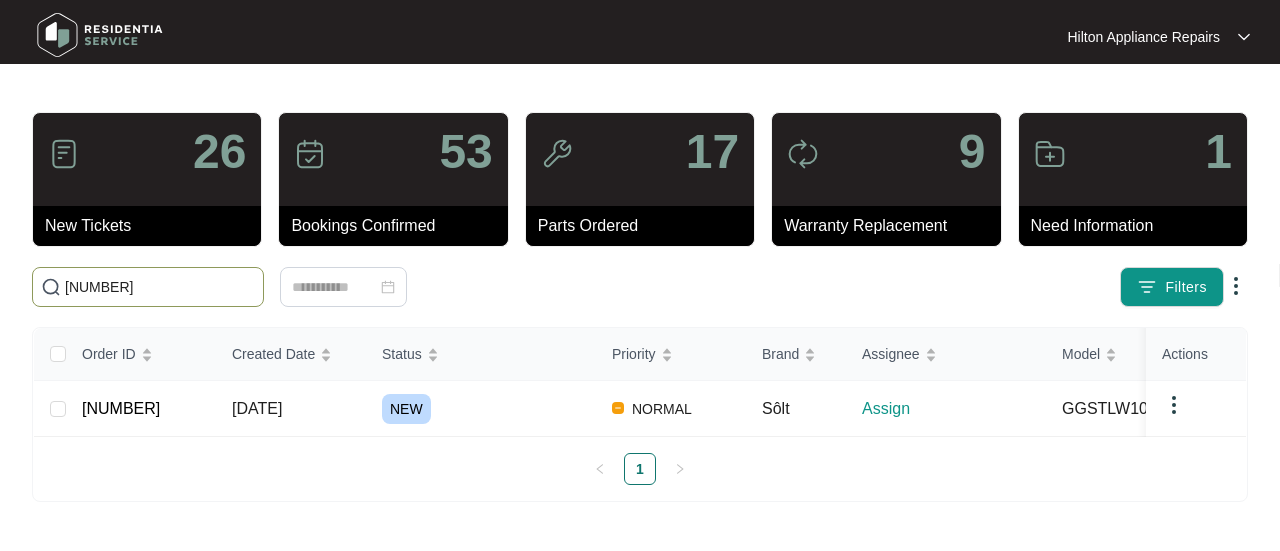 drag, startPoint x: 142, startPoint y: 293, endPoint x: 31, endPoint y: 290, distance: 111.040535 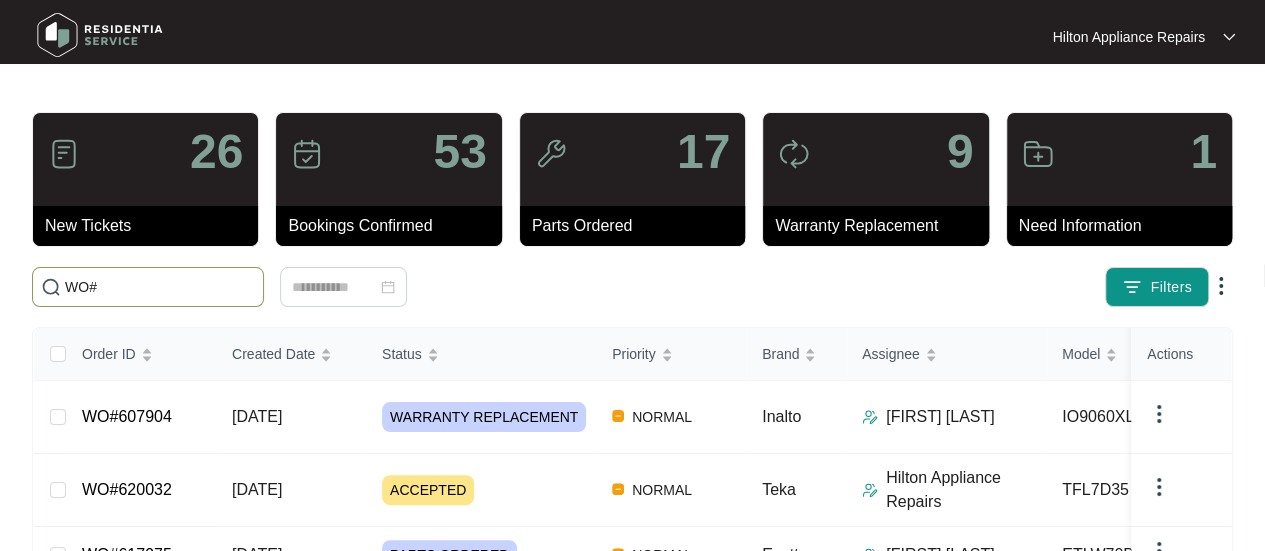 paste on "[NUMBER]" 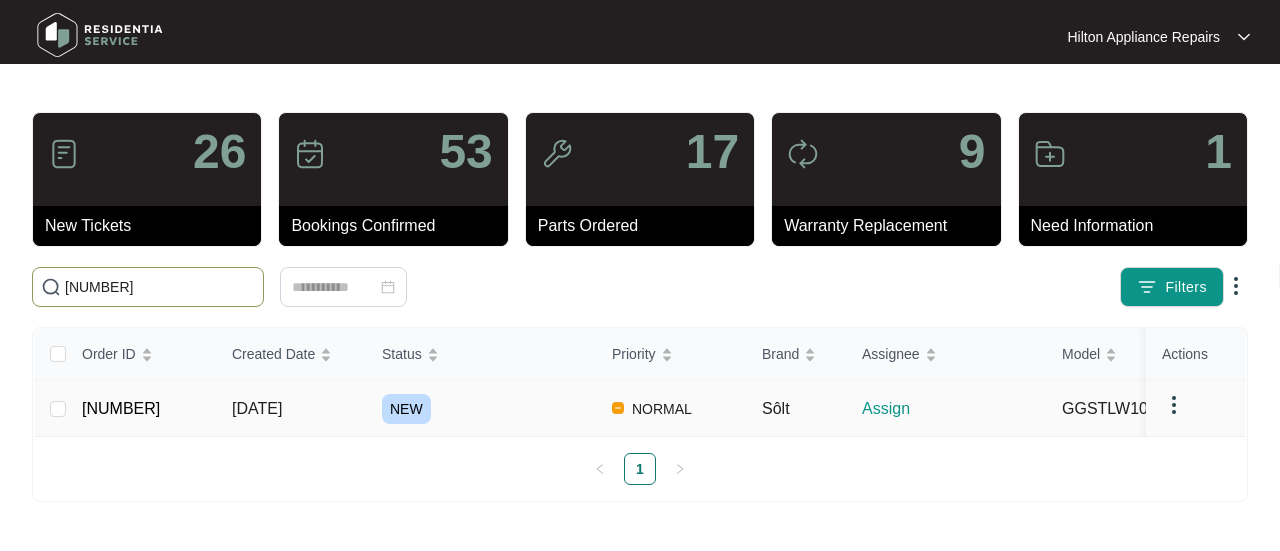 type on "[NUMBER]" 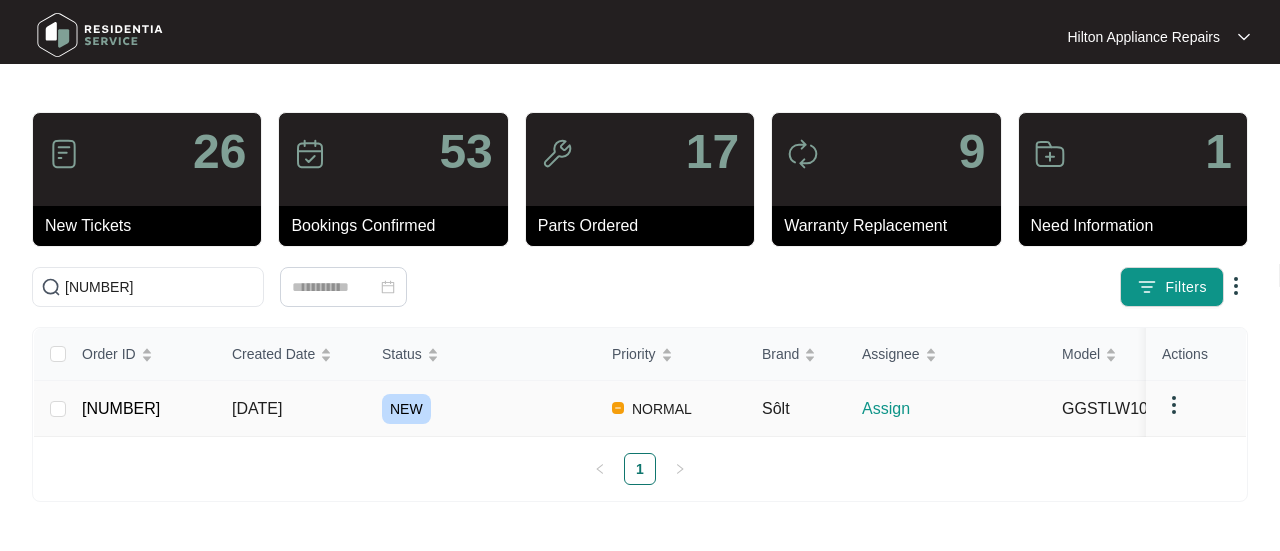 drag, startPoint x: 279, startPoint y: 415, endPoint x: 393, endPoint y: 404, distance: 114.52947 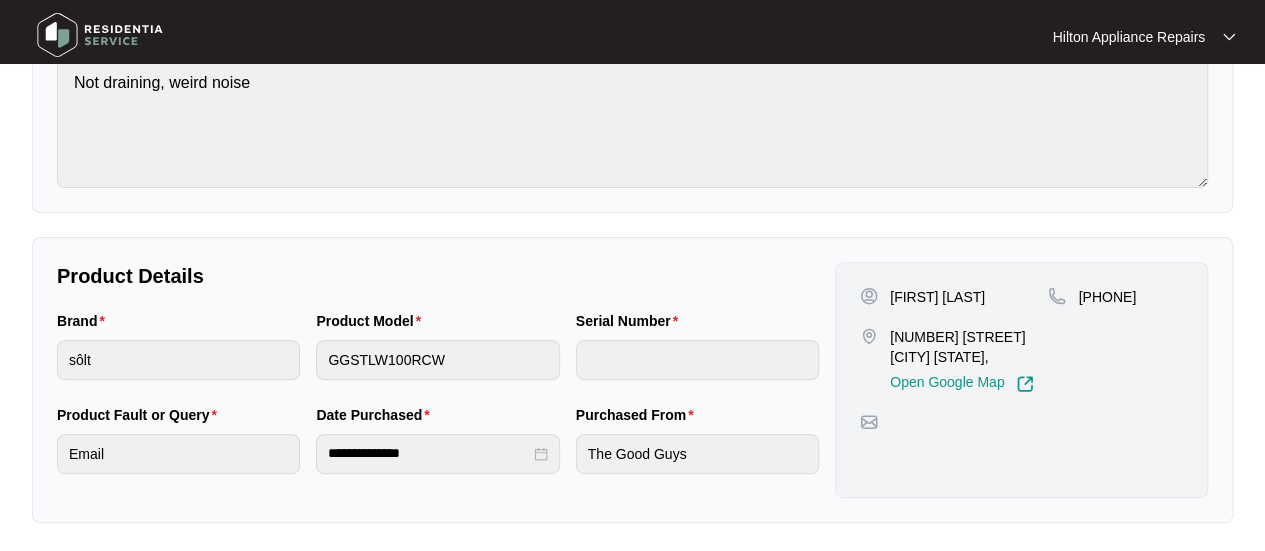 scroll, scrollTop: 233, scrollLeft: 0, axis: vertical 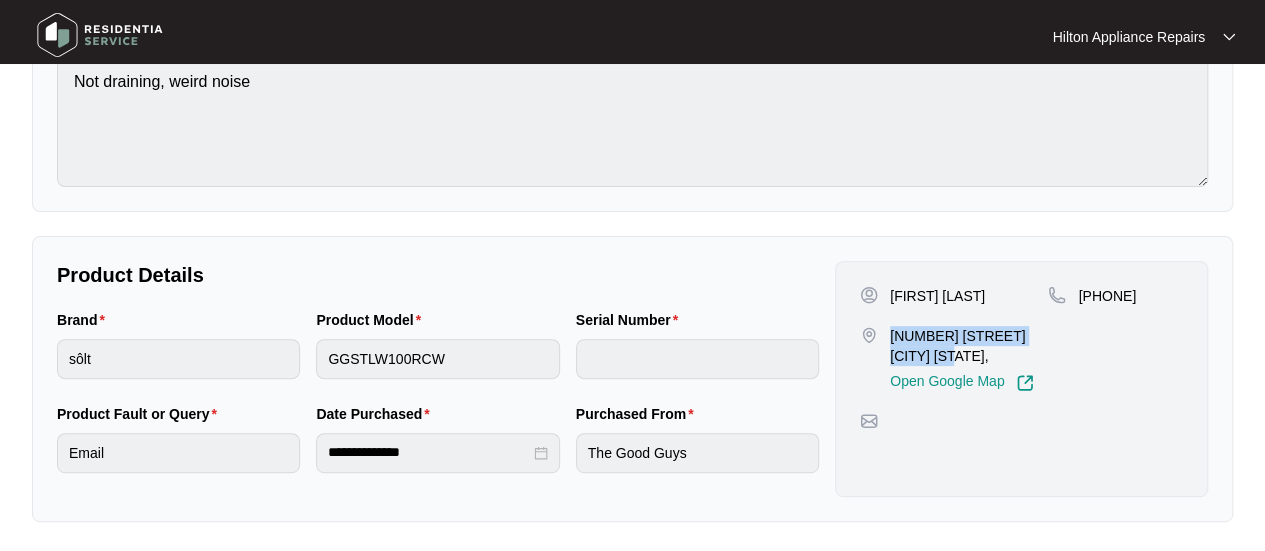 drag, startPoint x: 918, startPoint y: 352, endPoint x: 884, endPoint y: 329, distance: 41.04875 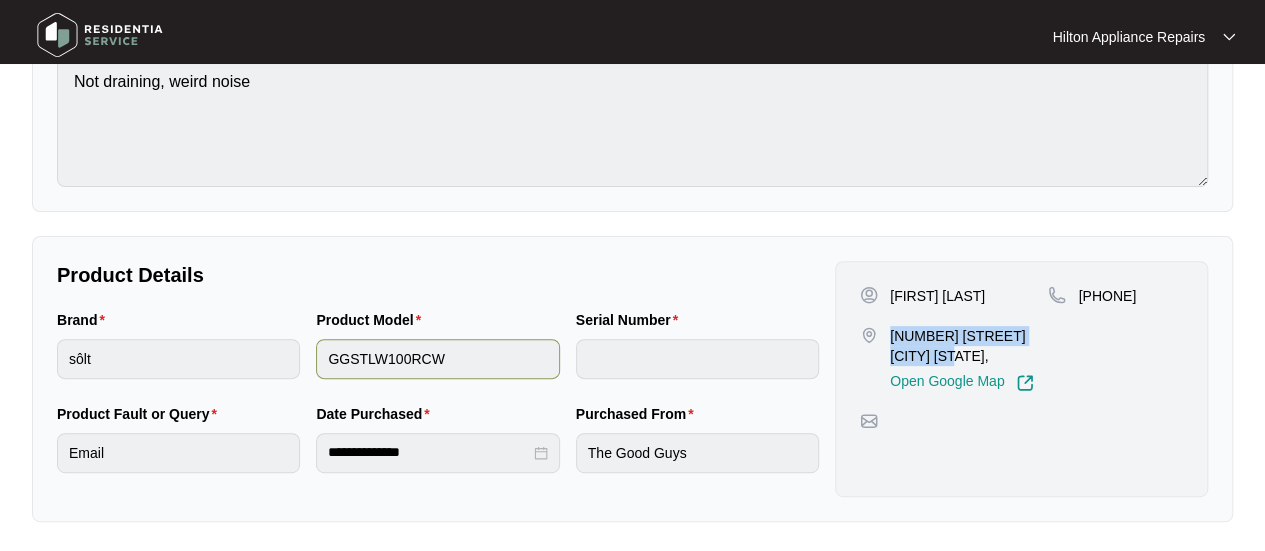 copy on "[NUMBER] [STREET] [CITY] [STATE]" 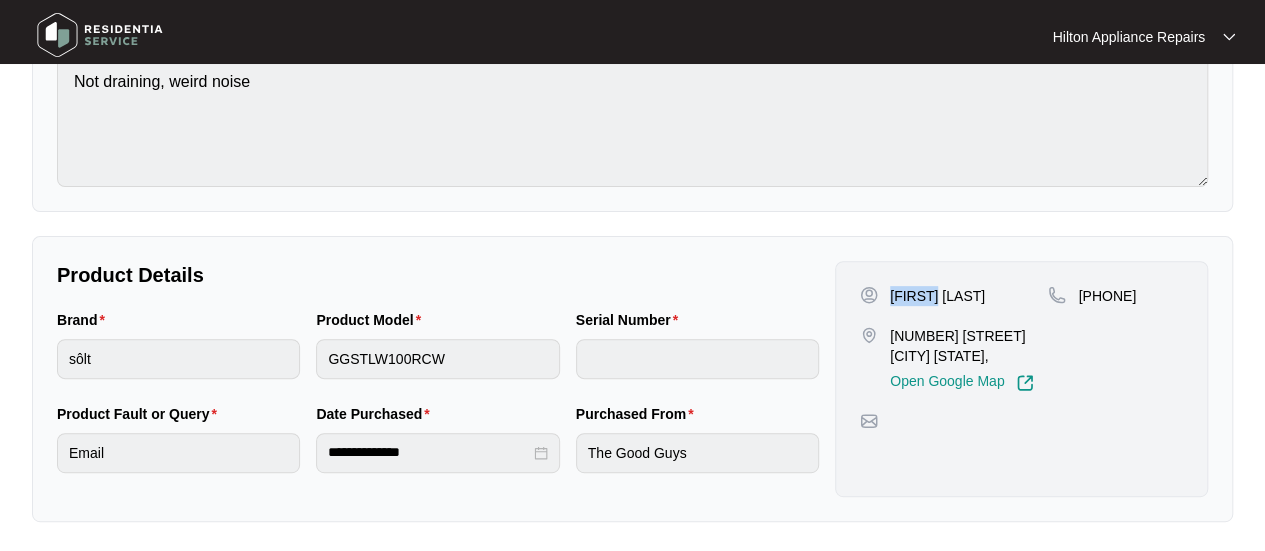 drag, startPoint x: 944, startPoint y: 293, endPoint x: 884, endPoint y: 295, distance: 60.033325 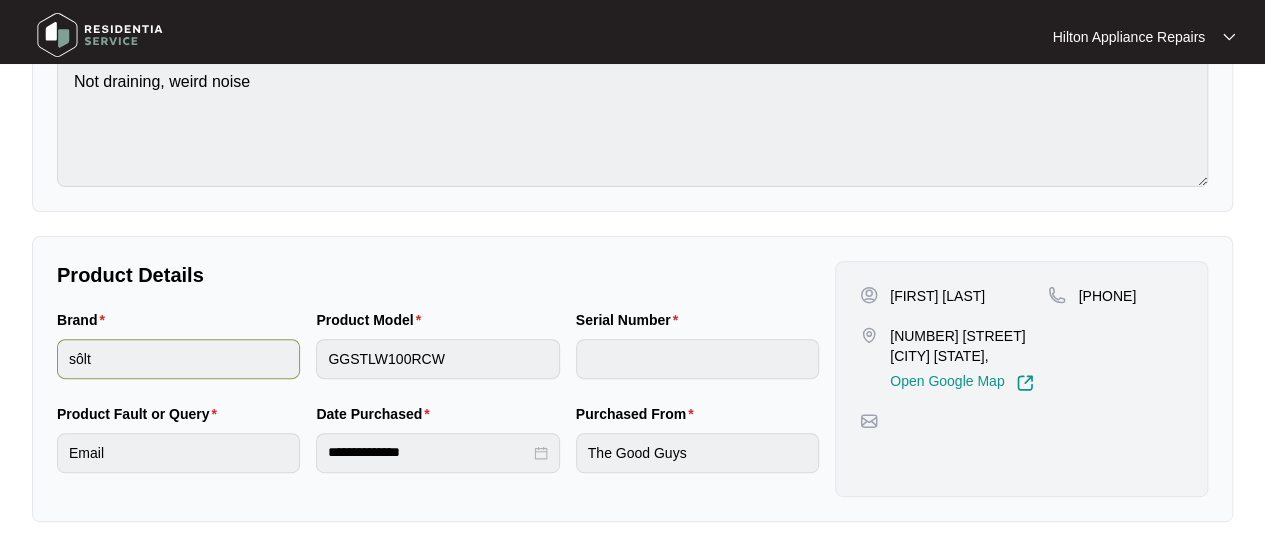 click on "Brand sôlt Product Model GGSTLW100RCW Serial Number" at bounding box center (438, 356) 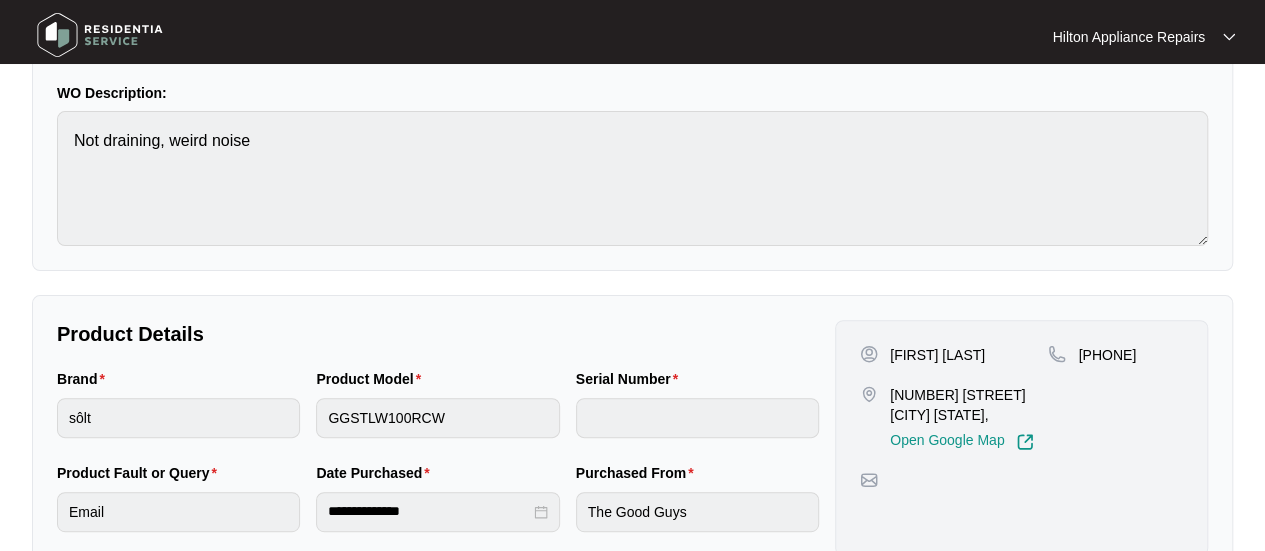 scroll, scrollTop: 33, scrollLeft: 0, axis: vertical 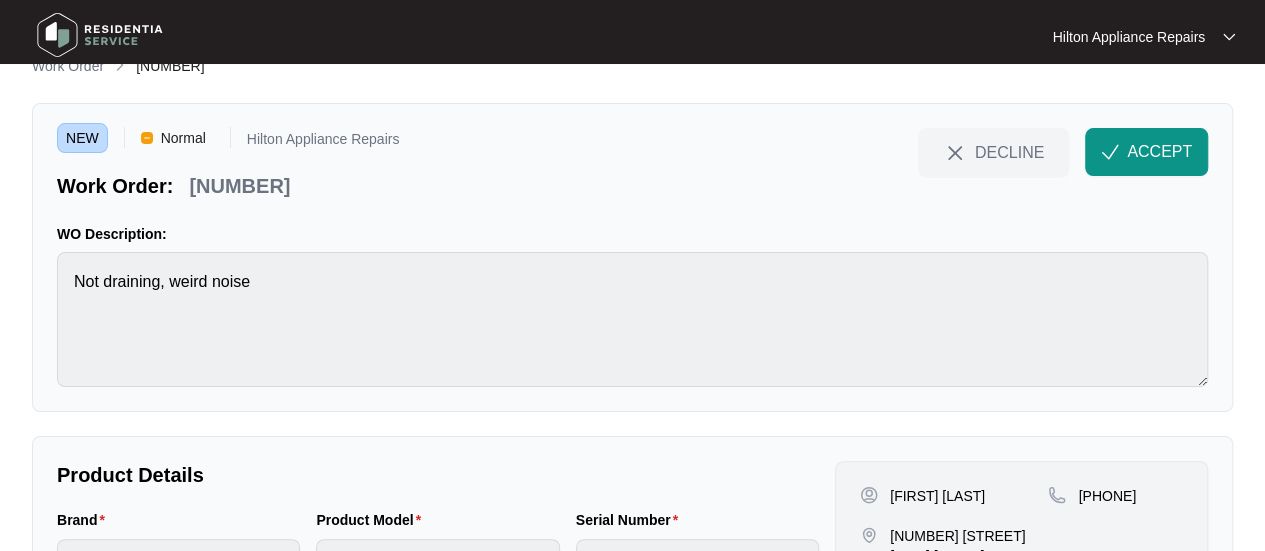 drag, startPoint x: 312, startPoint y: 190, endPoint x: 194, endPoint y: 180, distance: 118.42297 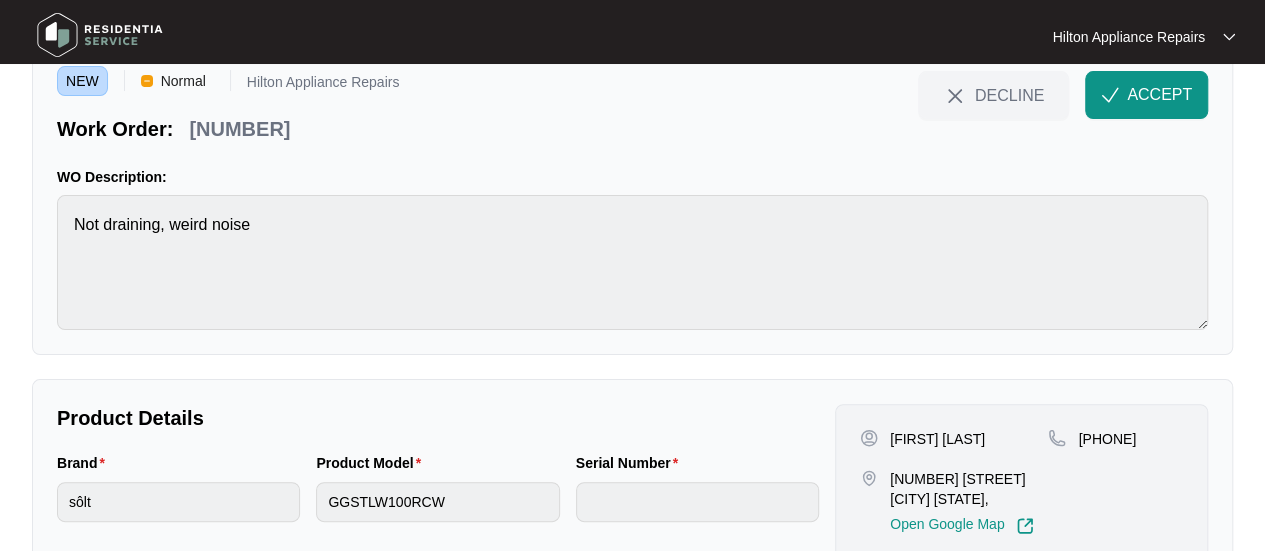 scroll, scrollTop: 133, scrollLeft: 0, axis: vertical 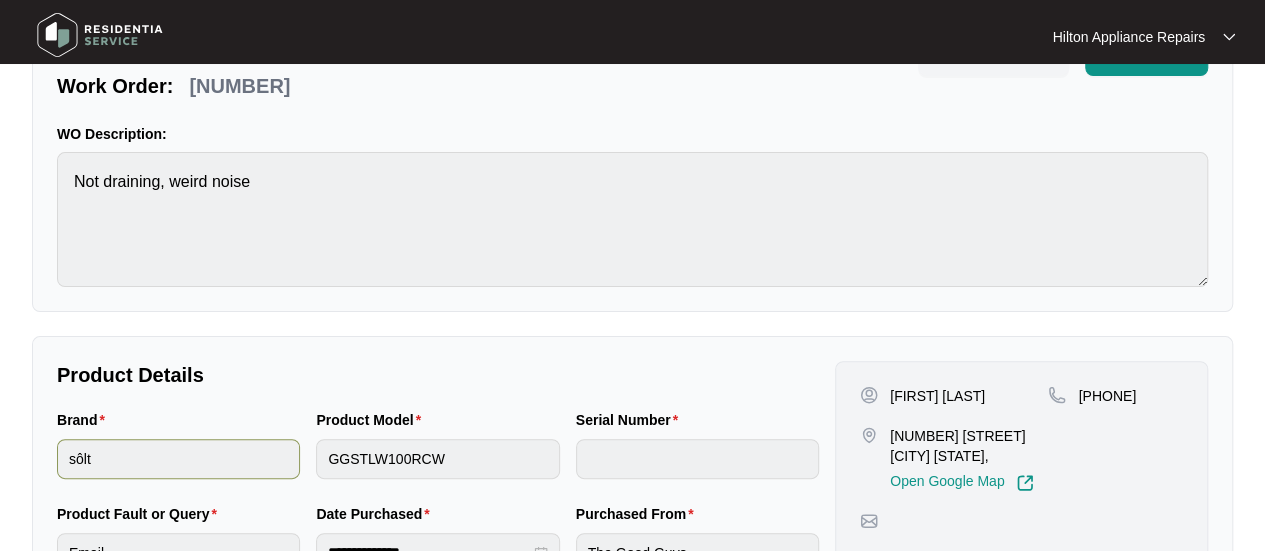 click on "Brand sôlt Product Model GGSTLW100RCW Serial Number" at bounding box center [438, 456] 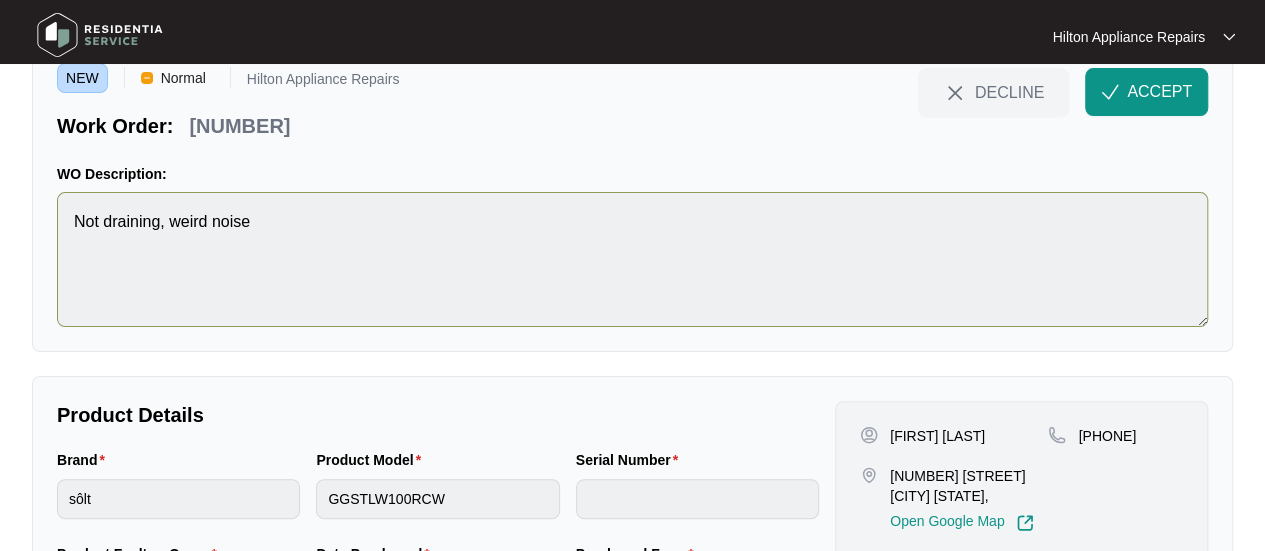 scroll, scrollTop: 0, scrollLeft: 0, axis: both 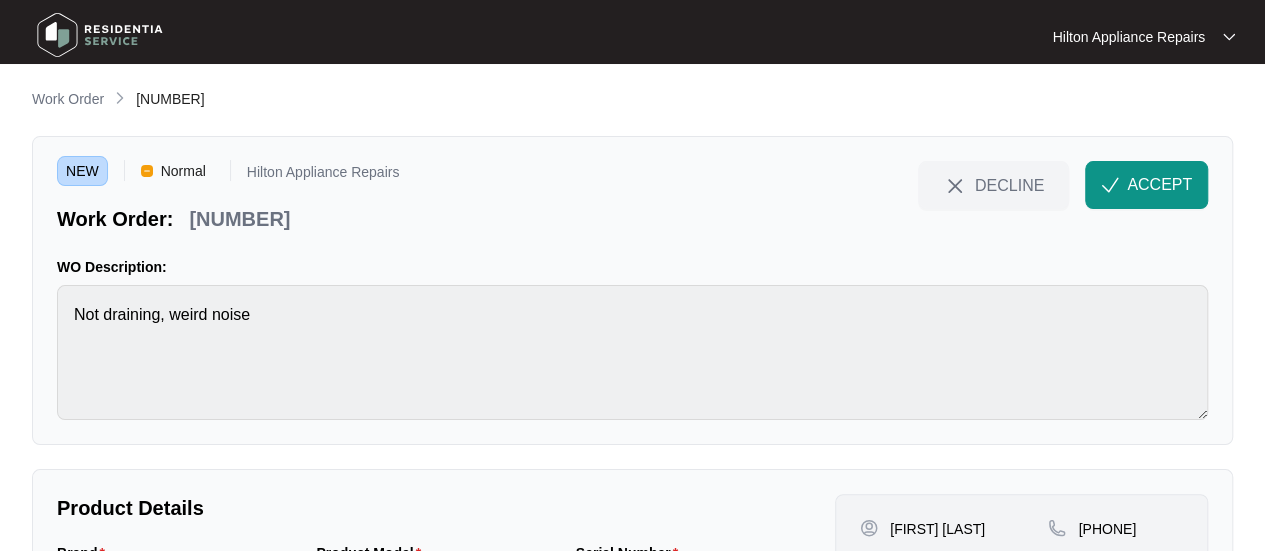 click on "**********" at bounding box center [632, 393] 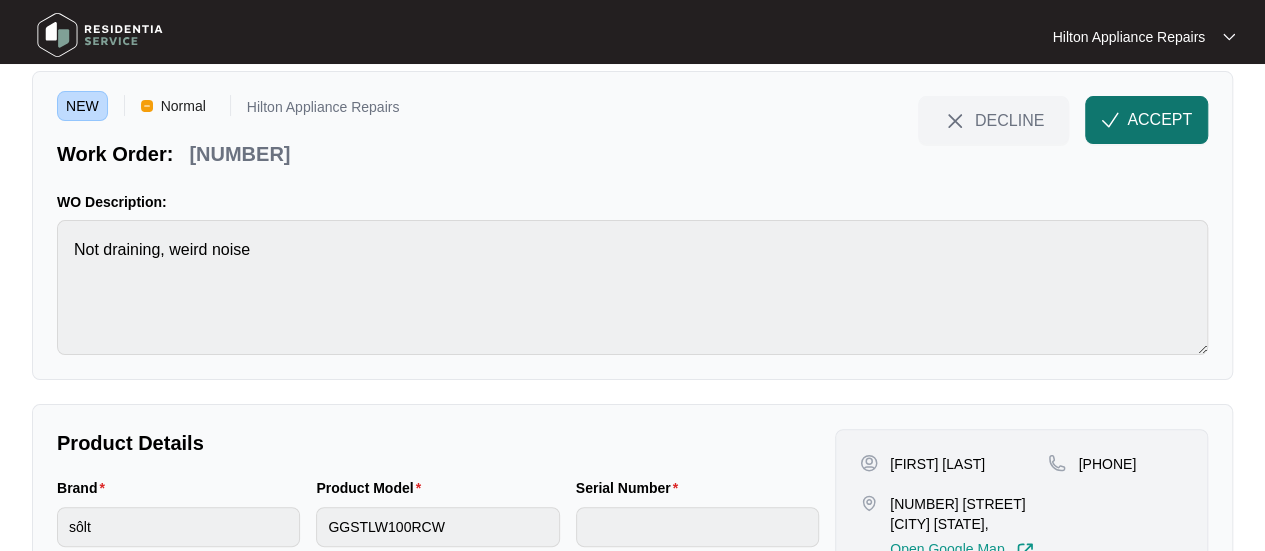 scroll, scrollTop: 0, scrollLeft: 0, axis: both 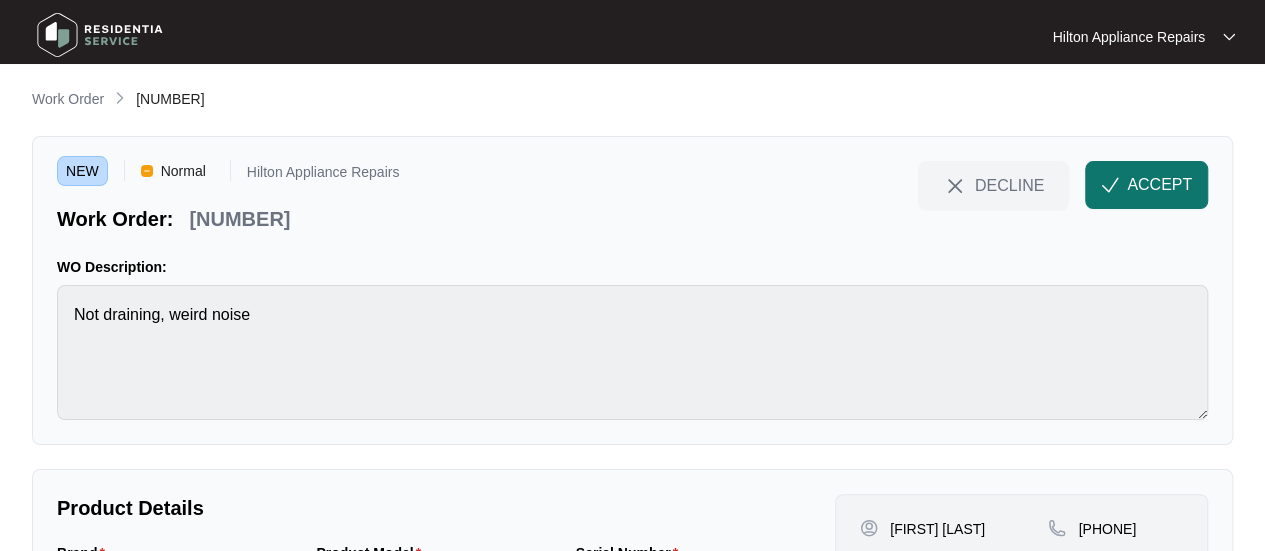 click on "ACCEPT" at bounding box center [1146, 185] 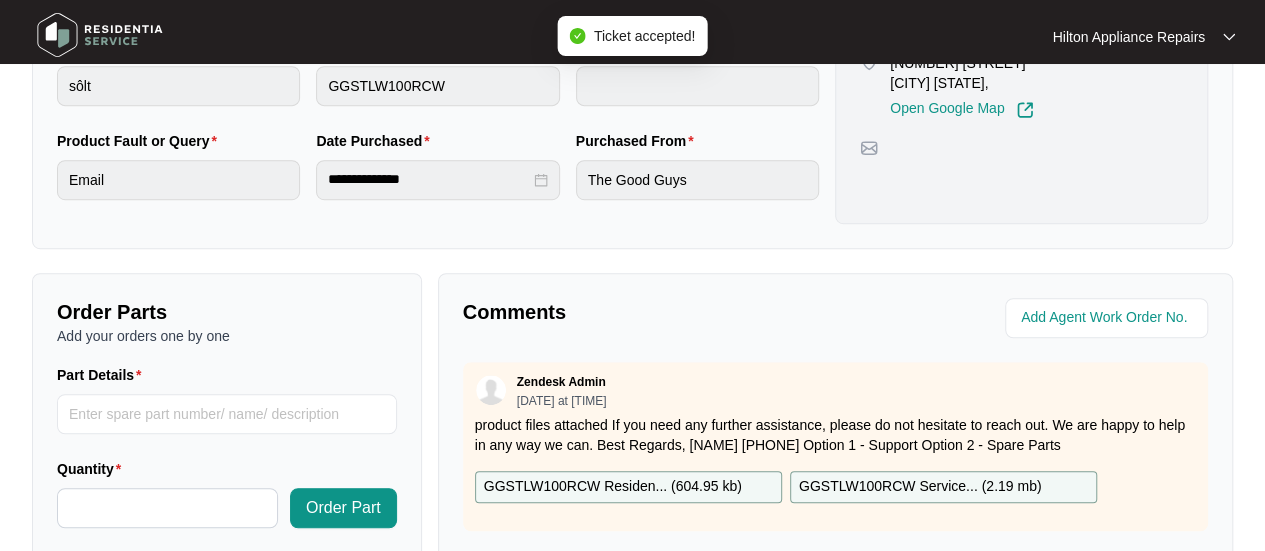 scroll, scrollTop: 600, scrollLeft: 0, axis: vertical 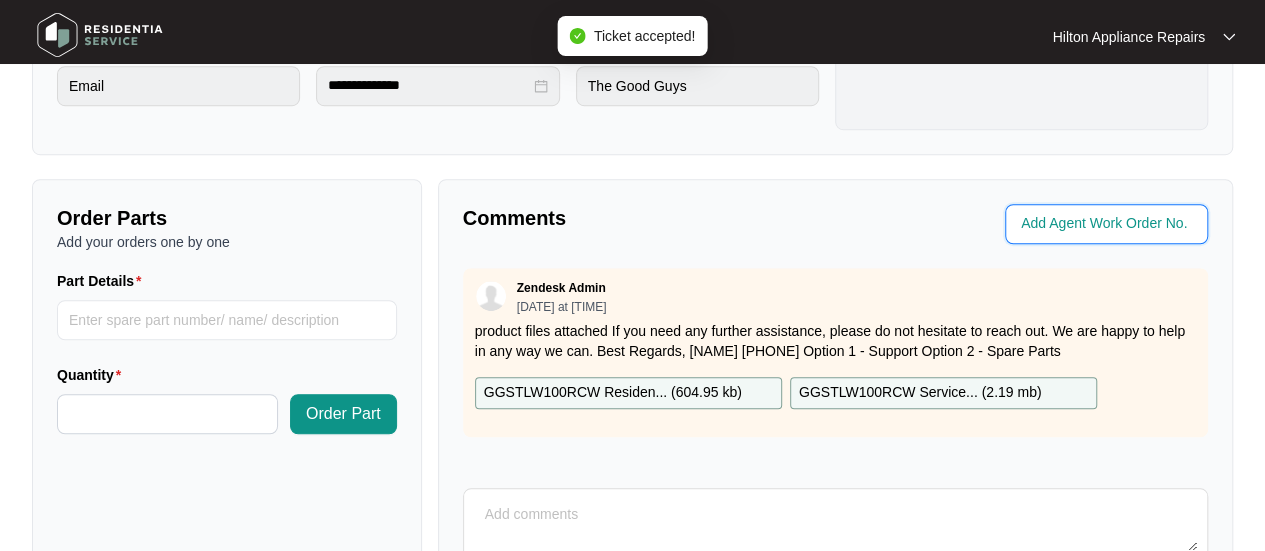 drag, startPoint x: 1043, startPoint y: 223, endPoint x: 1279, endPoint y: 188, distance: 238.58122 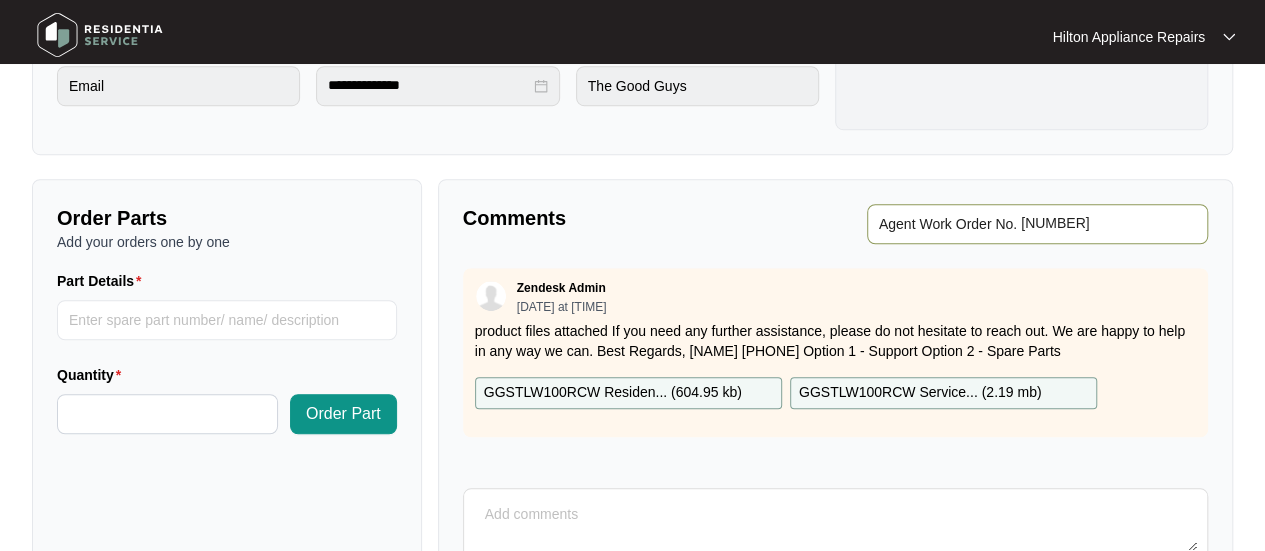 type on "[NUMBER]" 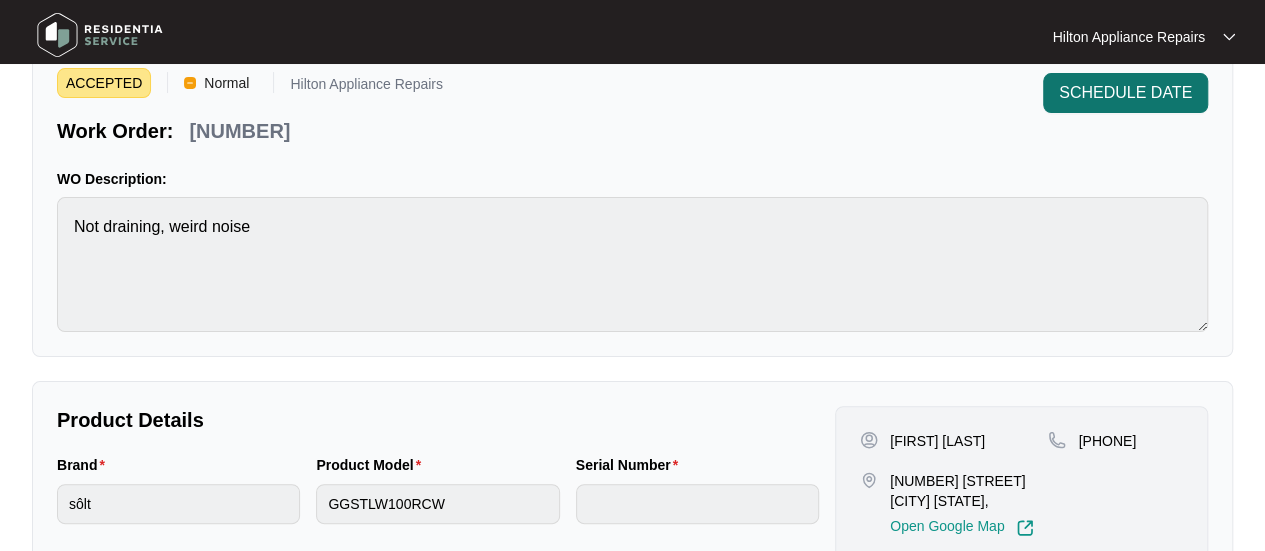 scroll, scrollTop: 0, scrollLeft: 0, axis: both 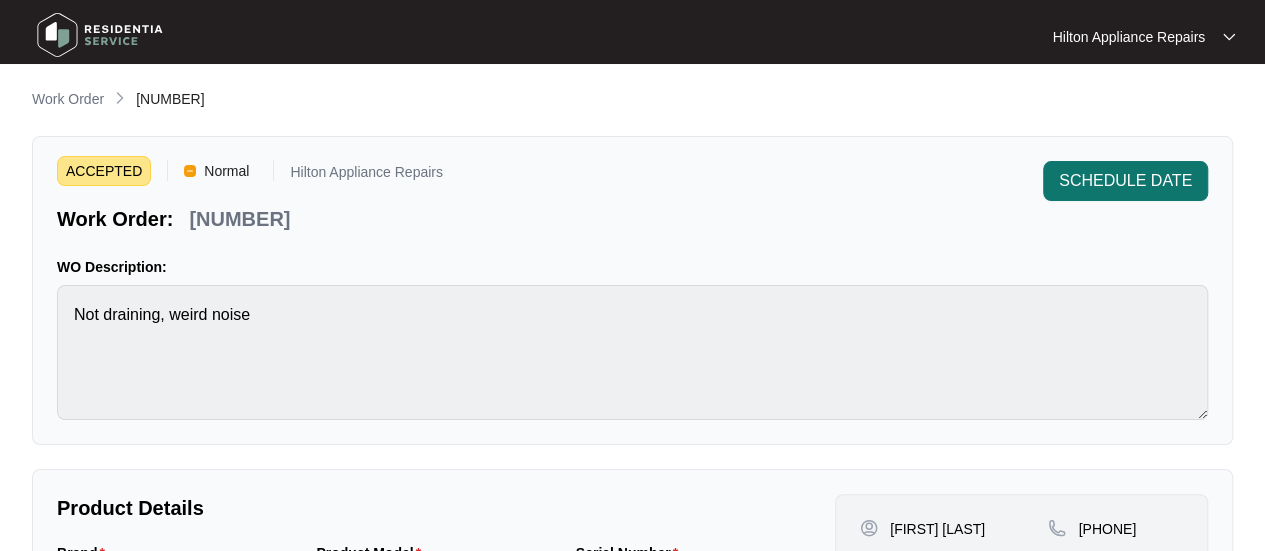 click on "SCHEDULE DATE" at bounding box center [1125, 181] 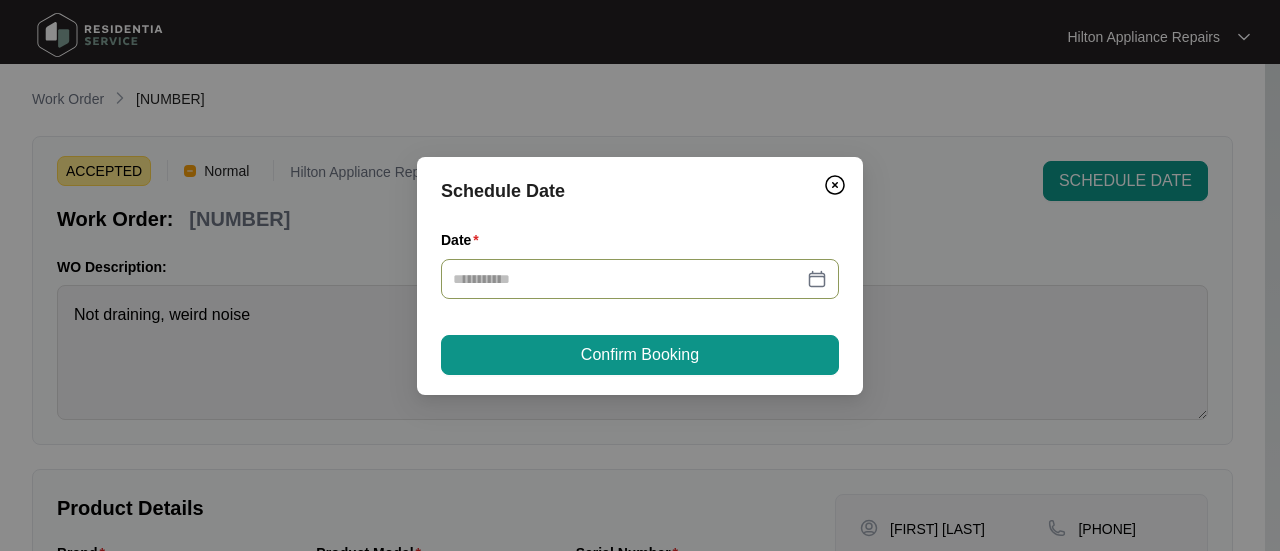click at bounding box center (640, 279) 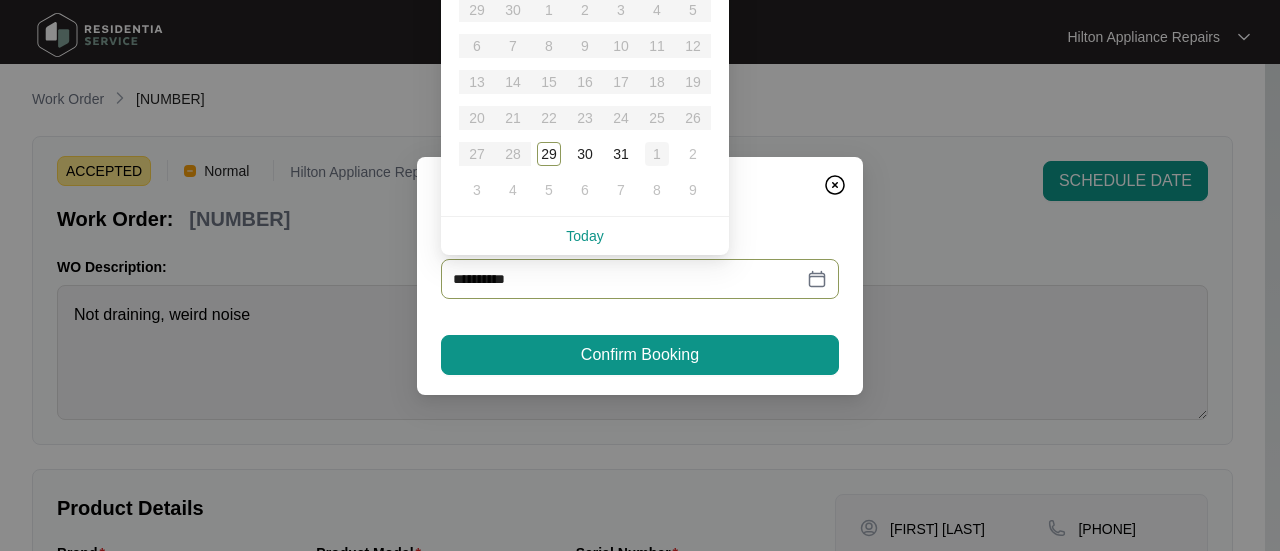 type on "**********" 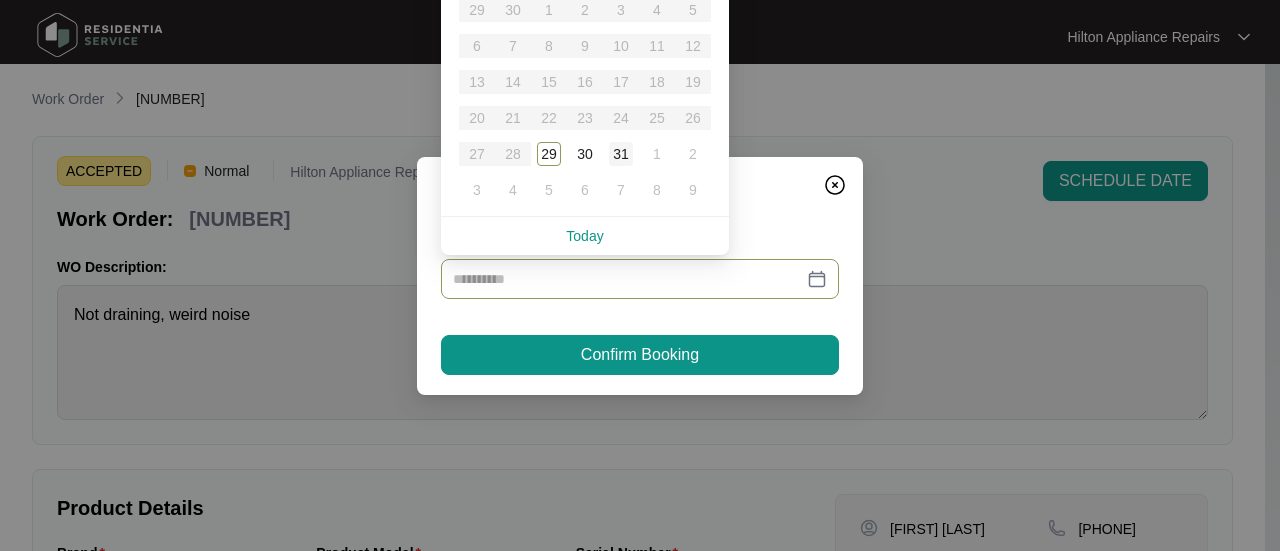 click on "31" at bounding box center (621, 154) 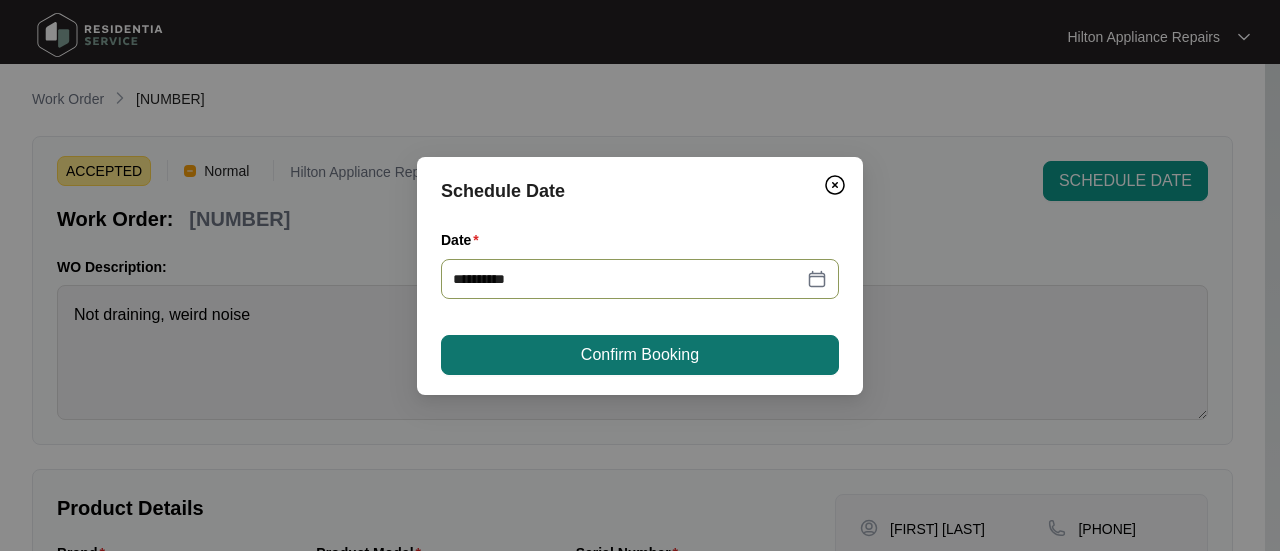 type on "**********" 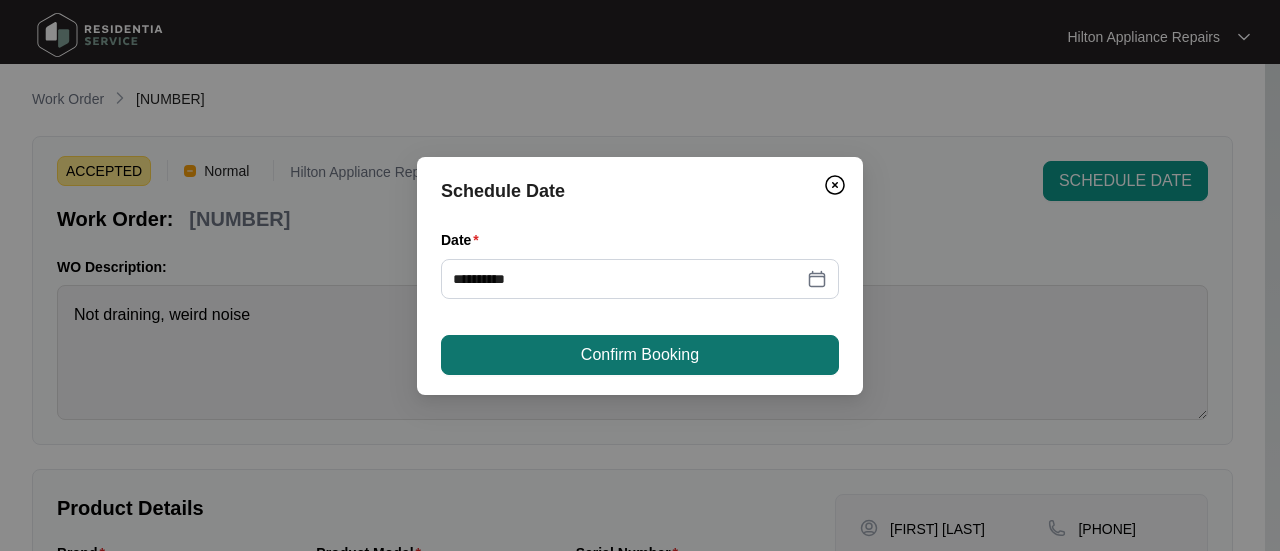 click on "Confirm Booking" at bounding box center [640, 355] 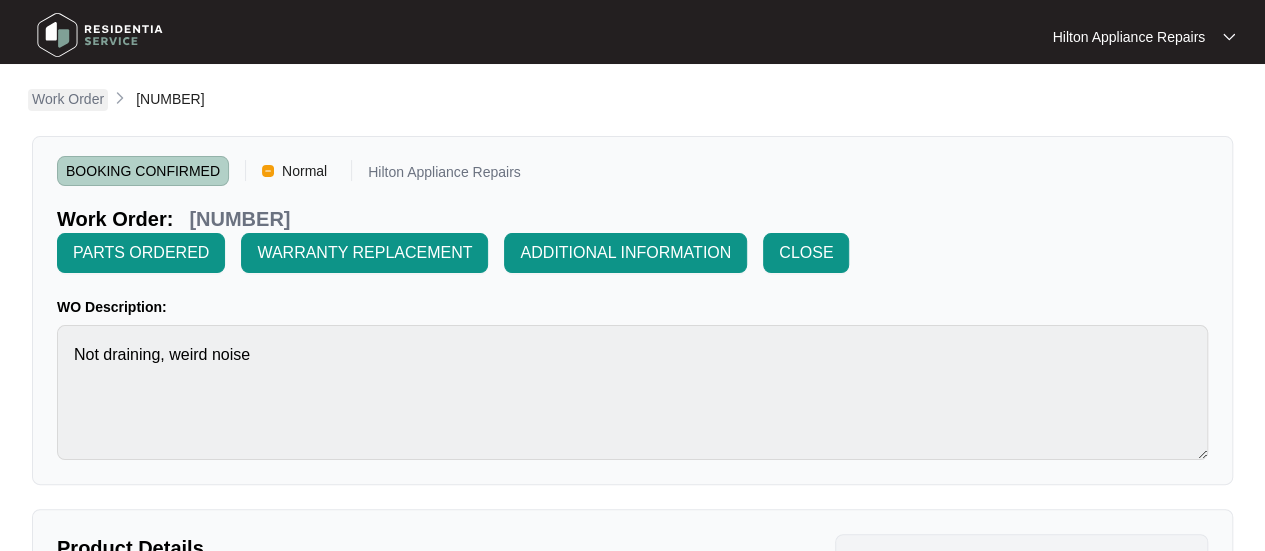 drag, startPoint x: 58, startPoint y: 103, endPoint x: 86, endPoint y: 106, distance: 28.160255 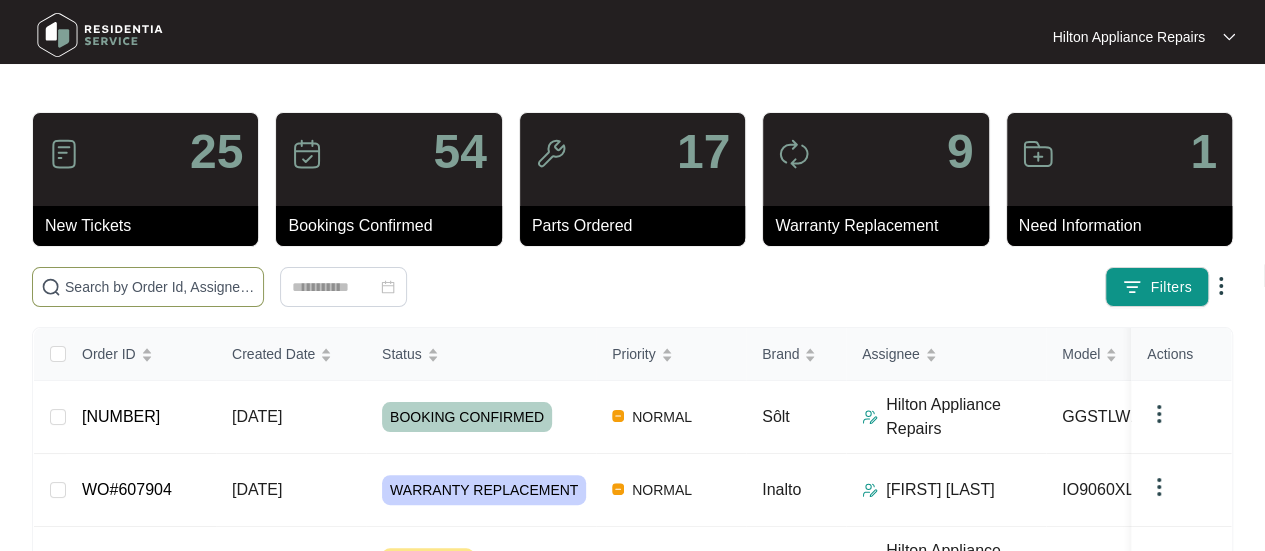 click at bounding box center [148, 287] 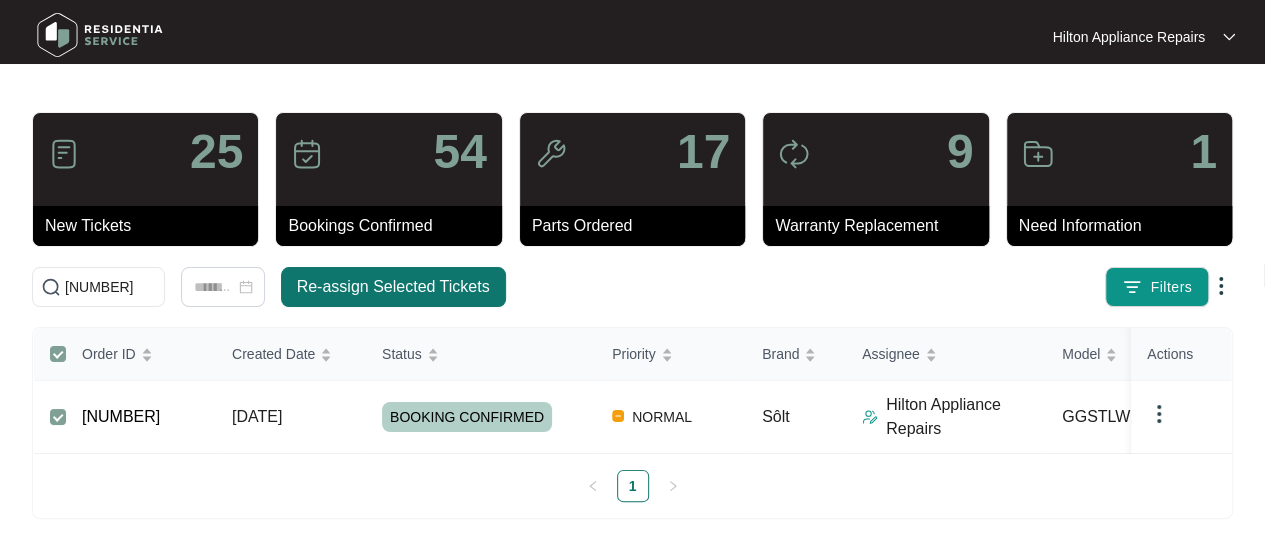click on "Re-assign Selected Tickets" at bounding box center (393, 287) 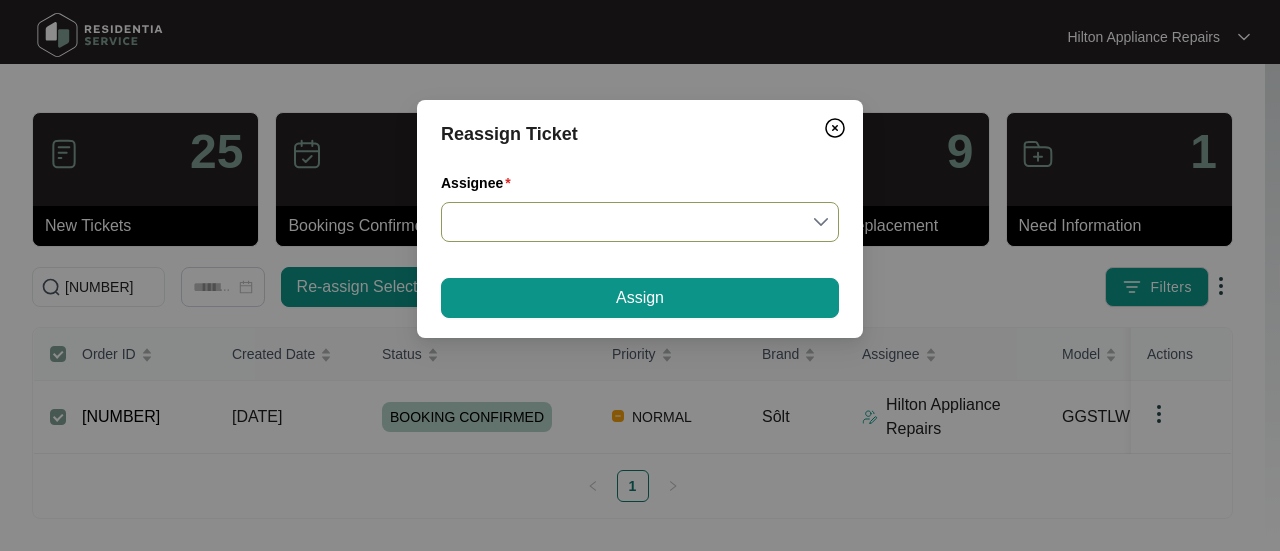 click on "Assignee" at bounding box center [640, 222] 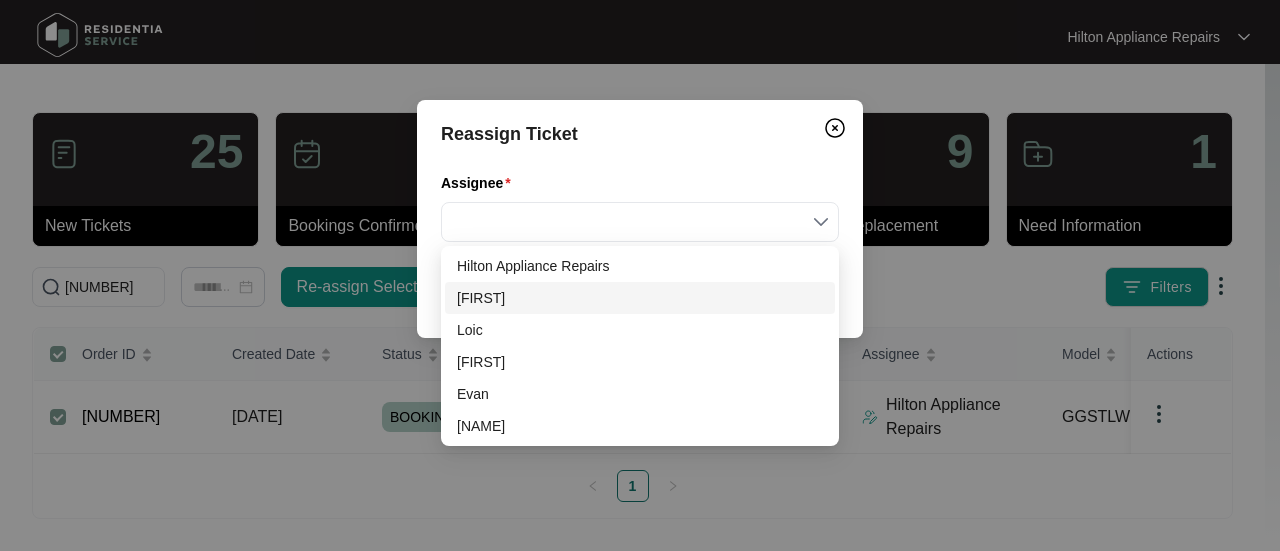 click on "[FIRST]" at bounding box center [640, 298] 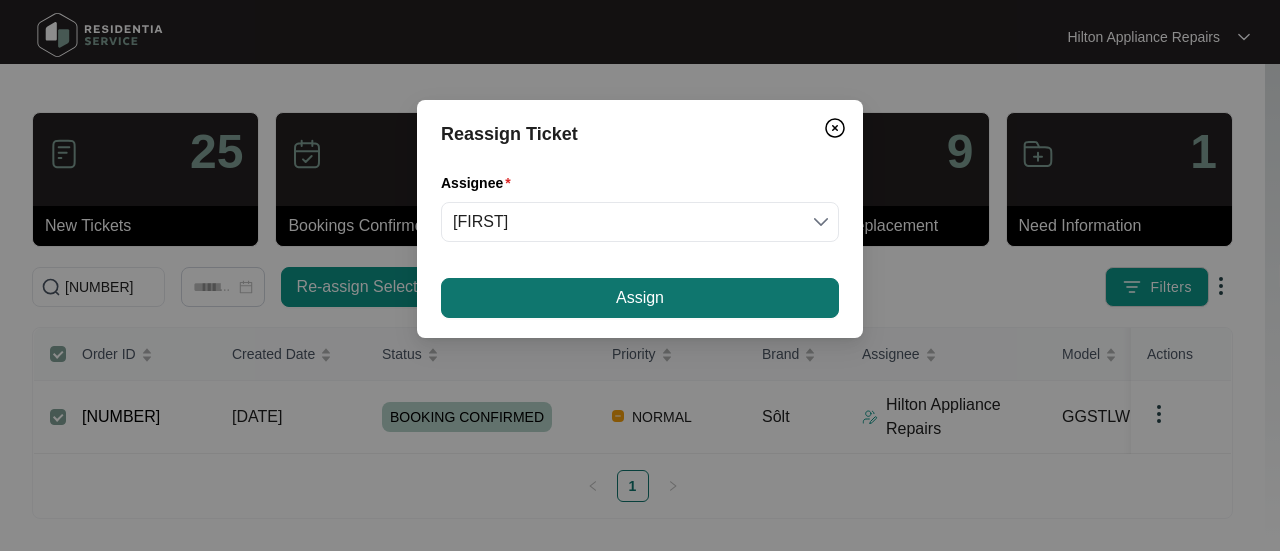 click on "Assign" at bounding box center (640, 298) 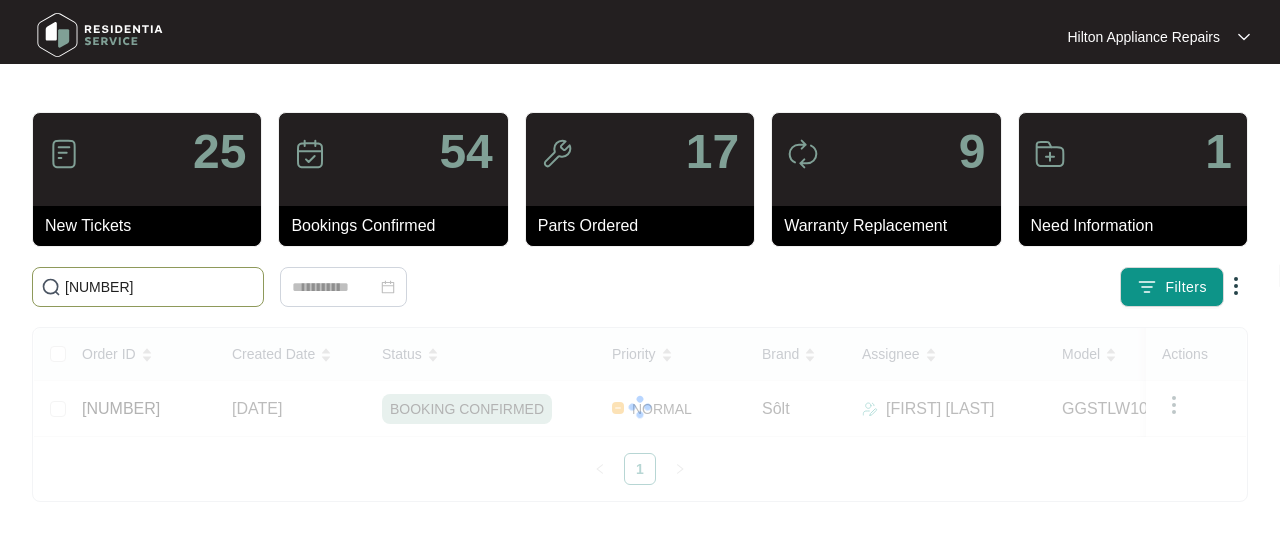 drag, startPoint x: 168, startPoint y: 273, endPoint x: 88, endPoint y: 294, distance: 82.710335 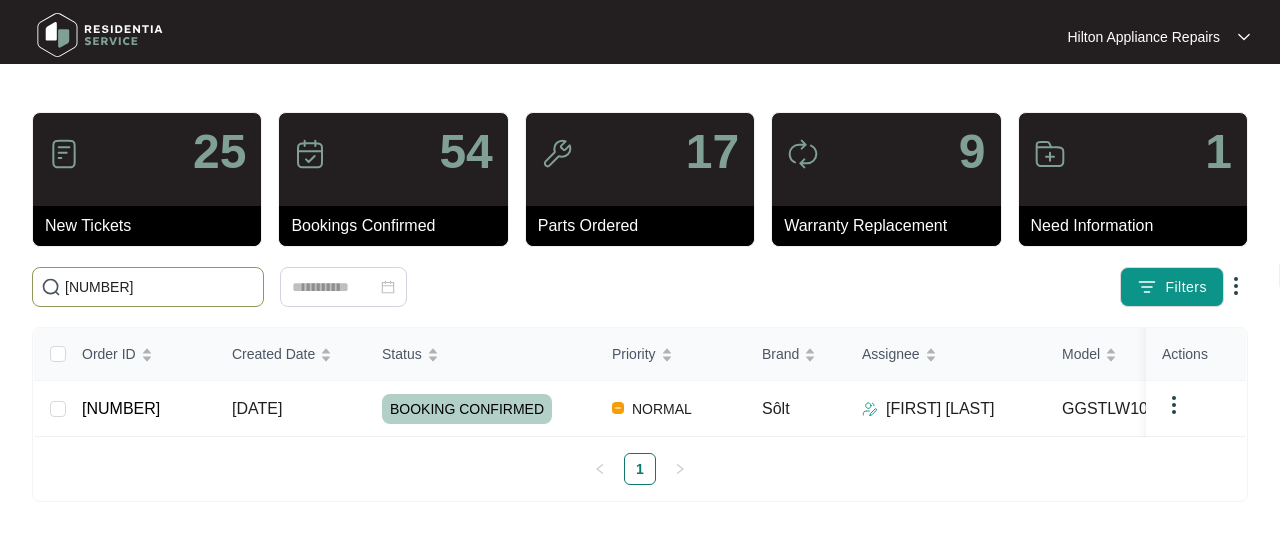 drag, startPoint x: 144, startPoint y: 290, endPoint x: 186, endPoint y: 283, distance: 42.579338 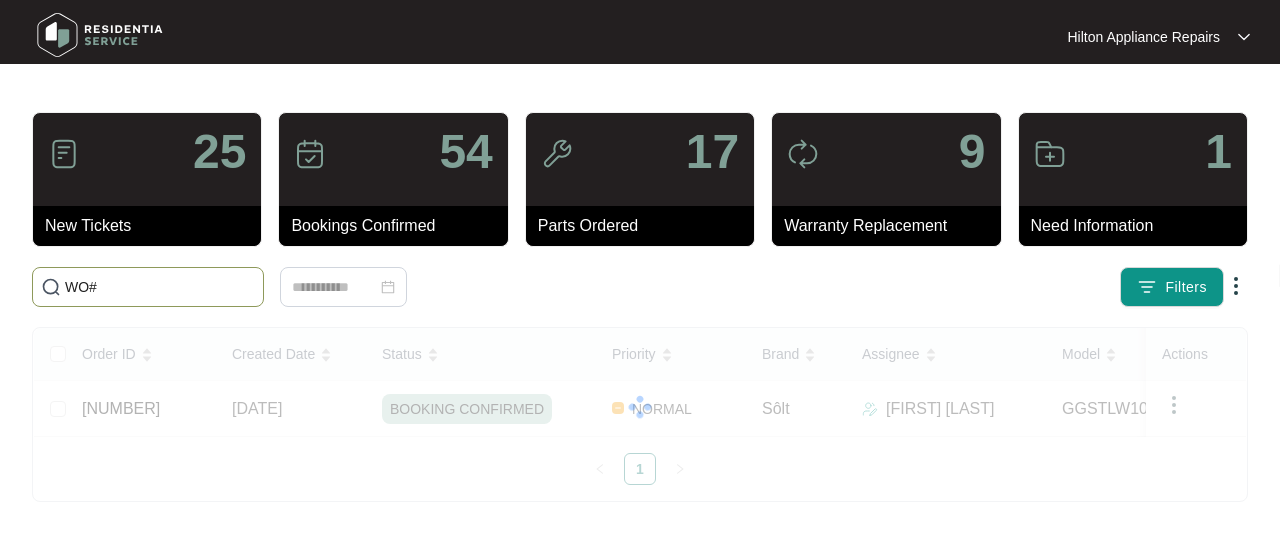 paste on "620238" 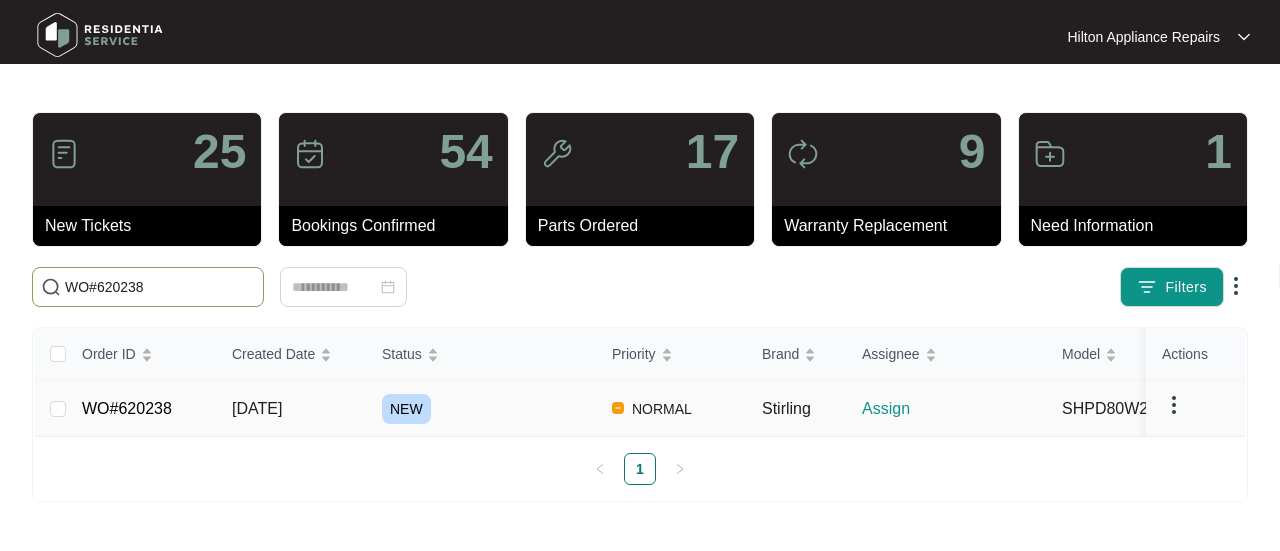 type on "WO#620238" 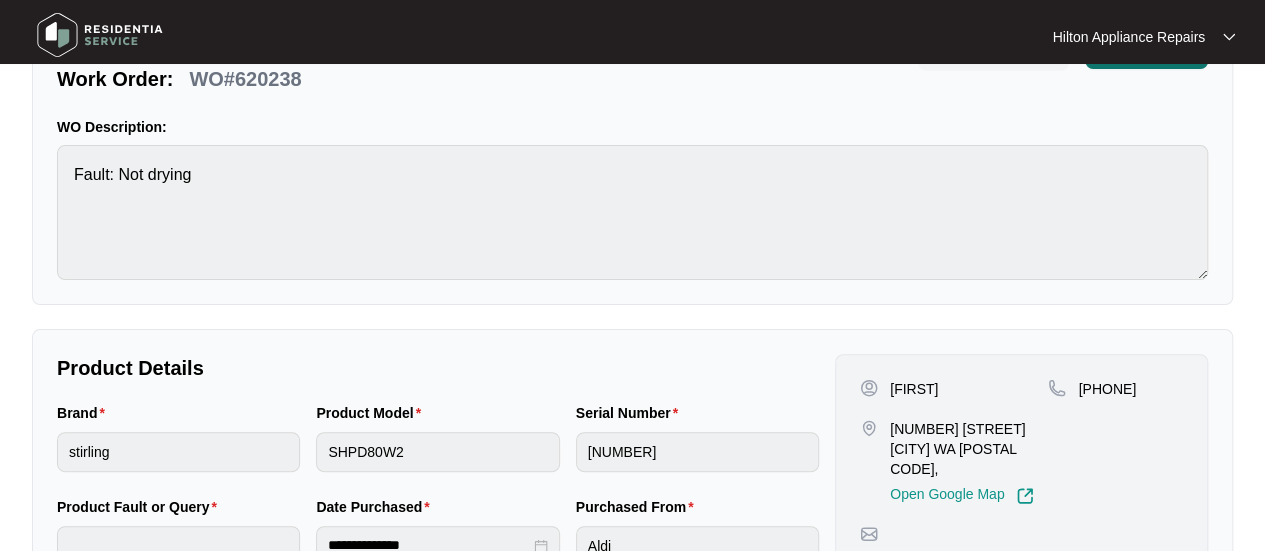 scroll, scrollTop: 0, scrollLeft: 0, axis: both 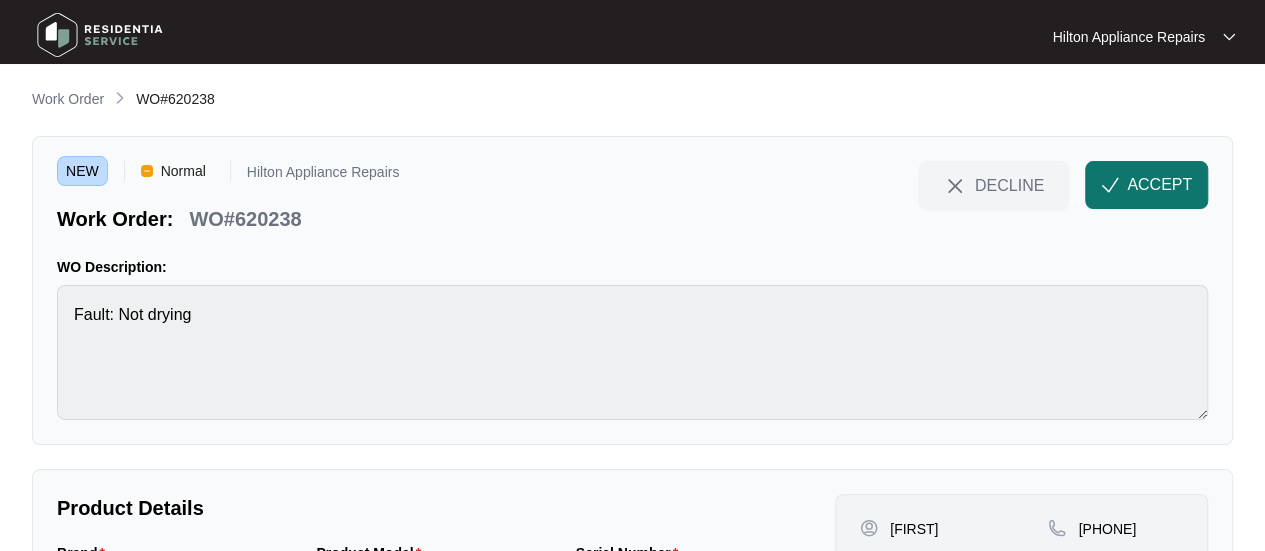 click on "ACCEPT" at bounding box center [1146, 185] 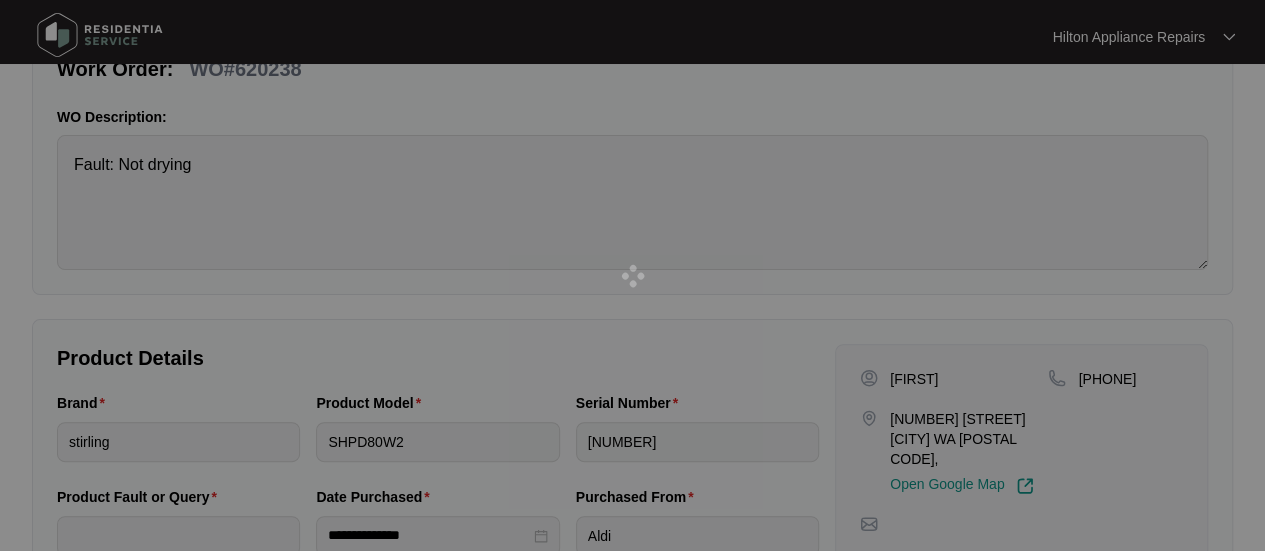 scroll, scrollTop: 233, scrollLeft: 0, axis: vertical 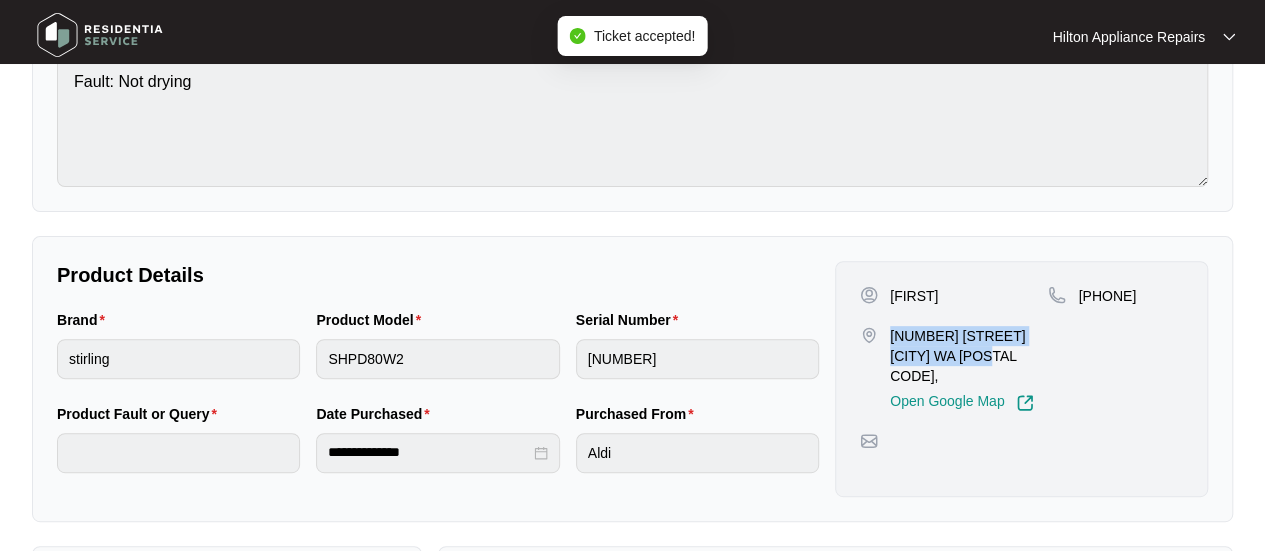 drag, startPoint x: 959, startPoint y: 355, endPoint x: 890, endPoint y: 332, distance: 72.73238 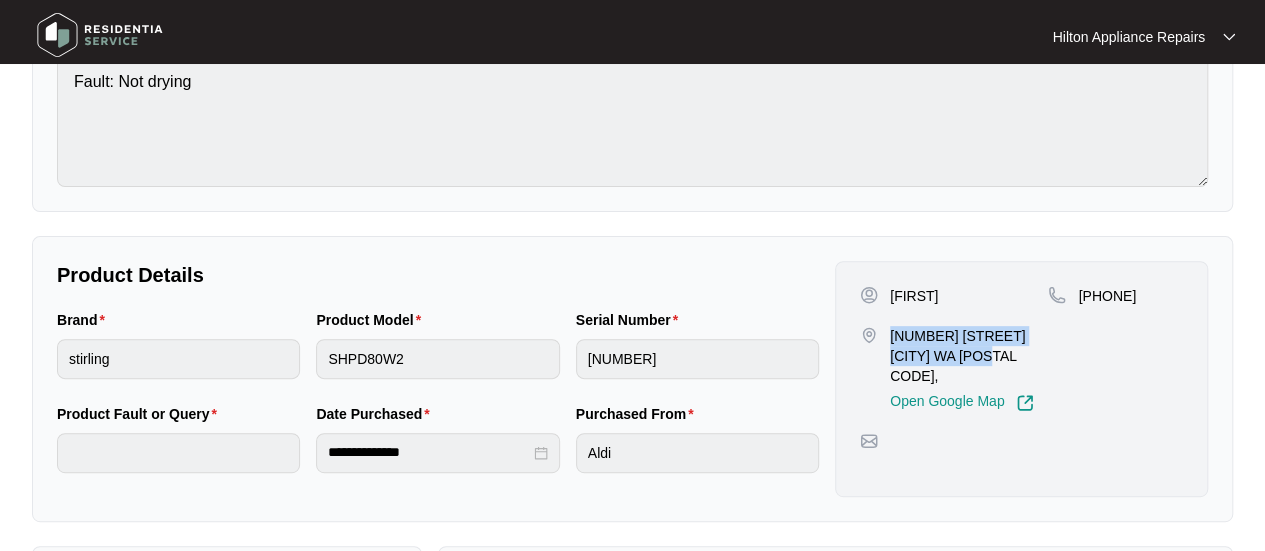drag, startPoint x: 1172, startPoint y: 295, endPoint x: 1105, endPoint y: 294, distance: 67.00746 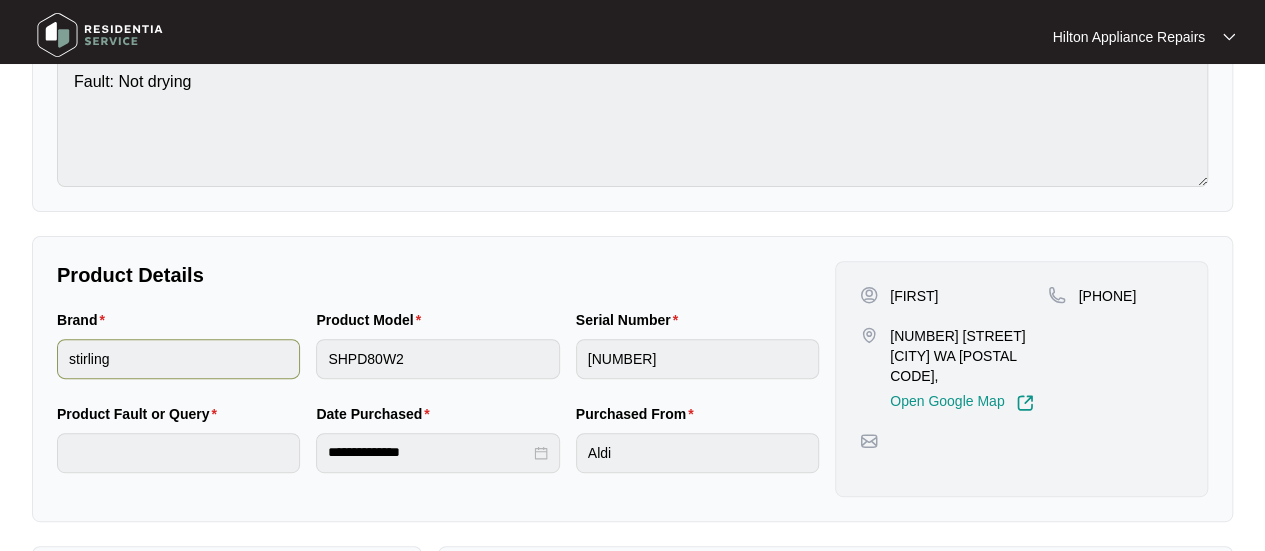 click on "Brand stirling Product Model SHPD80W2 Serial Number [SERIAL]" at bounding box center [438, 356] 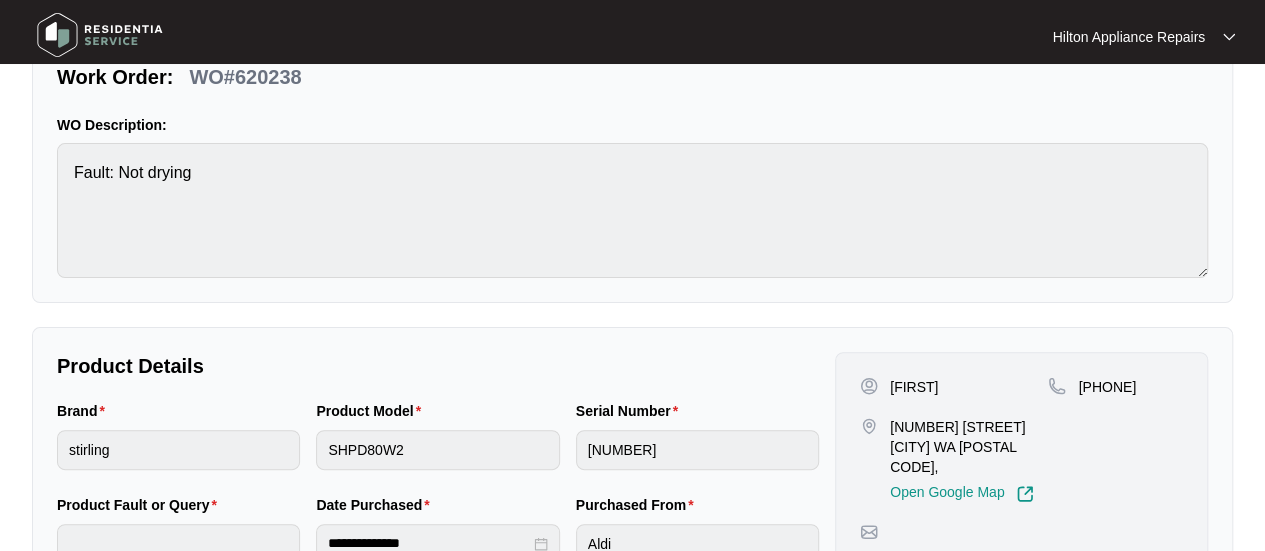 scroll, scrollTop: 0, scrollLeft: 0, axis: both 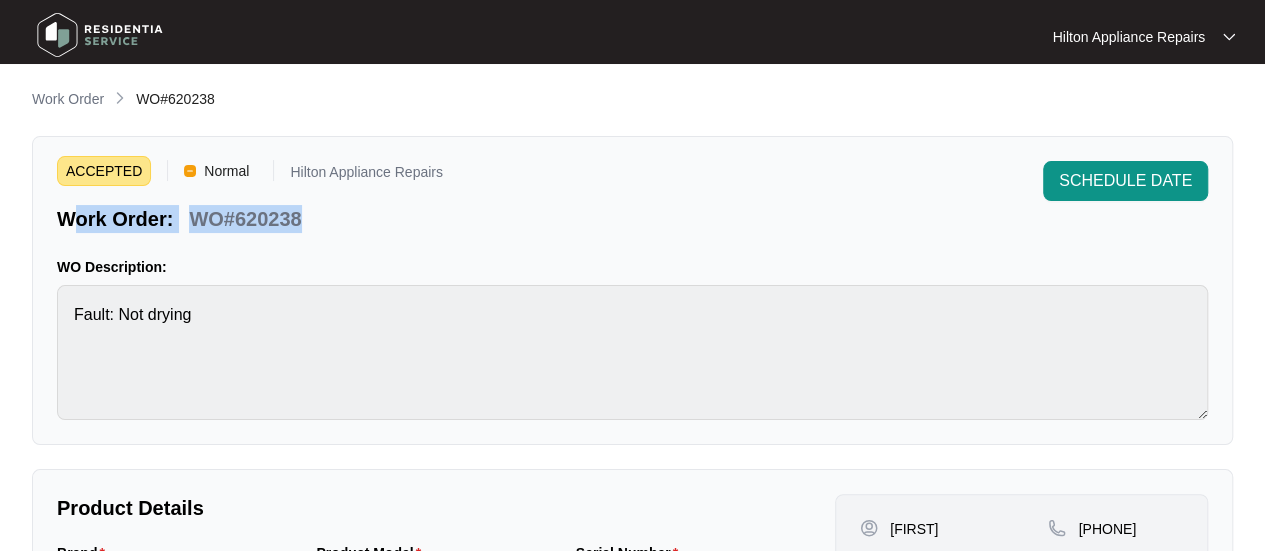 drag, startPoint x: 206, startPoint y: 223, endPoint x: 36, endPoint y: 220, distance: 170.02647 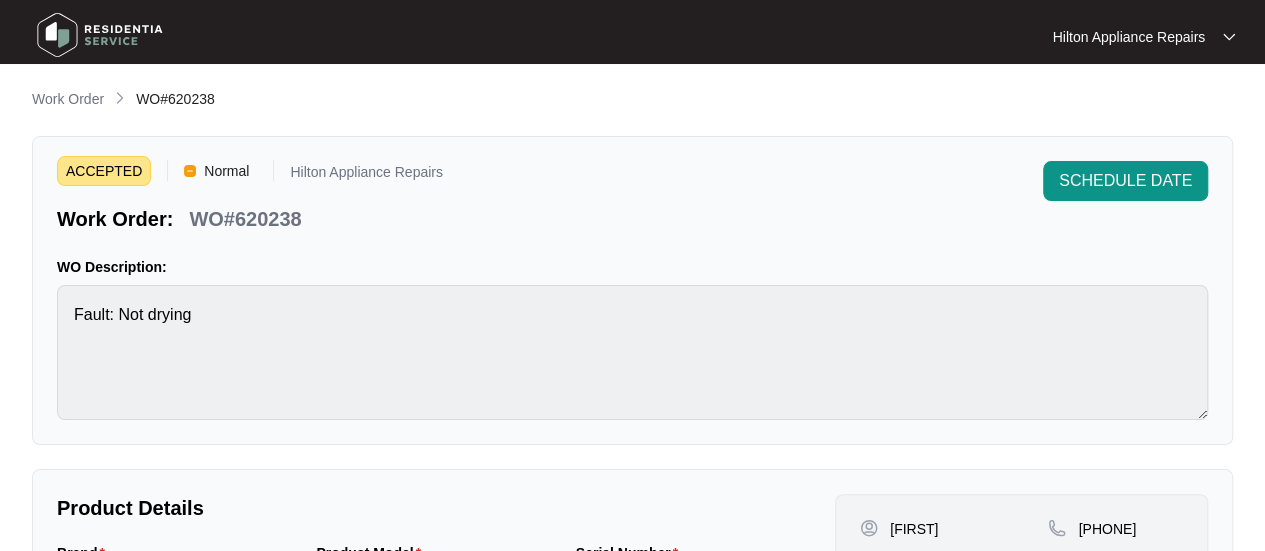click on "ACCEPTED Normal Hilton Appliance Repairs Work Order: WO#620238 SCHEDULE DATE WO Description: Fault: Not drying" at bounding box center [632, 290] 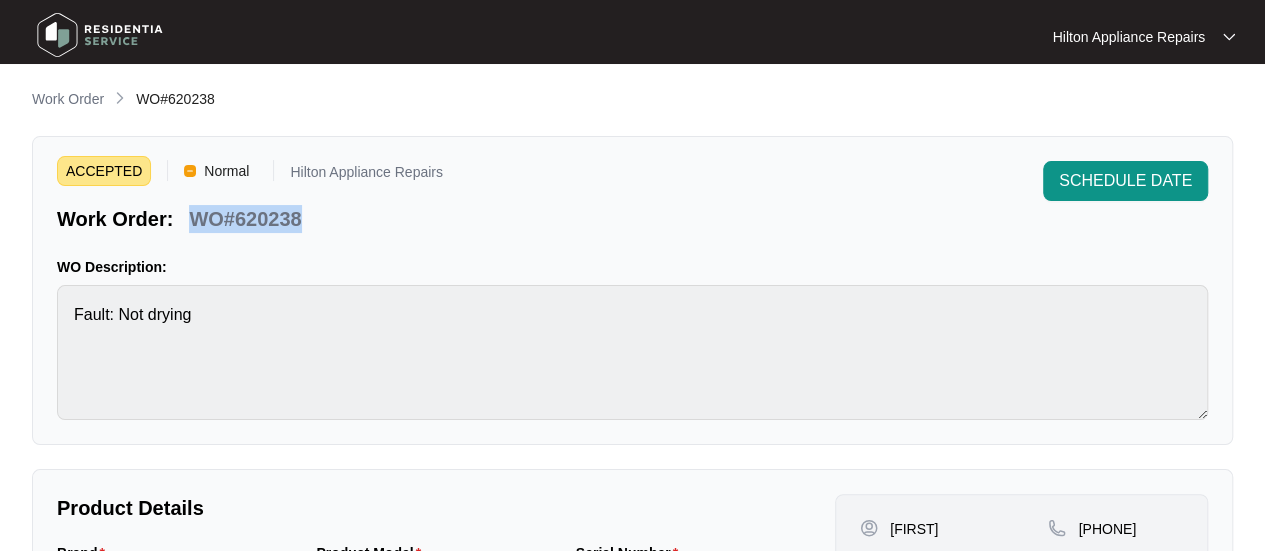 drag, startPoint x: 318, startPoint y: 215, endPoint x: 198, endPoint y: 222, distance: 120.203995 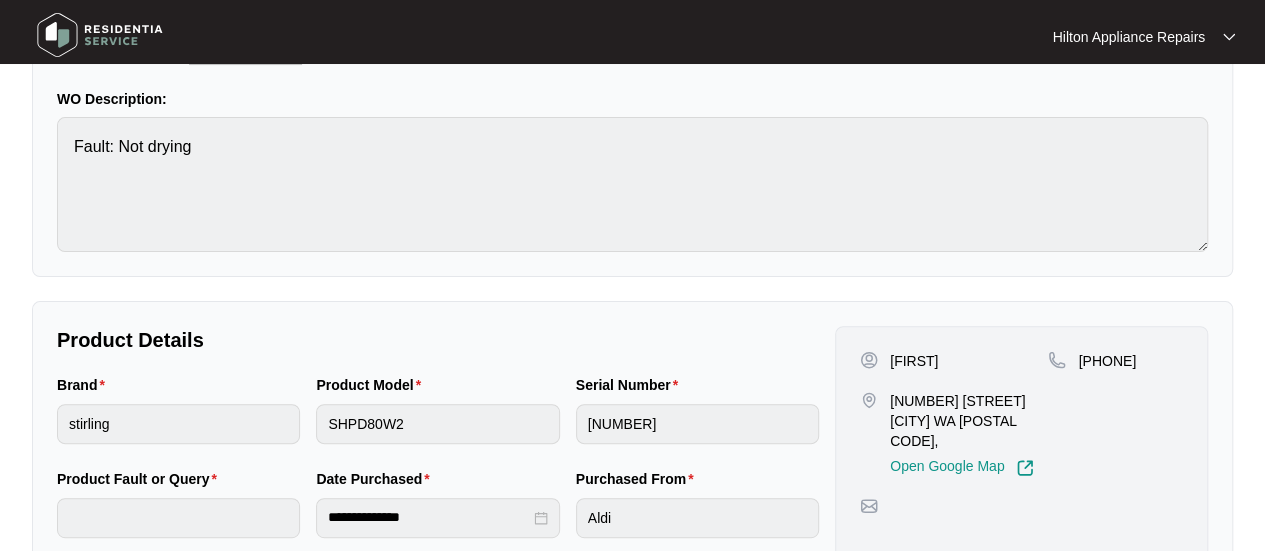 scroll, scrollTop: 200, scrollLeft: 0, axis: vertical 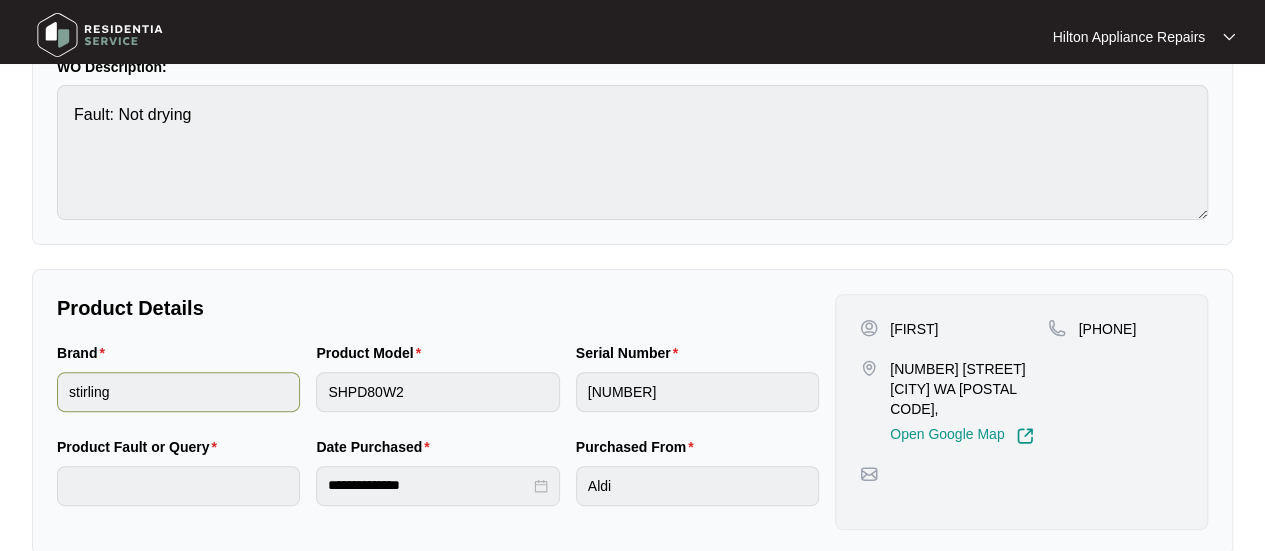 click on "Brand stirling Product Model SHPD80W2 Serial Number [SERIAL]" at bounding box center [438, 389] 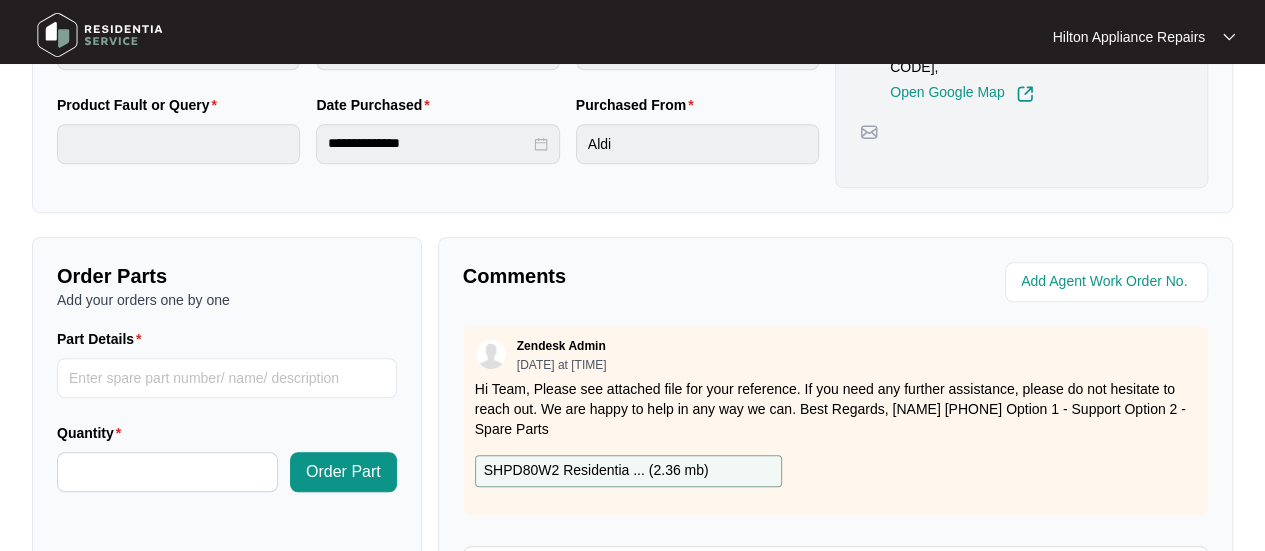 scroll, scrollTop: 400, scrollLeft: 0, axis: vertical 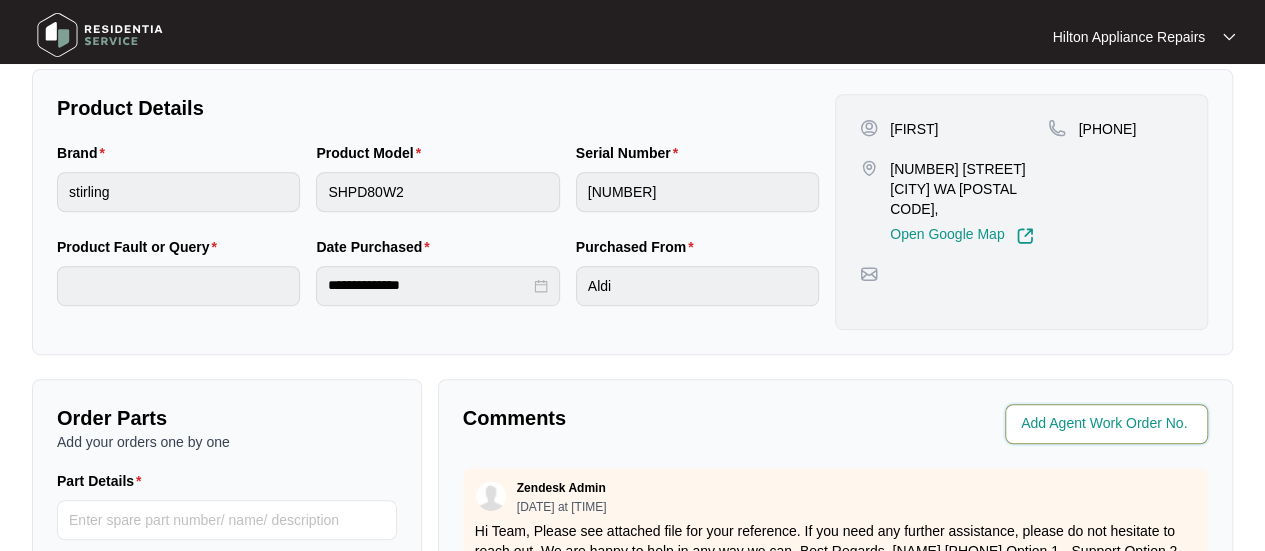 click at bounding box center (1108, 424) 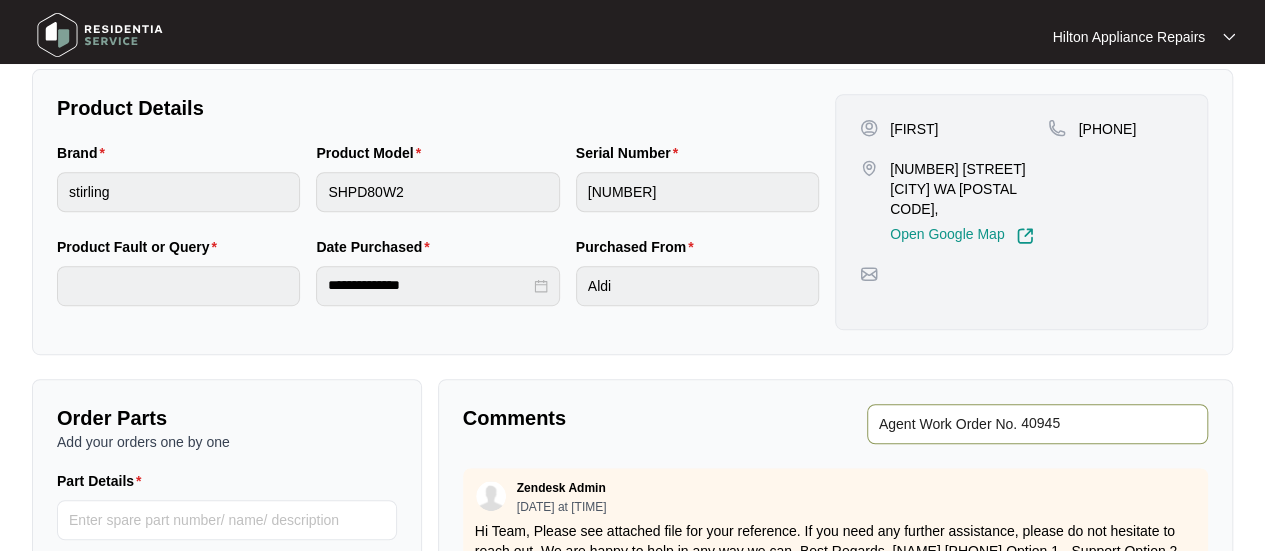 type on "40945" 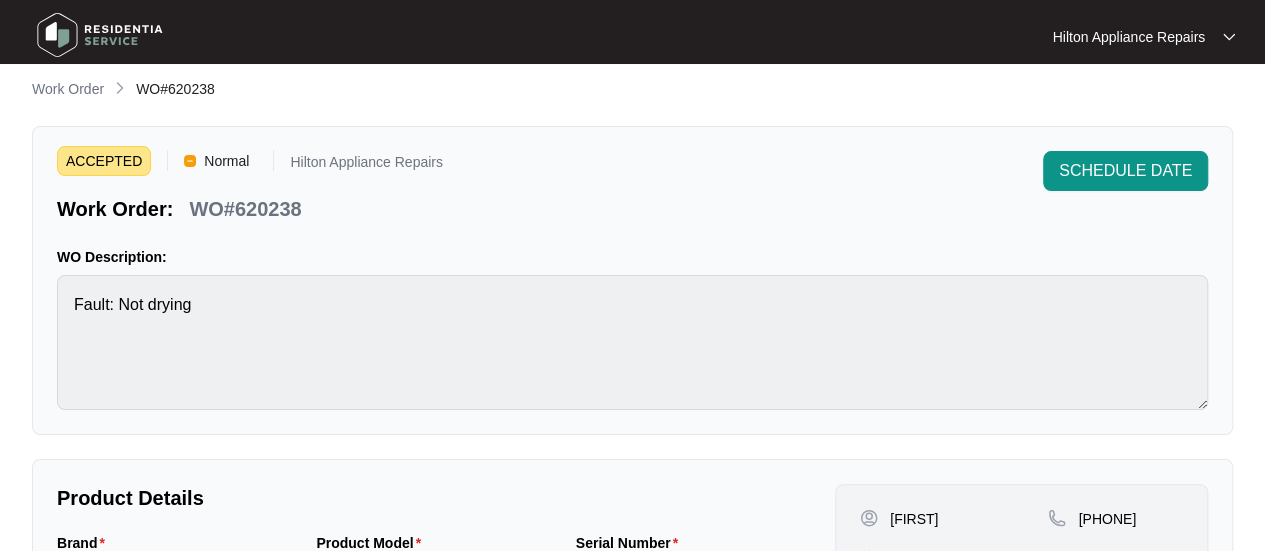 scroll, scrollTop: 0, scrollLeft: 0, axis: both 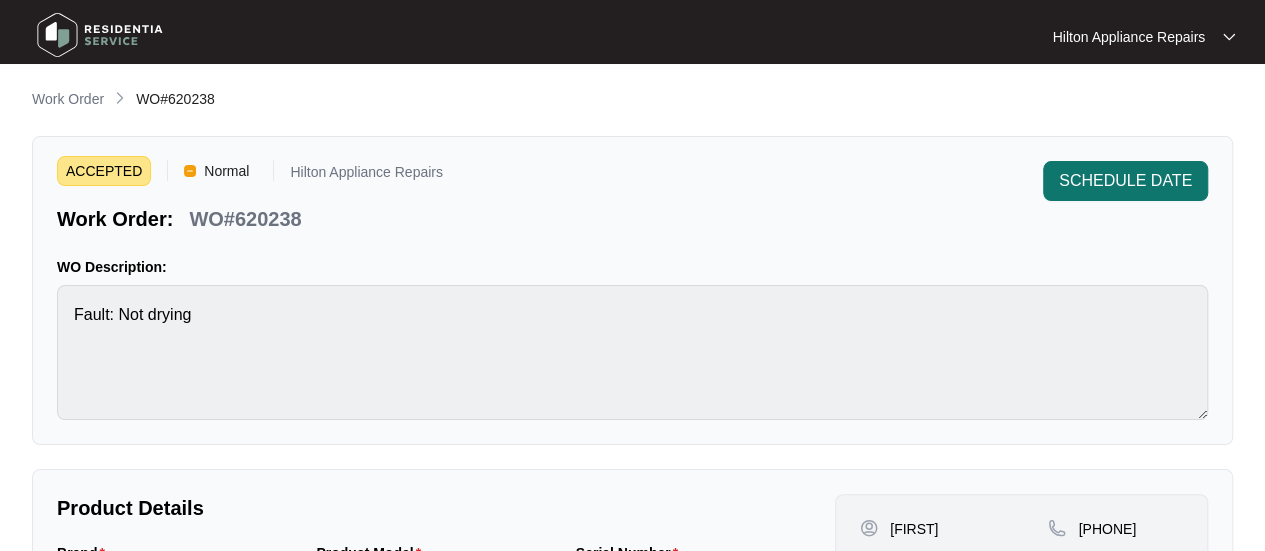 click on "SCHEDULE DATE" at bounding box center [1125, 181] 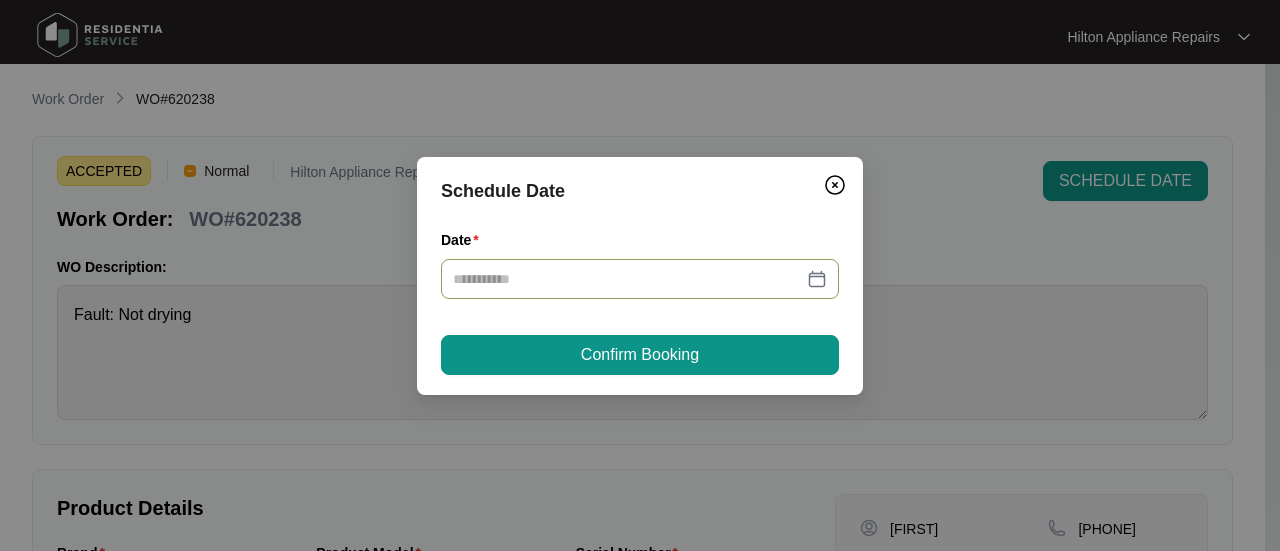 click at bounding box center [640, 279] 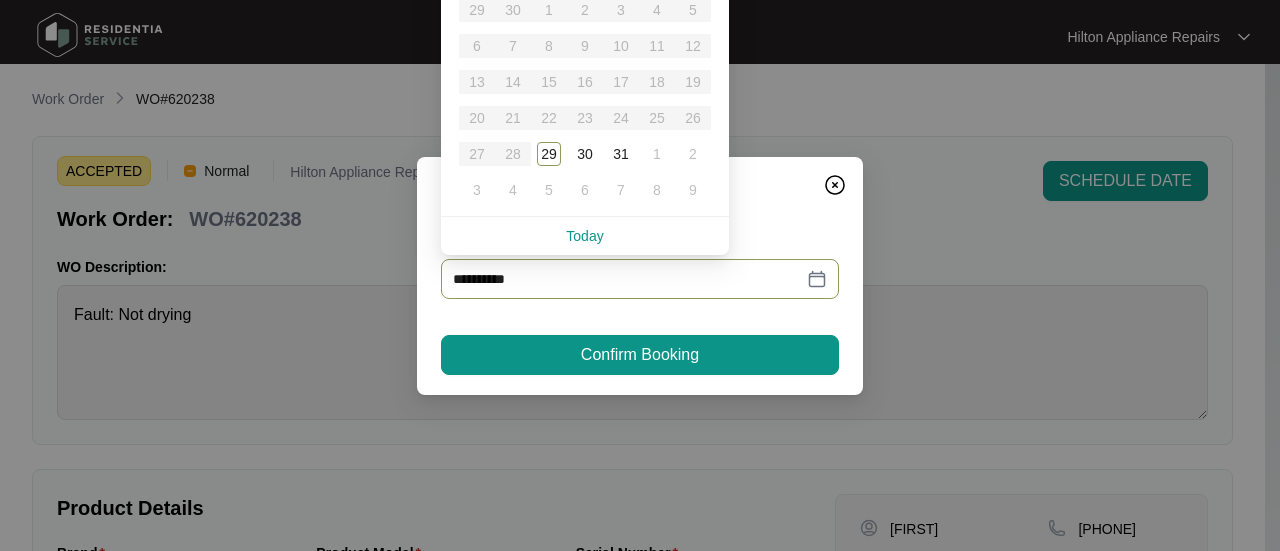 type on "**********" 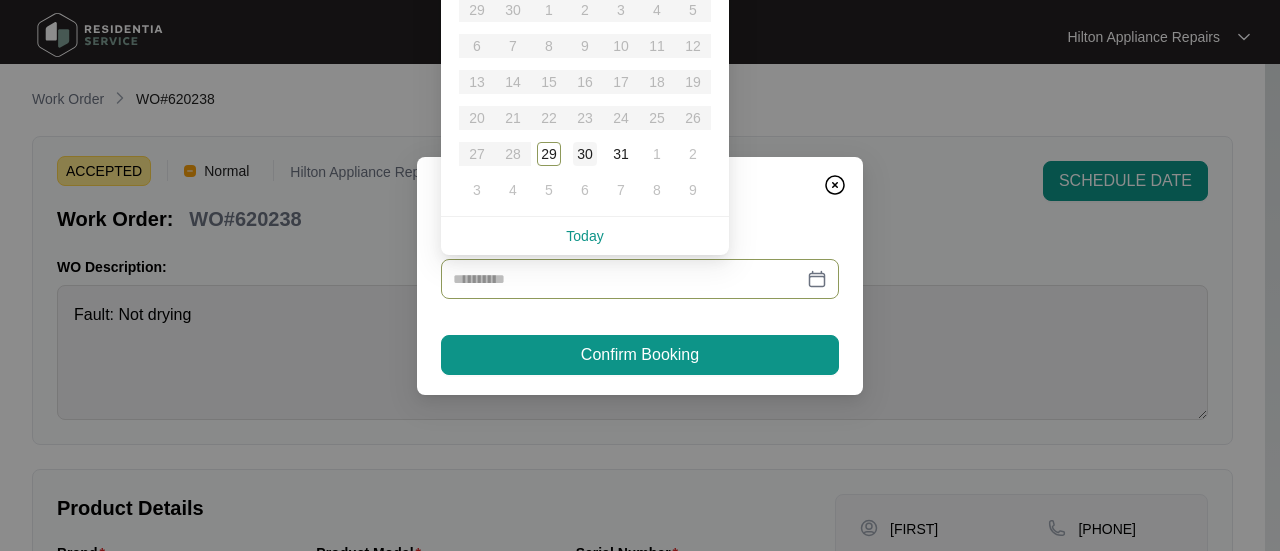 click on "30" at bounding box center [585, 154] 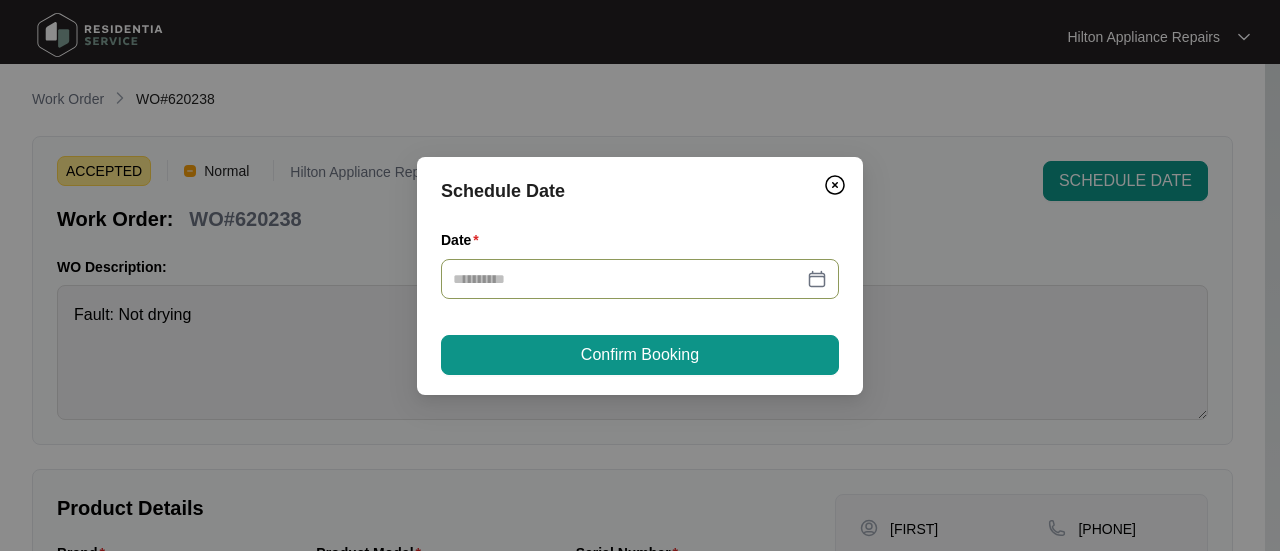 type on "**********" 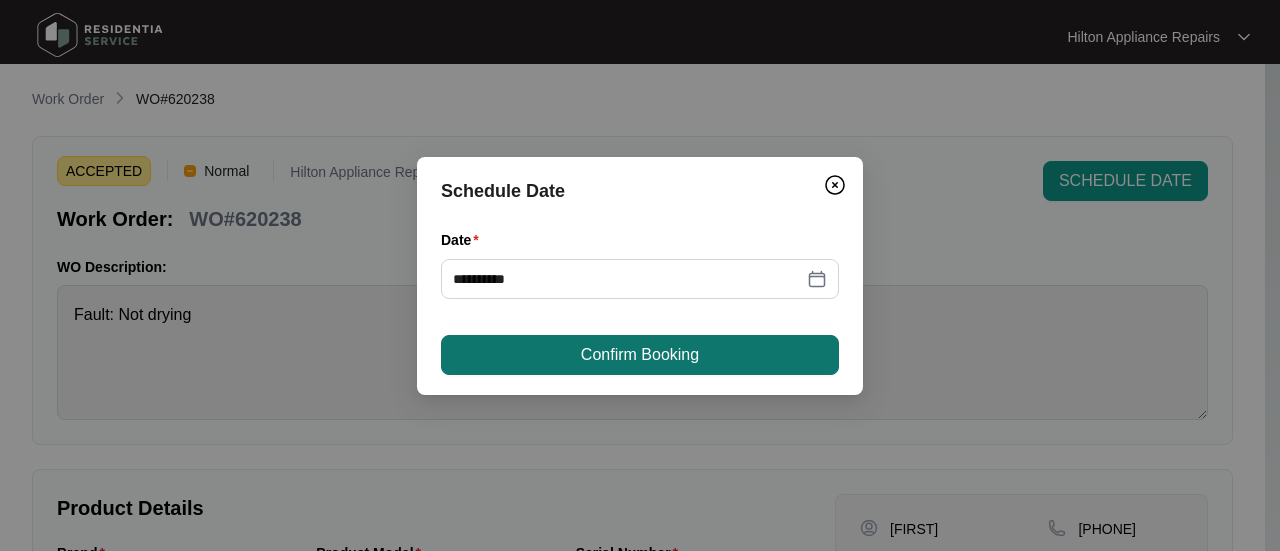 click on "Confirm Booking" at bounding box center [640, 355] 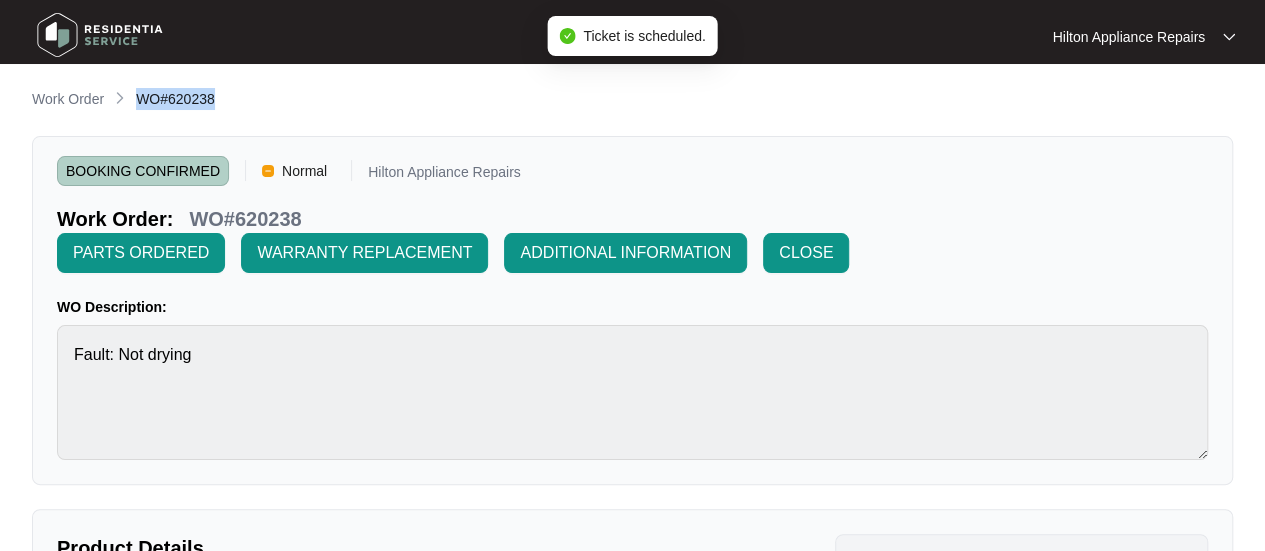 drag, startPoint x: 191, startPoint y: 103, endPoint x: 136, endPoint y: 99, distance: 55.145264 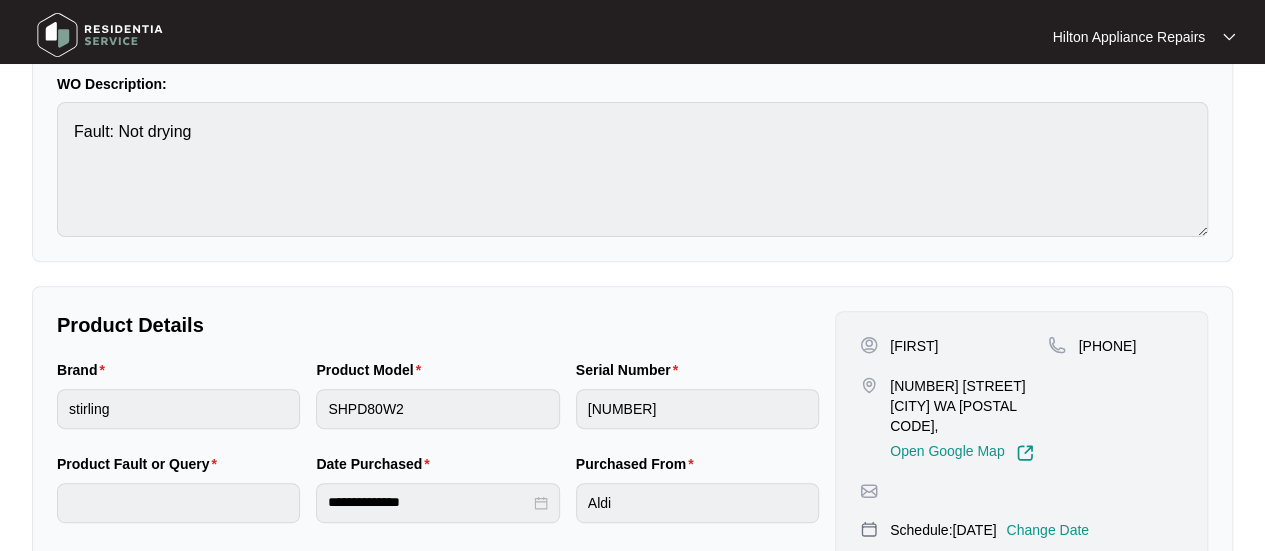 scroll, scrollTop: 0, scrollLeft: 0, axis: both 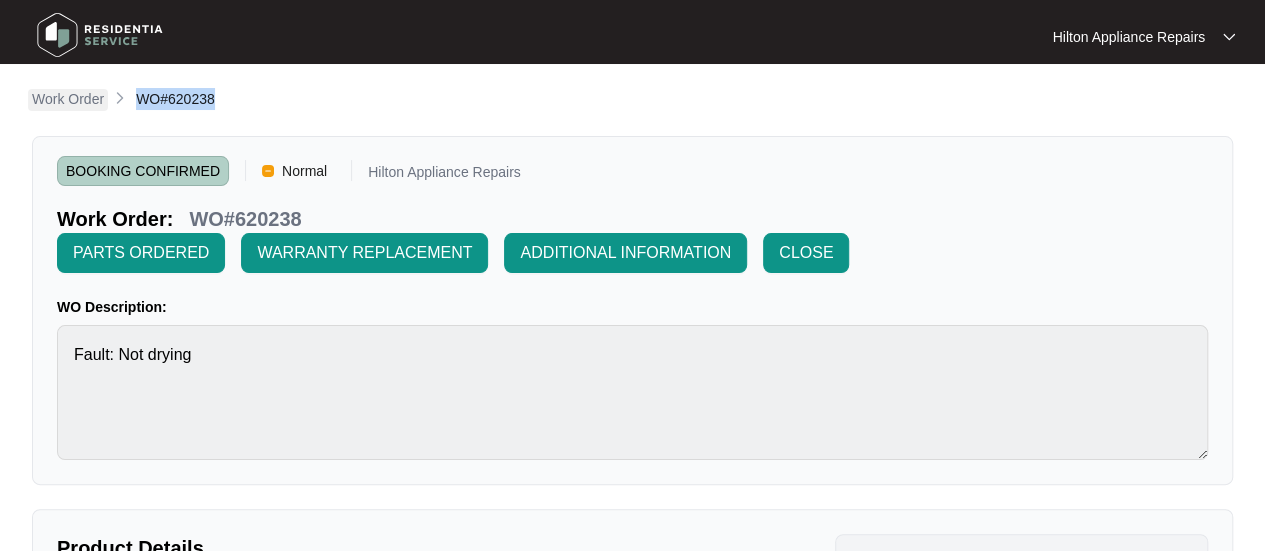 click on "Work Order" at bounding box center (68, 99) 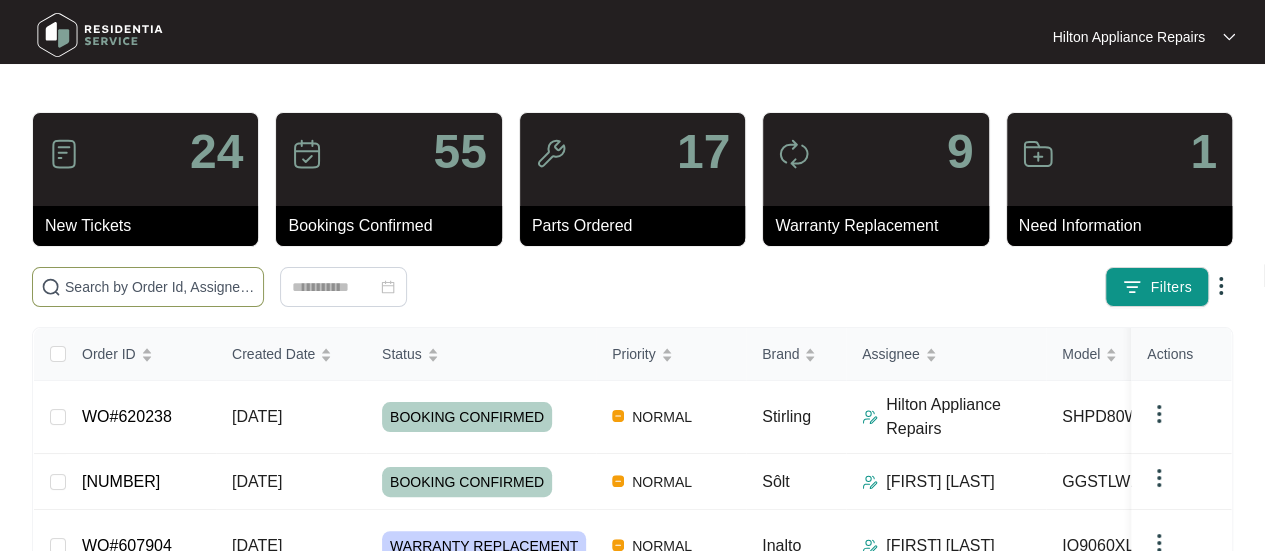 click at bounding box center [160, 287] 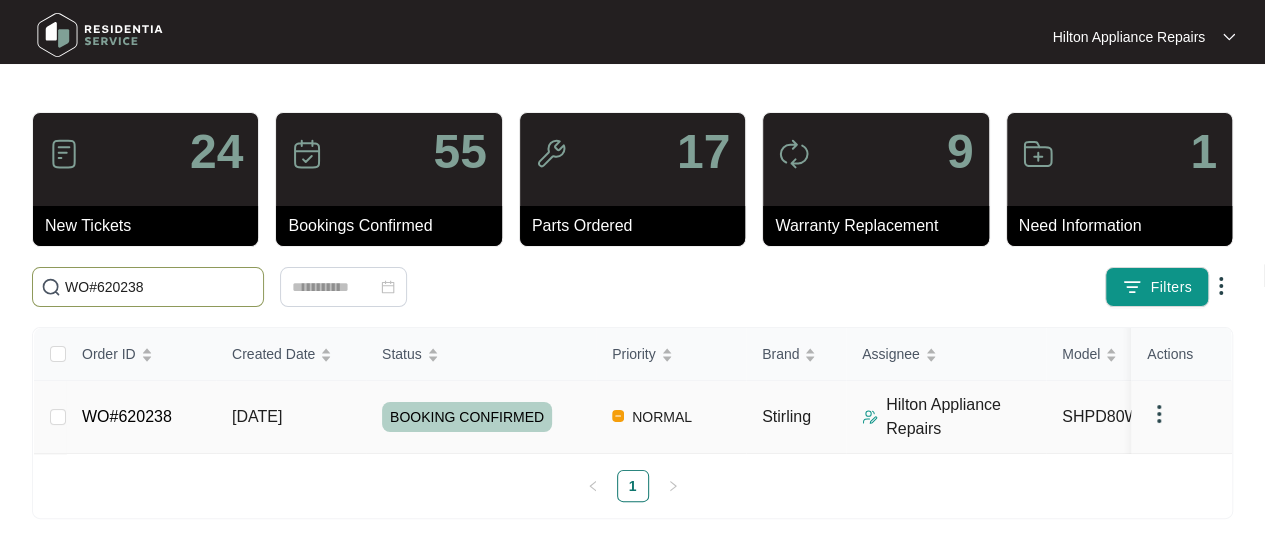 type on "WO#620238" 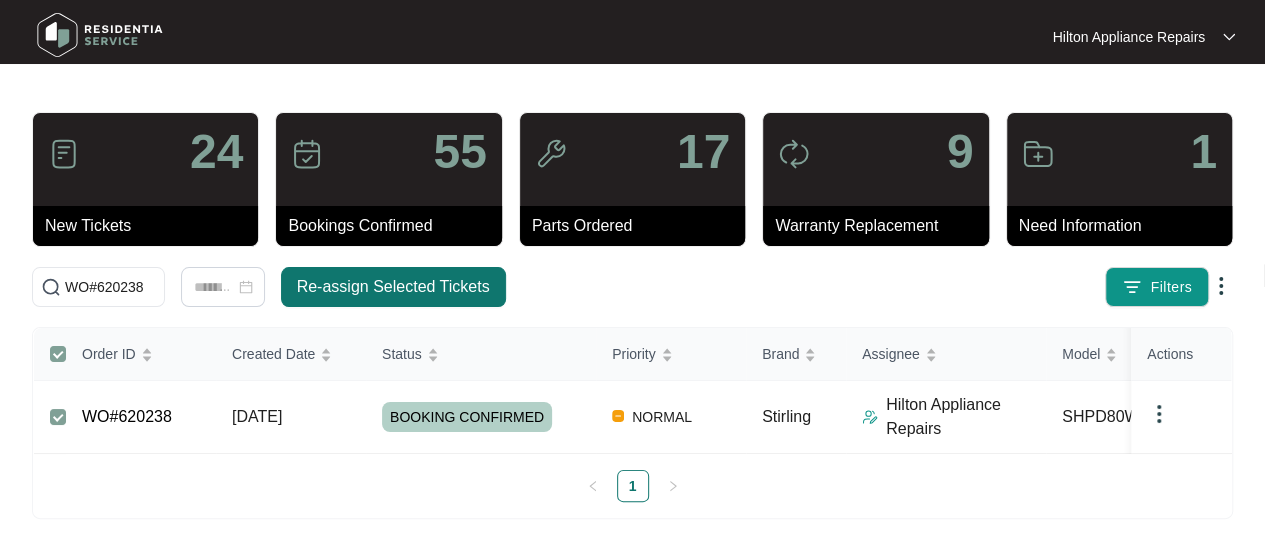click on "Re-assign Selected Tickets" at bounding box center [393, 287] 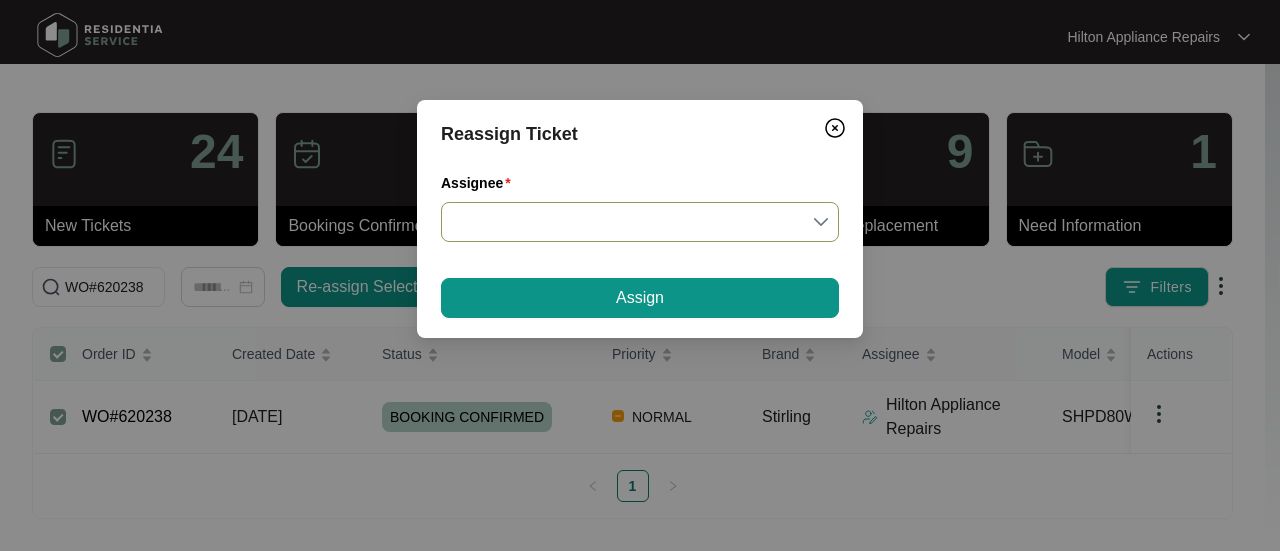 click on "Assignee" at bounding box center [640, 222] 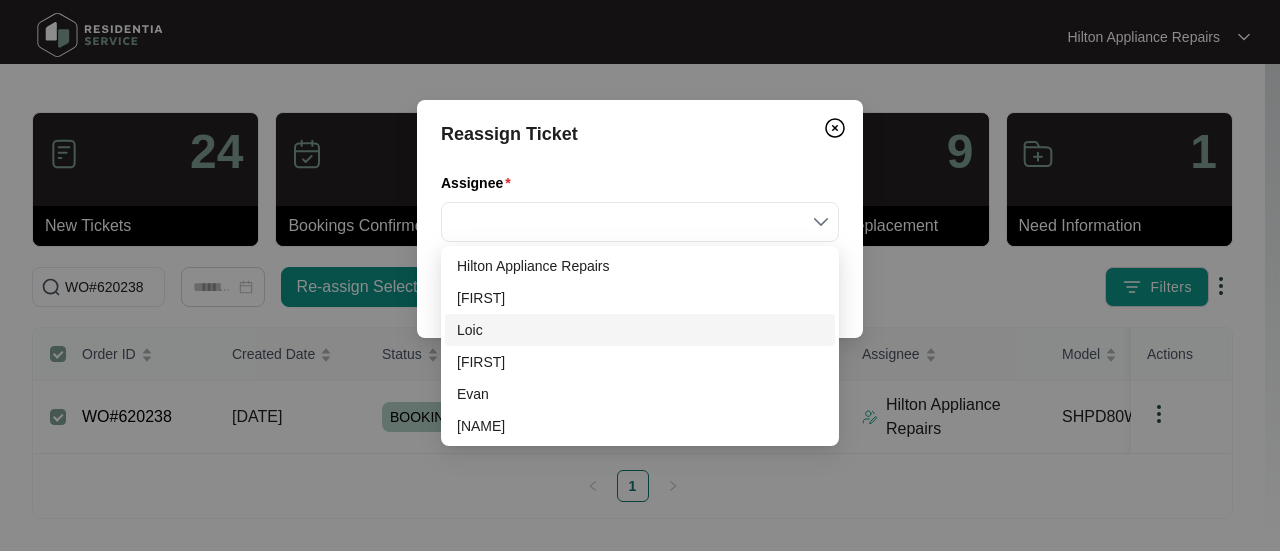 click on "Loic" at bounding box center (640, 330) 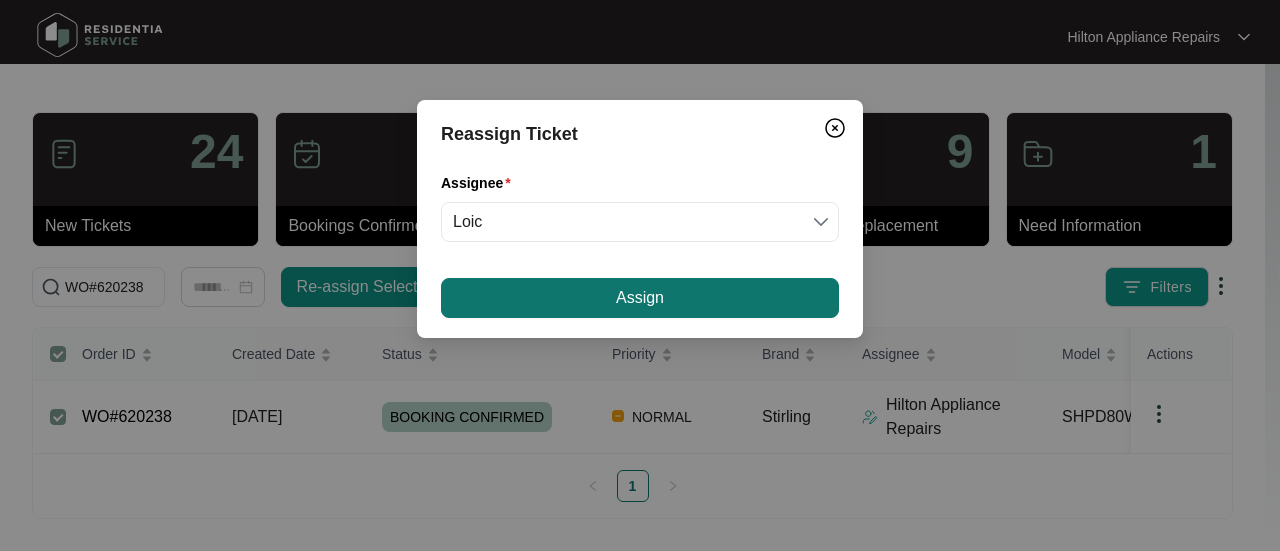 click on "Assign" at bounding box center [640, 298] 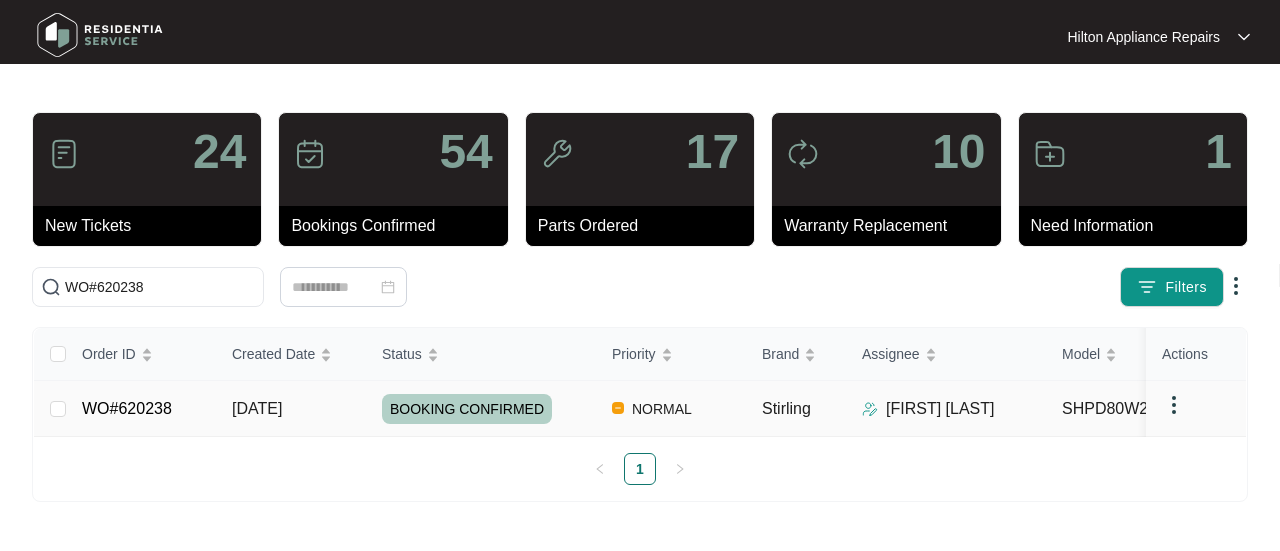 click on "[DATE]" at bounding box center [257, 408] 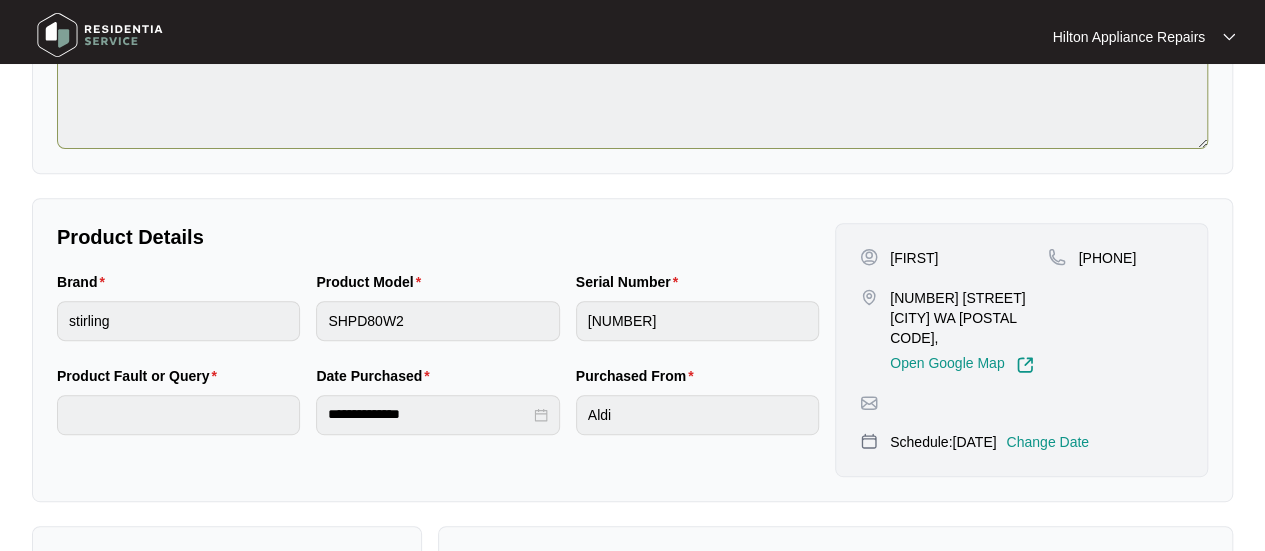 scroll, scrollTop: 0, scrollLeft: 0, axis: both 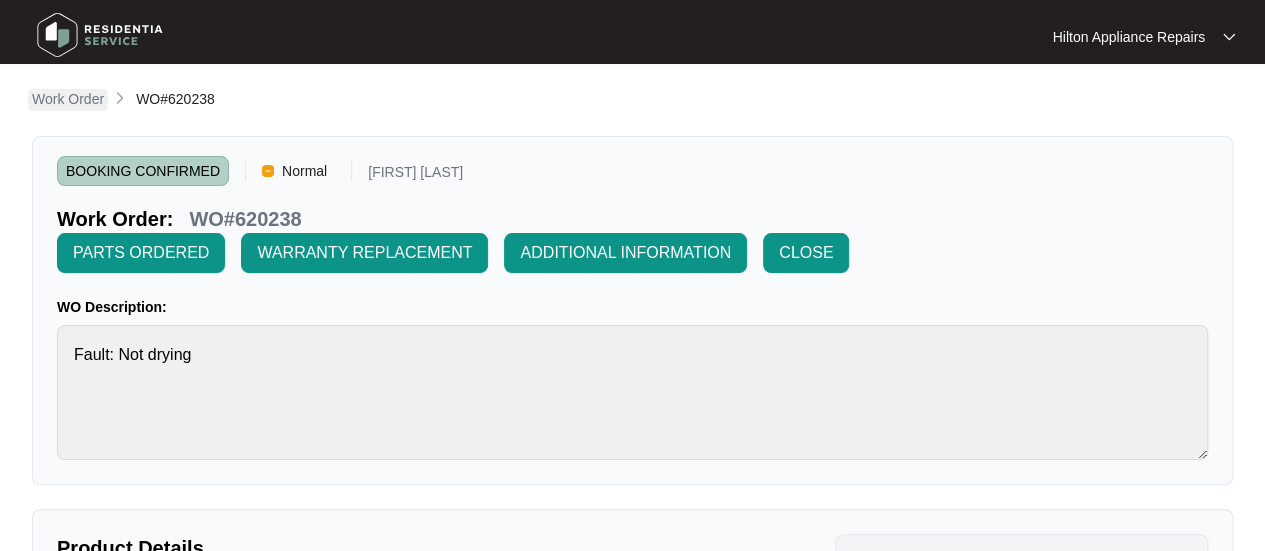 click on "Work Order" at bounding box center (68, 99) 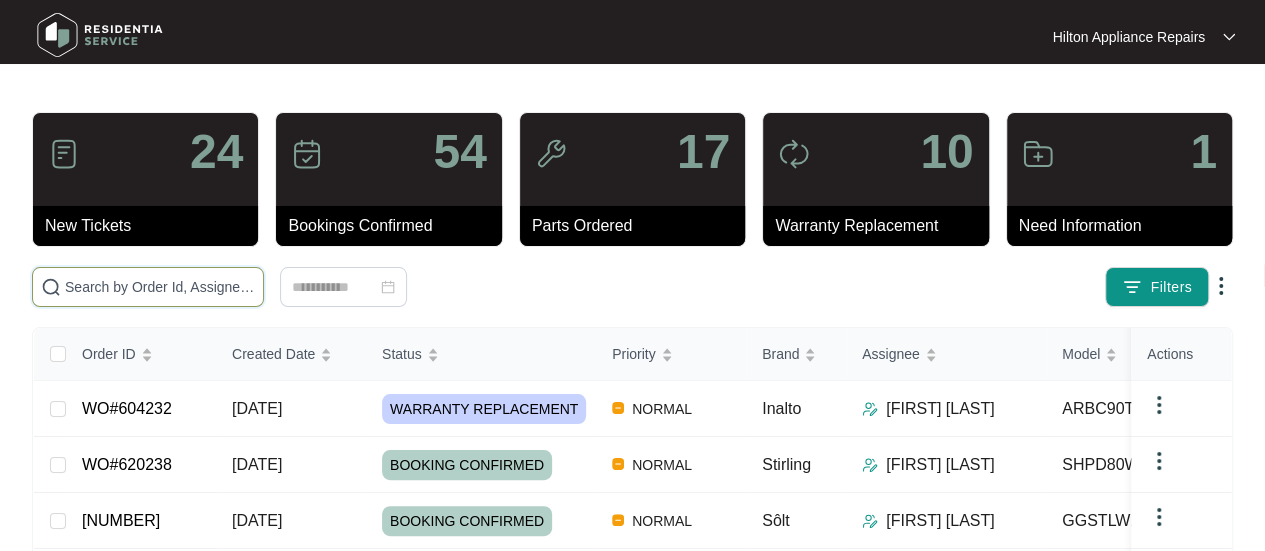 click at bounding box center [160, 287] 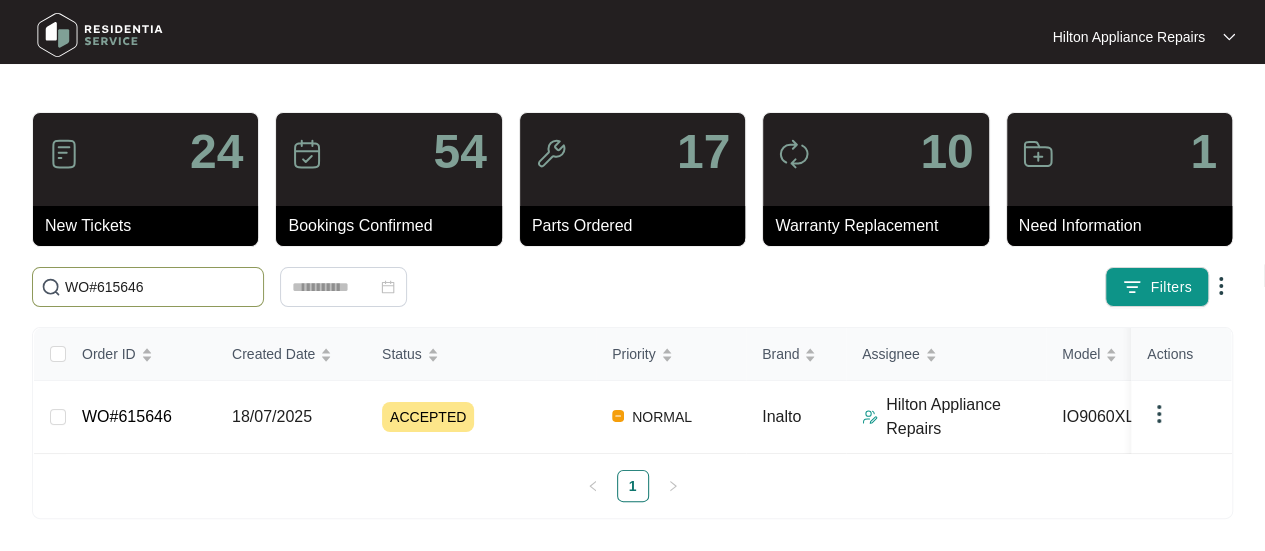 scroll, scrollTop: 13, scrollLeft: 0, axis: vertical 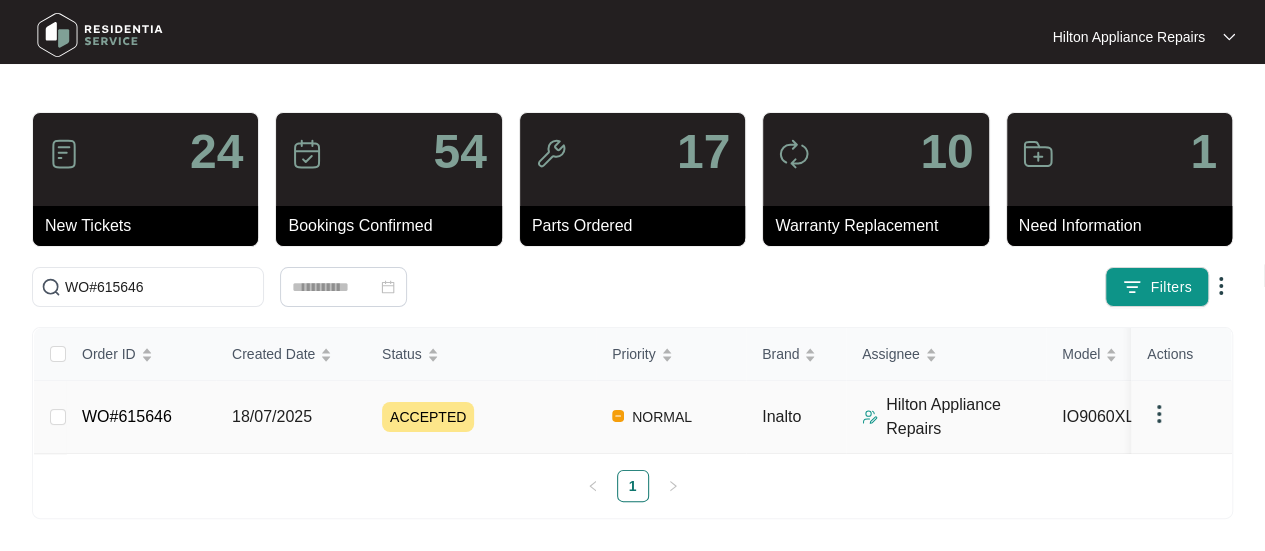 click on "18/07/2025" at bounding box center (272, 416) 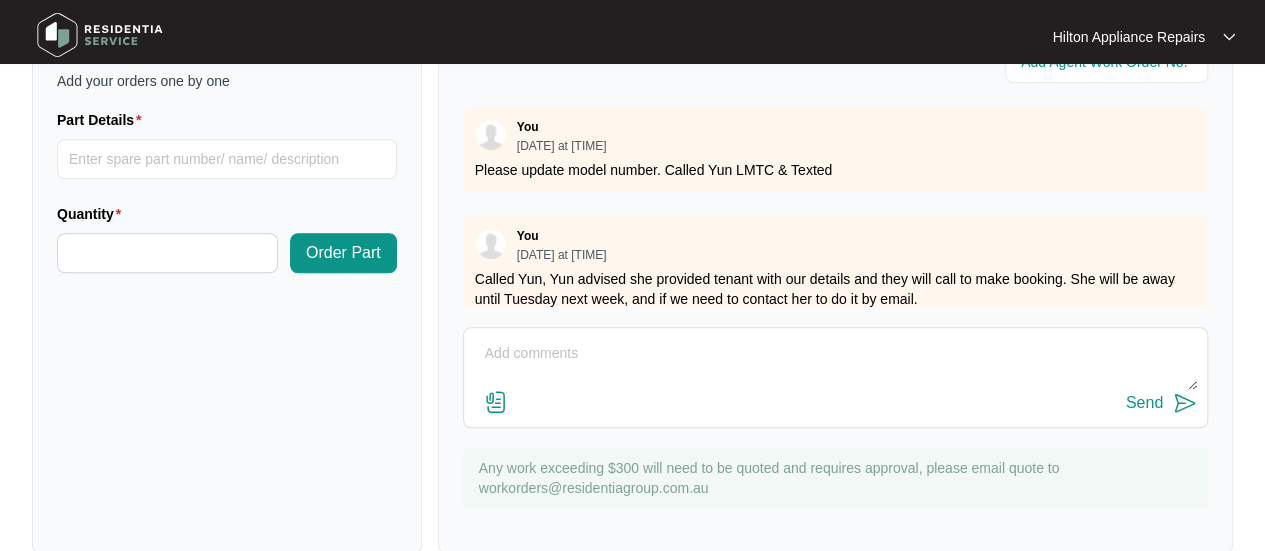 scroll, scrollTop: 791, scrollLeft: 0, axis: vertical 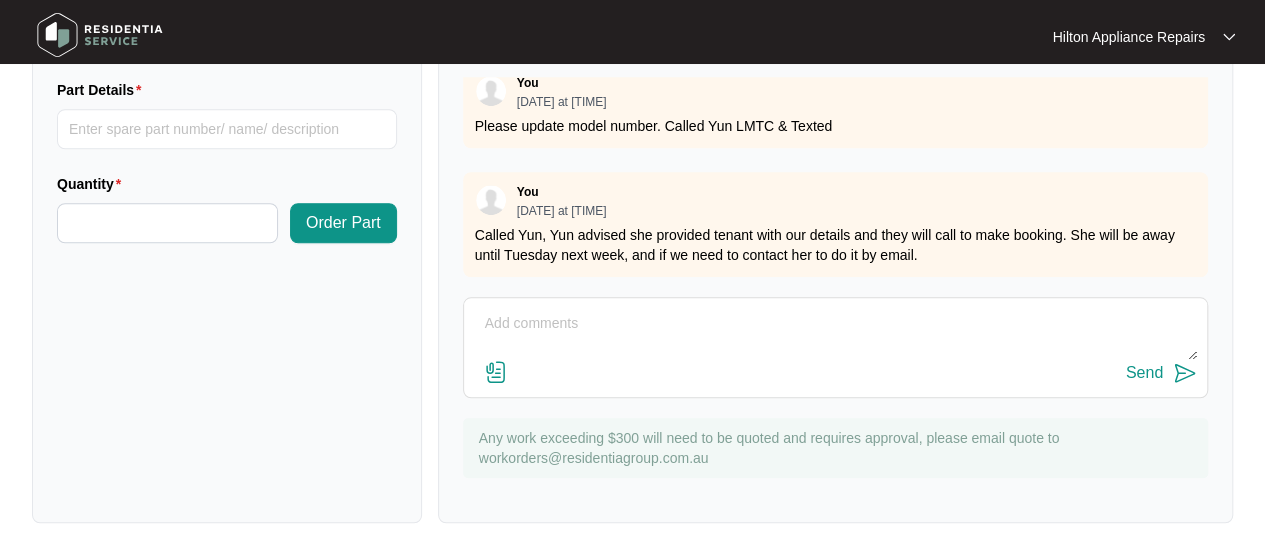 click at bounding box center (835, 334) 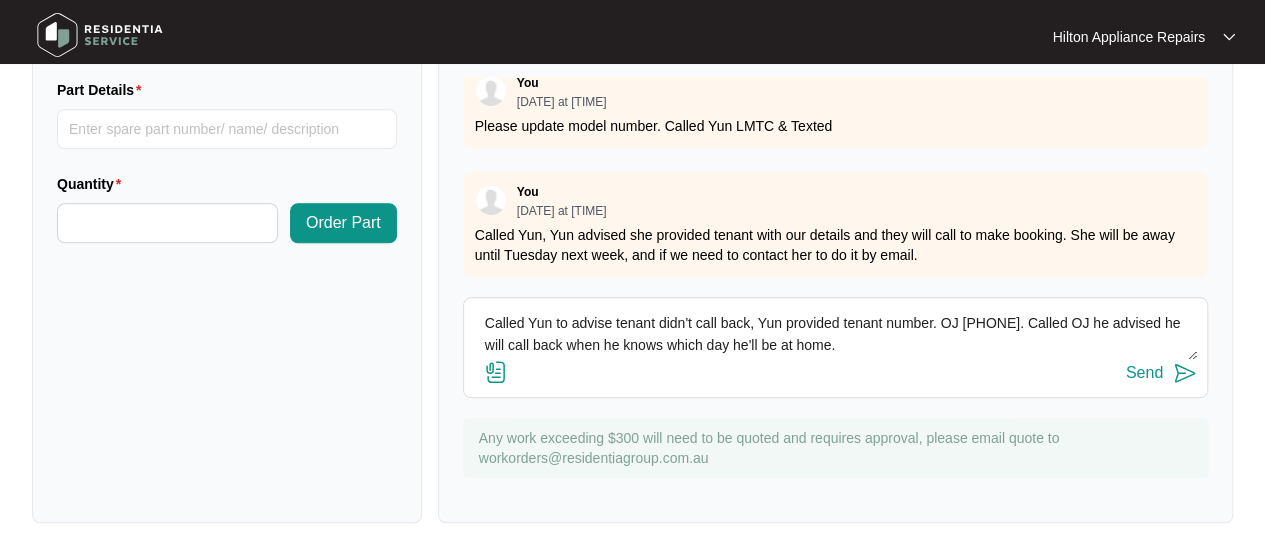 drag, startPoint x: 922, startPoint y: 345, endPoint x: 1055, endPoint y: 324, distance: 134.64769 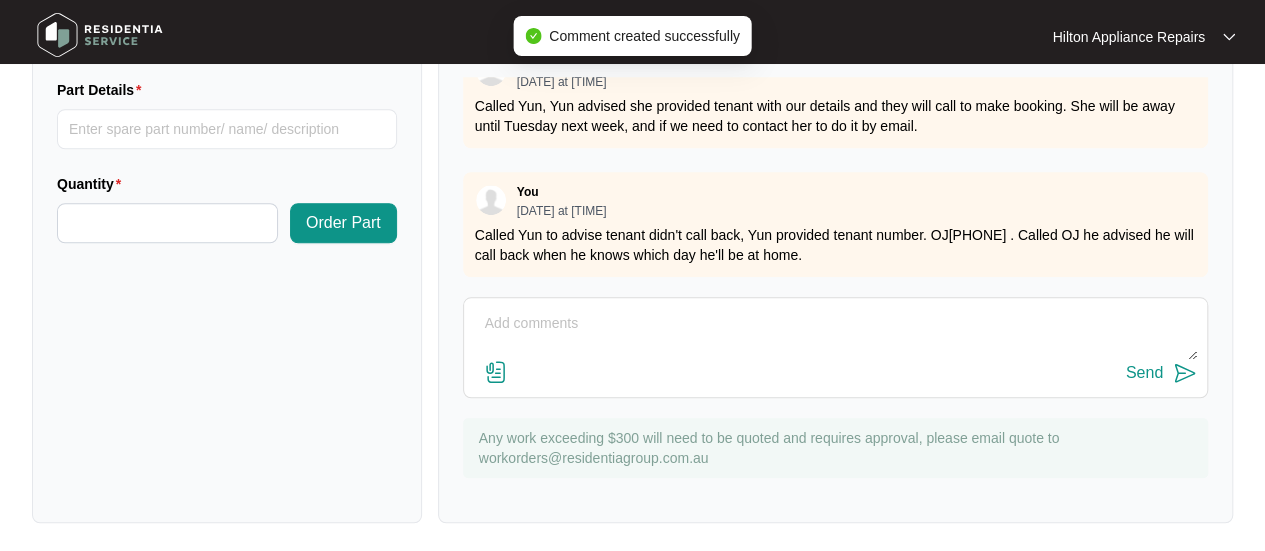 scroll, scrollTop: 164, scrollLeft: 0, axis: vertical 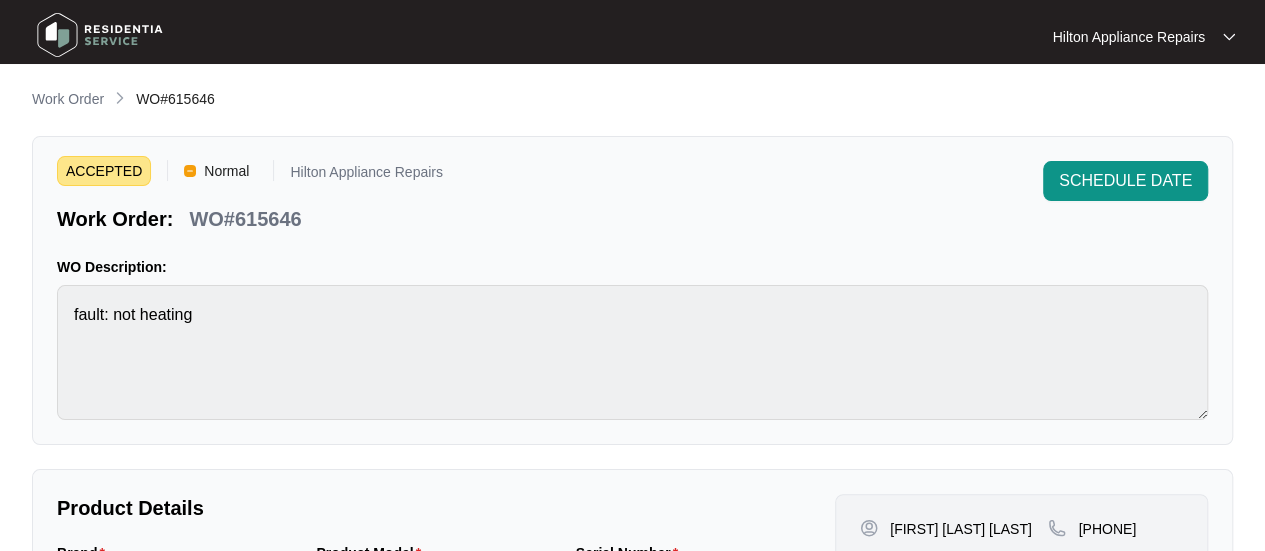 click on "Work Order" at bounding box center [68, 99] 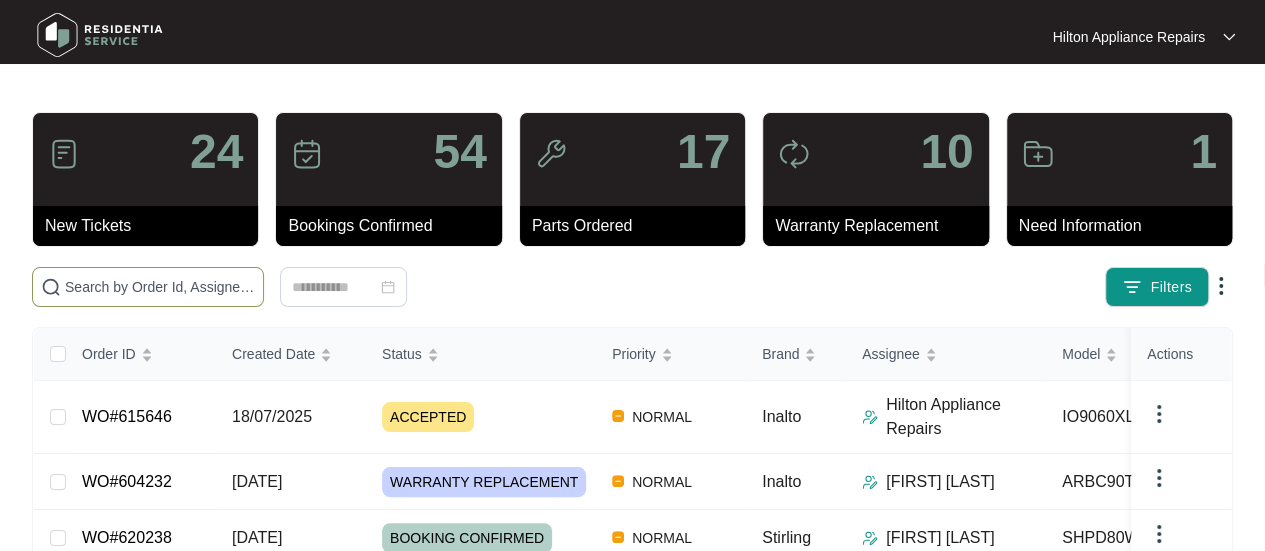 click at bounding box center [160, 287] 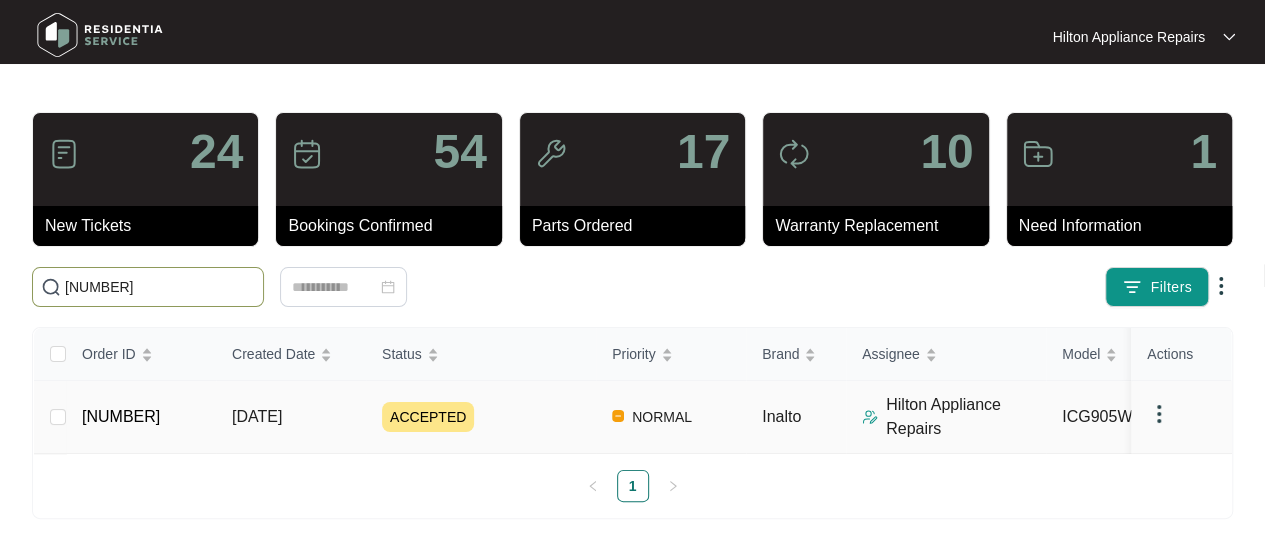 type on "[NUMBER]" 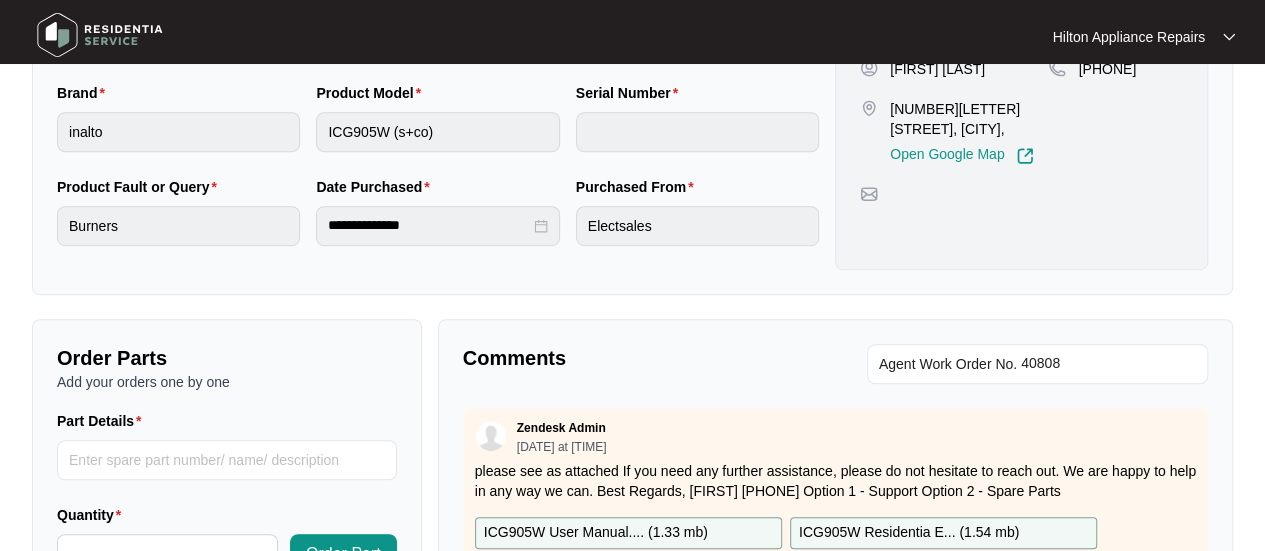 scroll, scrollTop: 600, scrollLeft: 0, axis: vertical 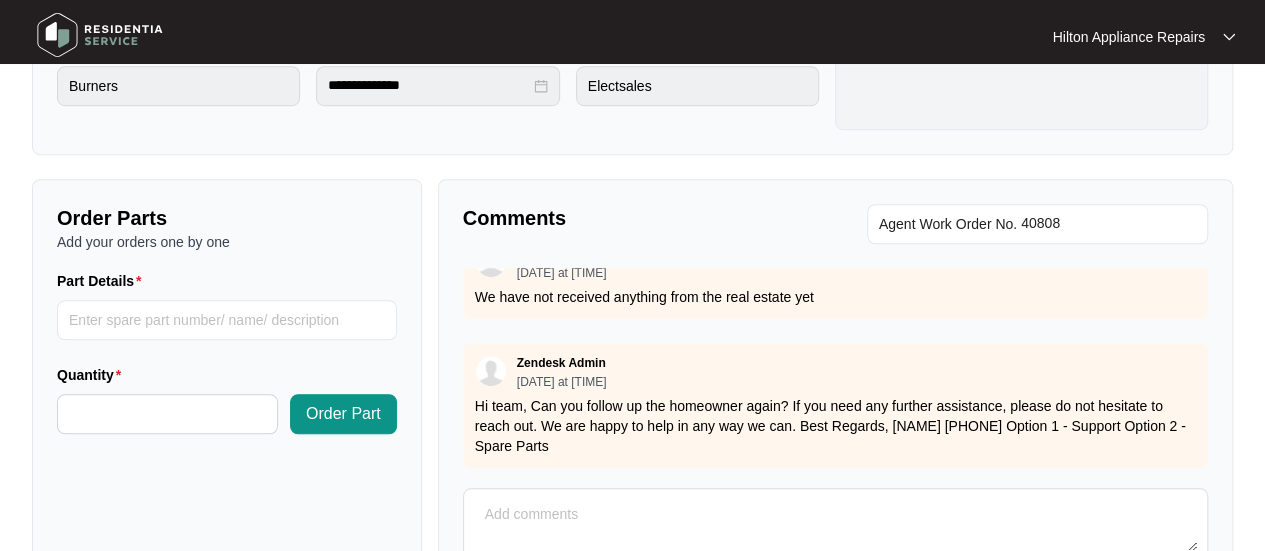click at bounding box center [835, 525] 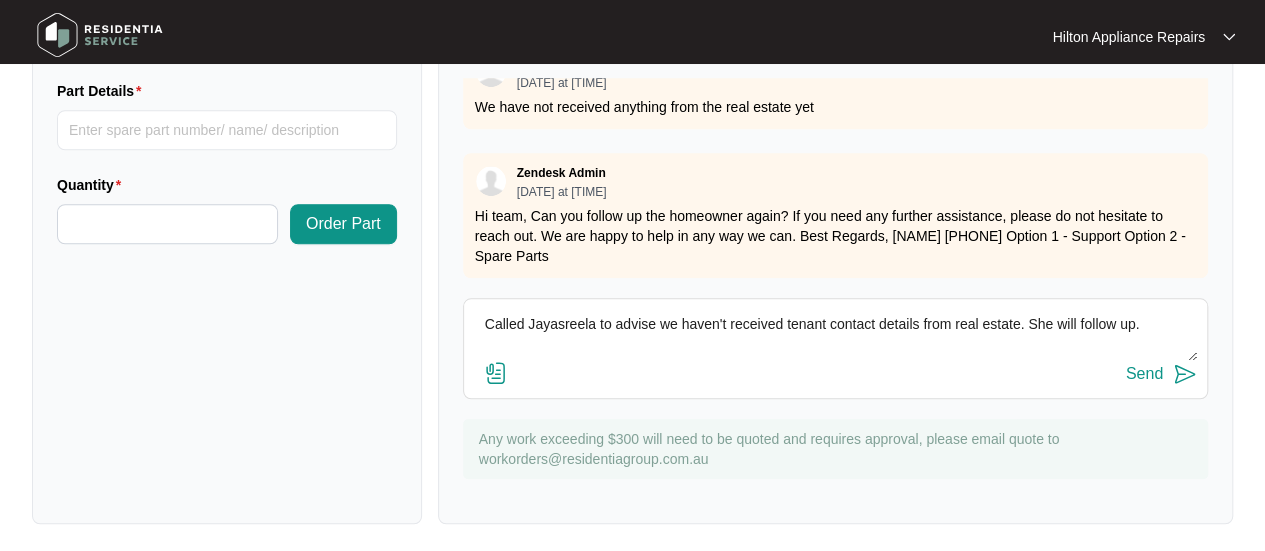 scroll, scrollTop: 791, scrollLeft: 0, axis: vertical 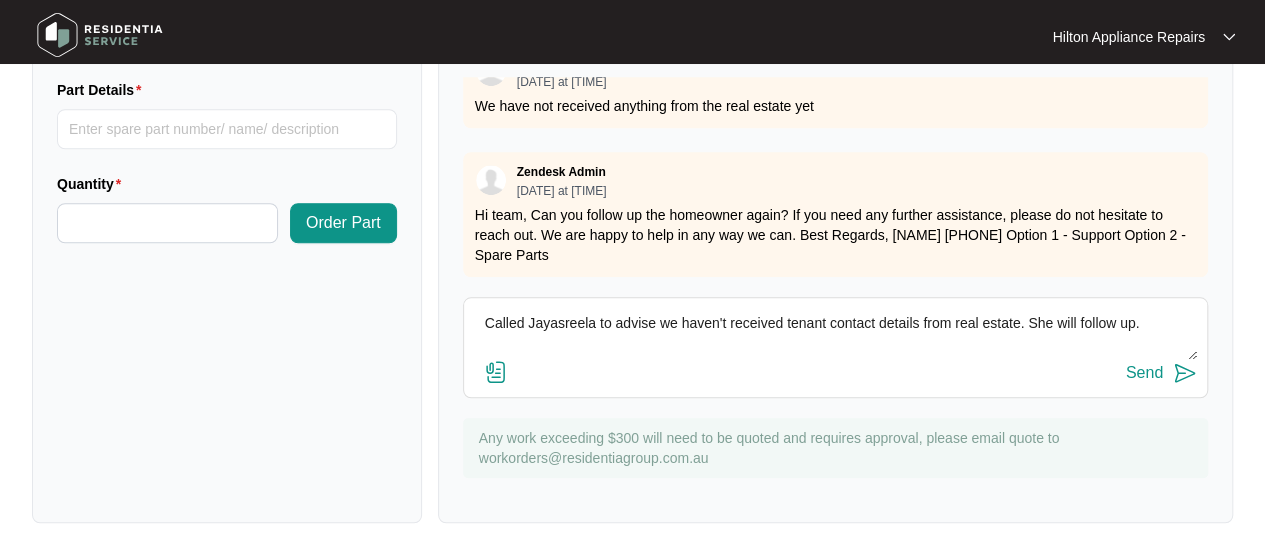 type on "Called Jayasreela to advise we haven't received tenant contact details from real estate. She will follow up." 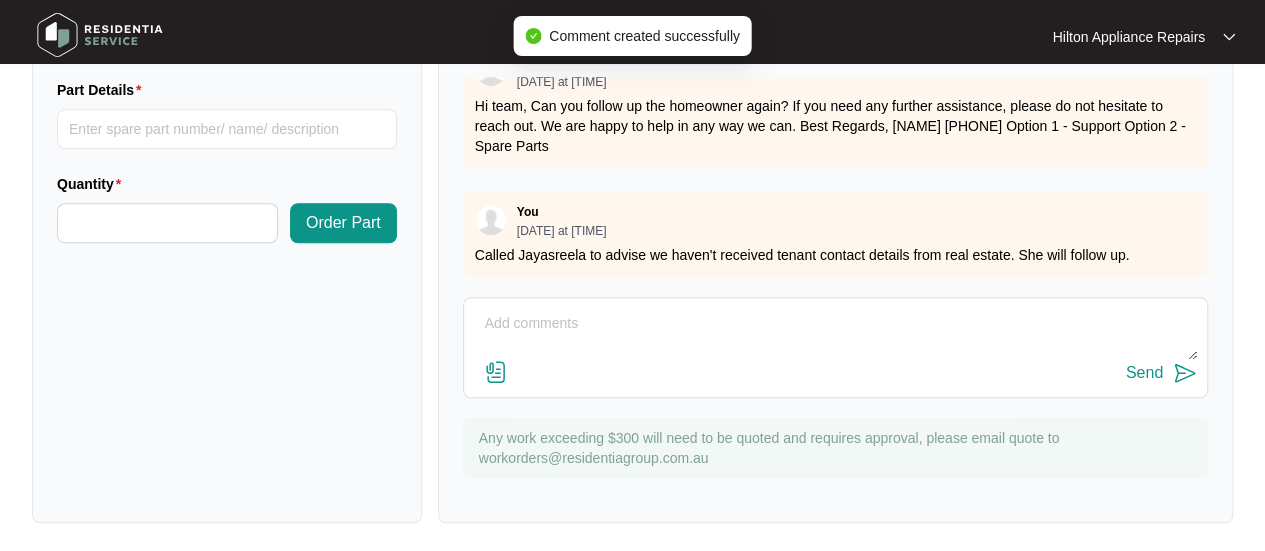 scroll, scrollTop: 807, scrollLeft: 0, axis: vertical 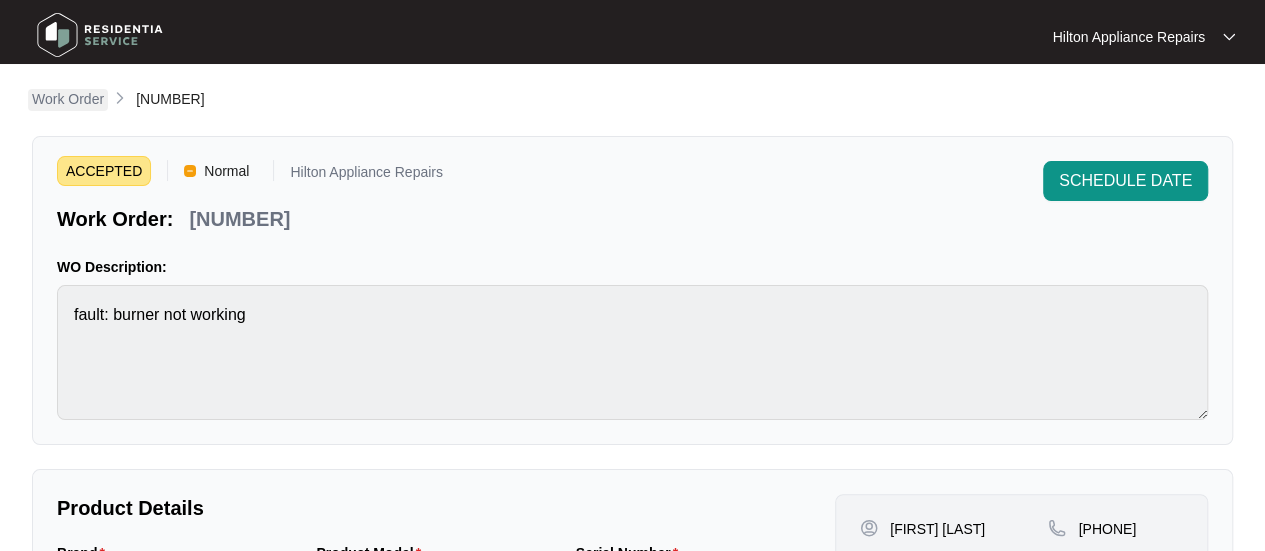 click on "Work Order" at bounding box center [68, 99] 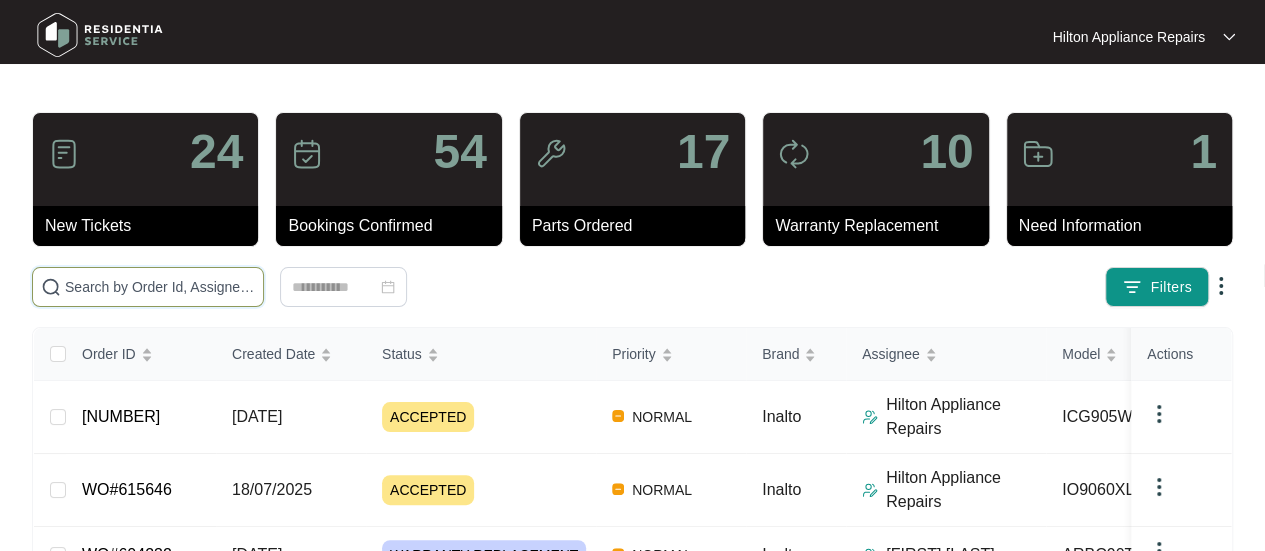 click at bounding box center (160, 287) 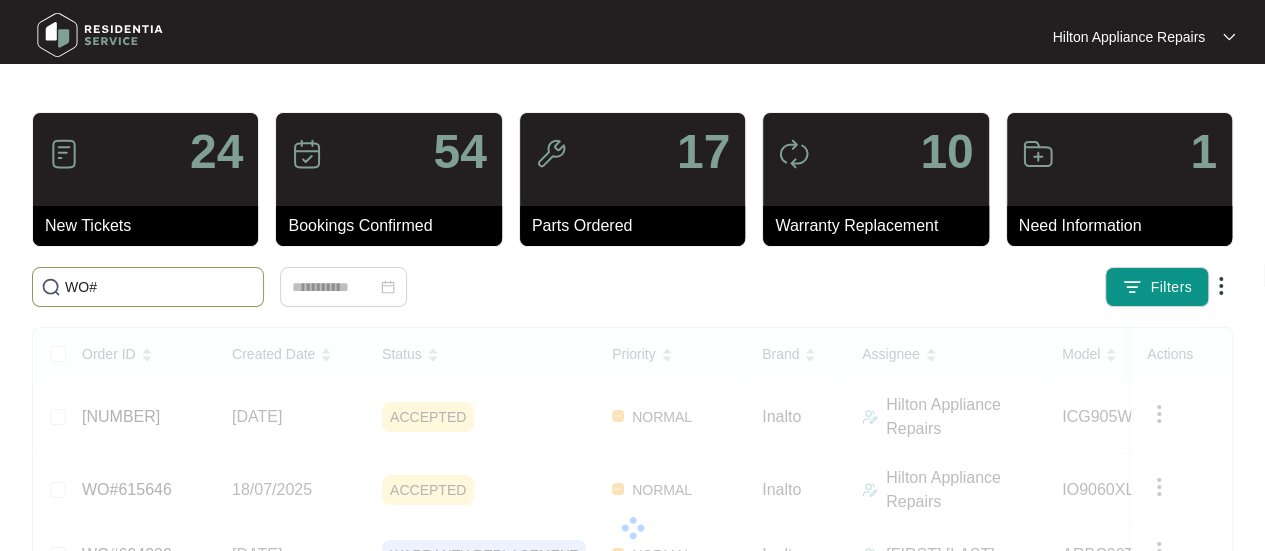 paste on "[NUMBER]" 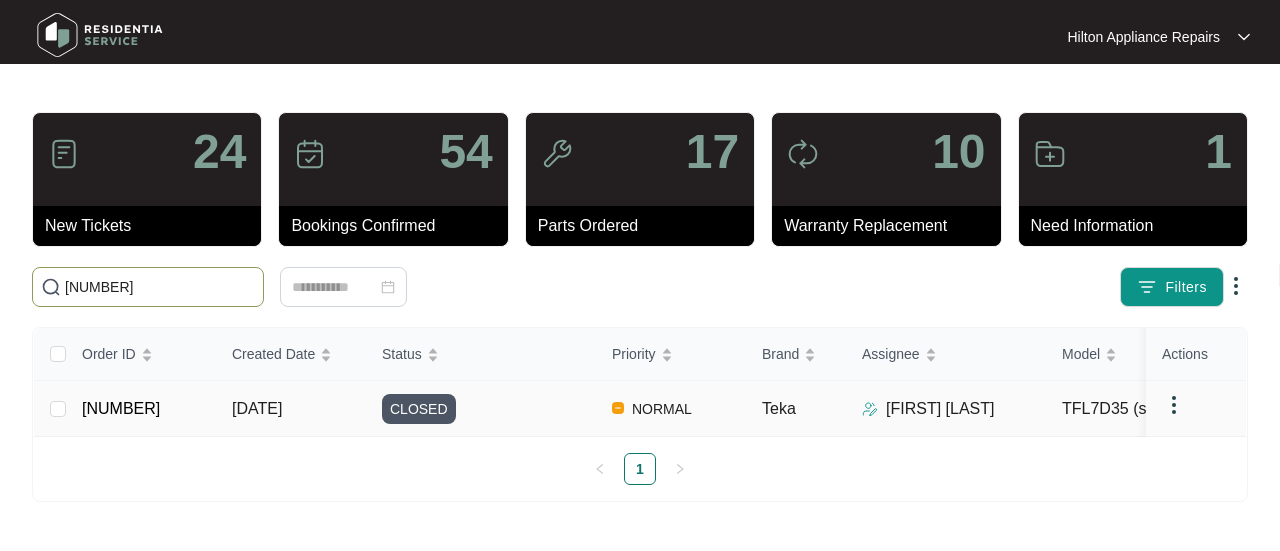 type on "[NUMBER]" 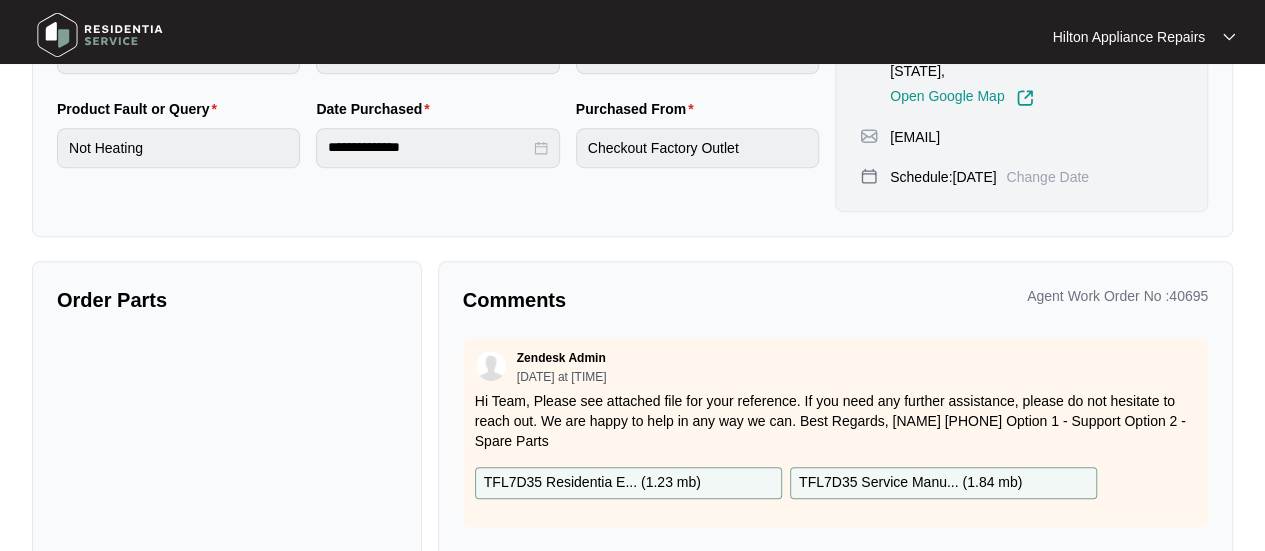 scroll, scrollTop: 558, scrollLeft: 0, axis: vertical 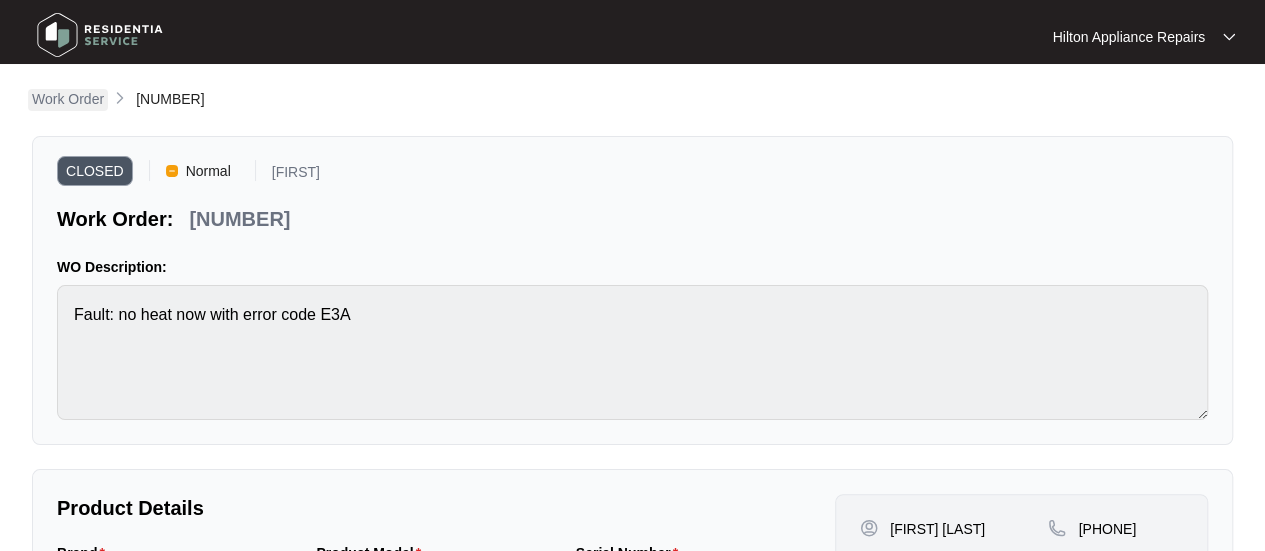 click on "Work Order" at bounding box center [68, 99] 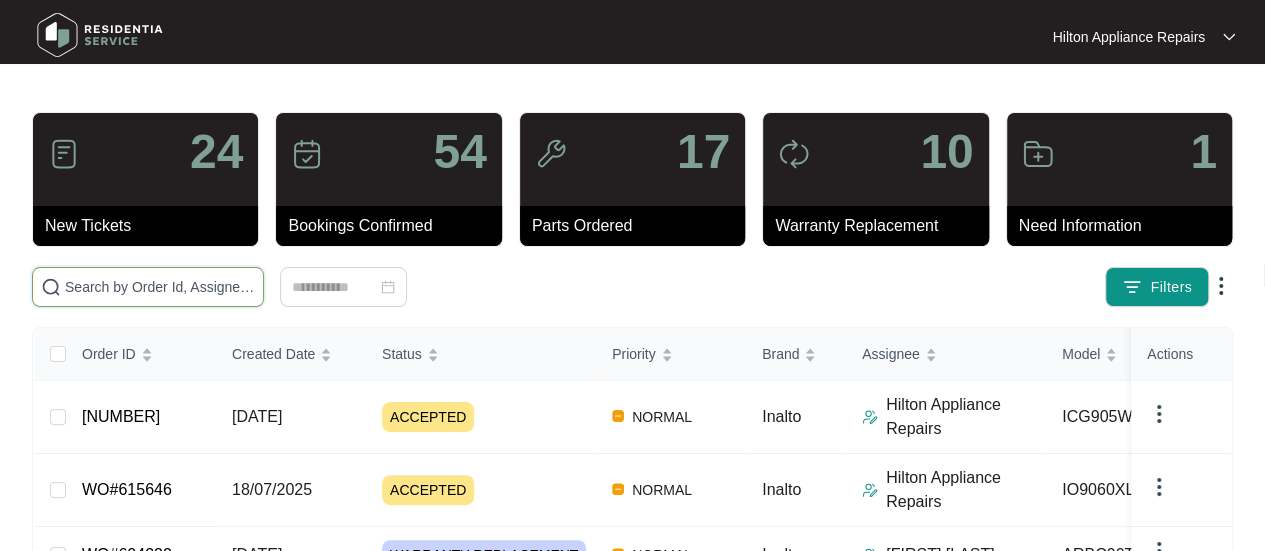 click at bounding box center [160, 287] 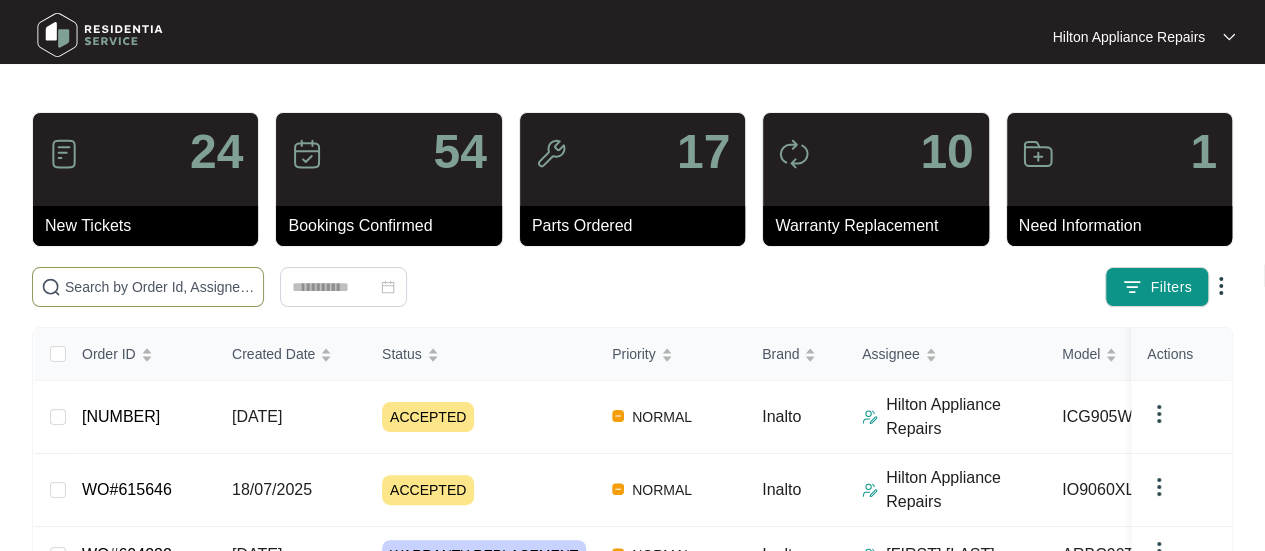 paste on "WO#615096" 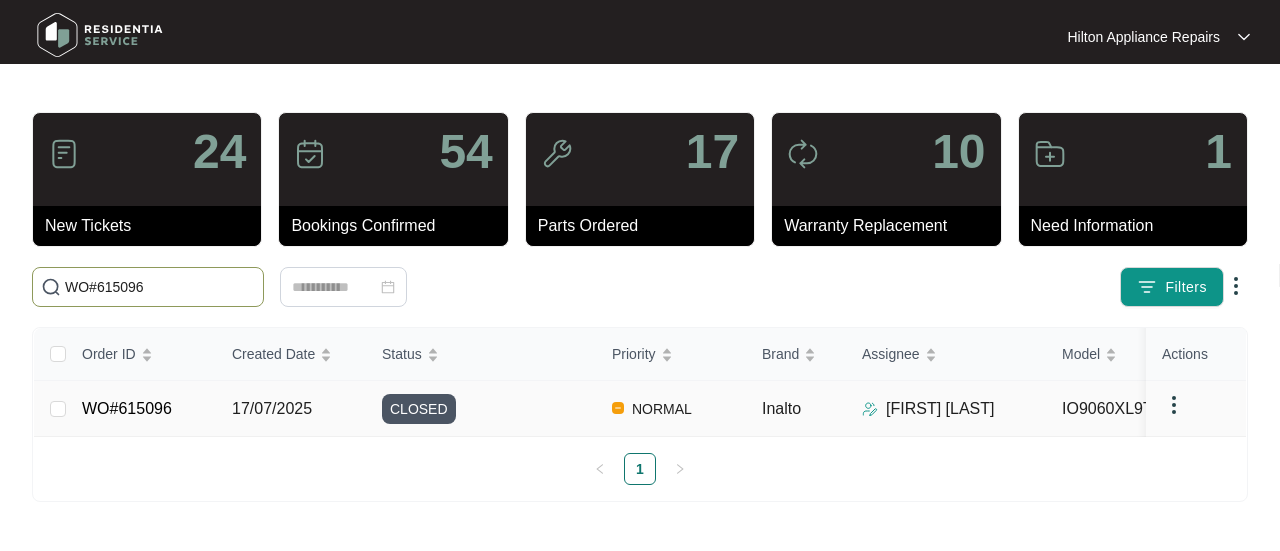 type on "WO#615096" 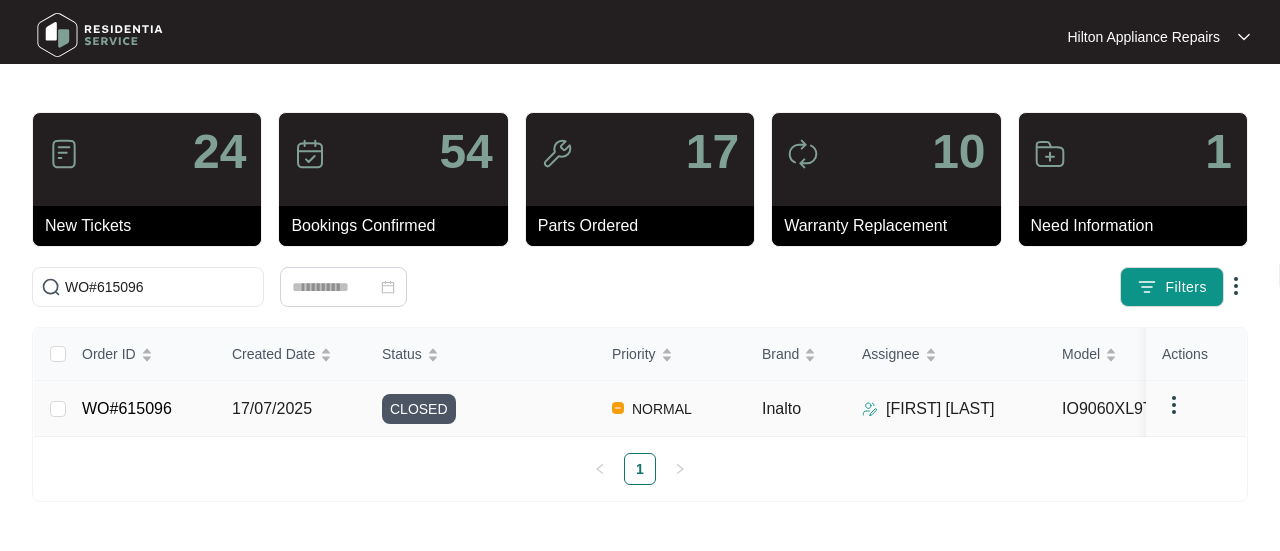 click on "17/07/2025" at bounding box center [272, 408] 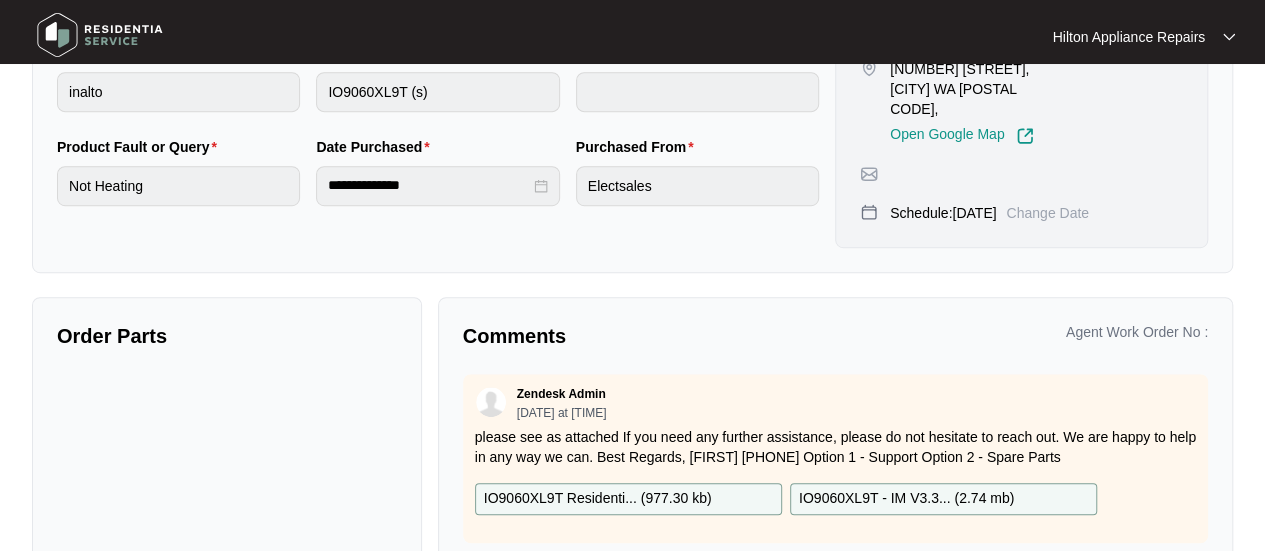 scroll, scrollTop: 576, scrollLeft: 0, axis: vertical 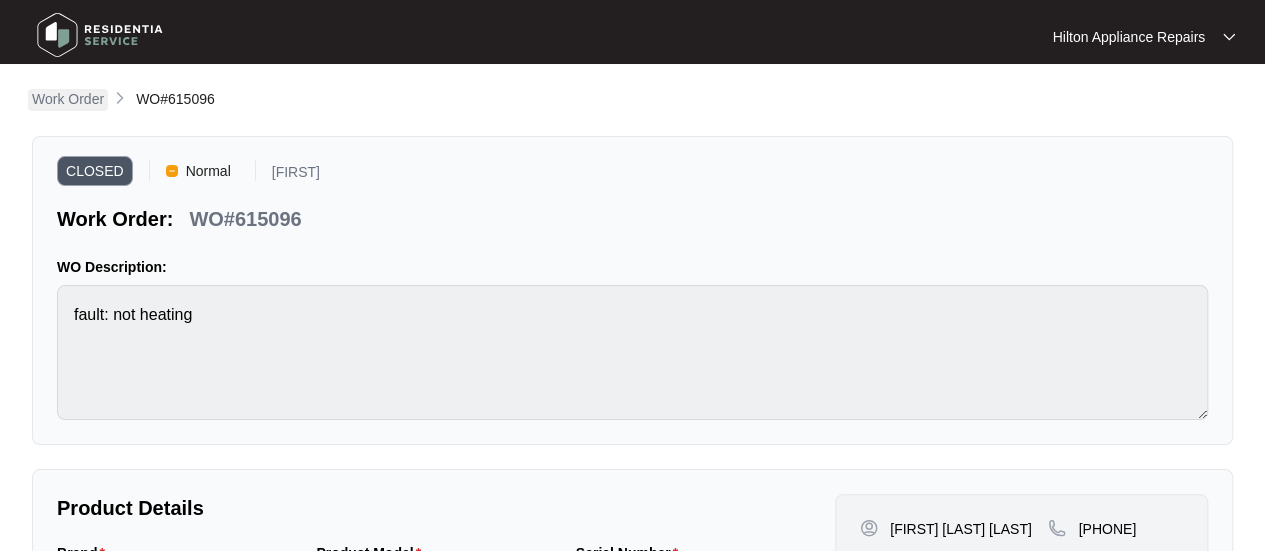 click on "Work Order" at bounding box center (68, 99) 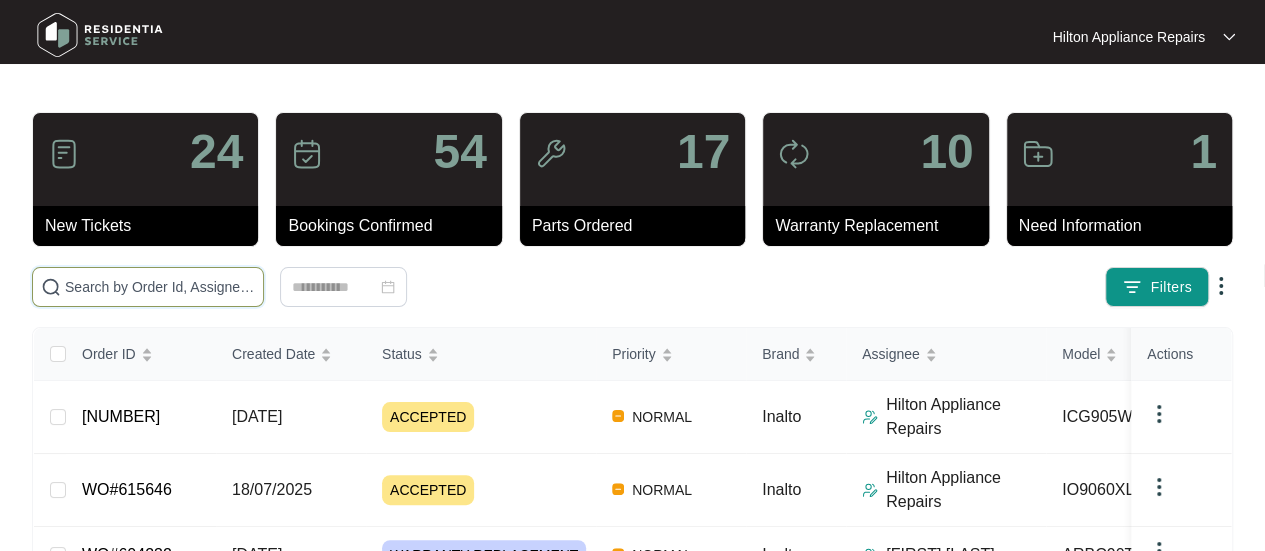 click at bounding box center [160, 287] 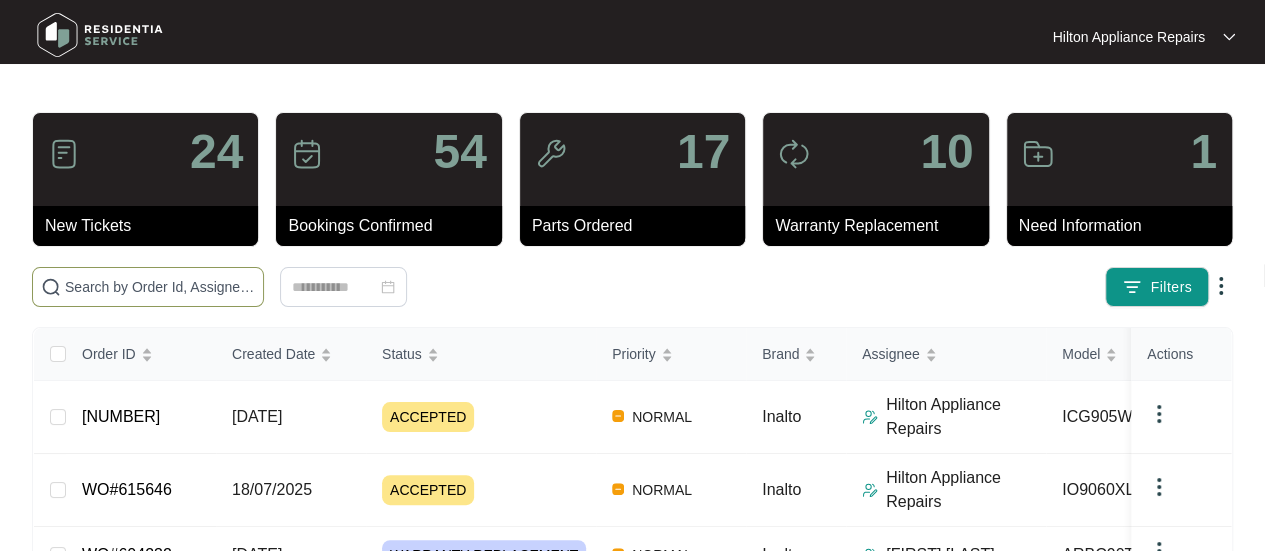 paste on "WO#618462" 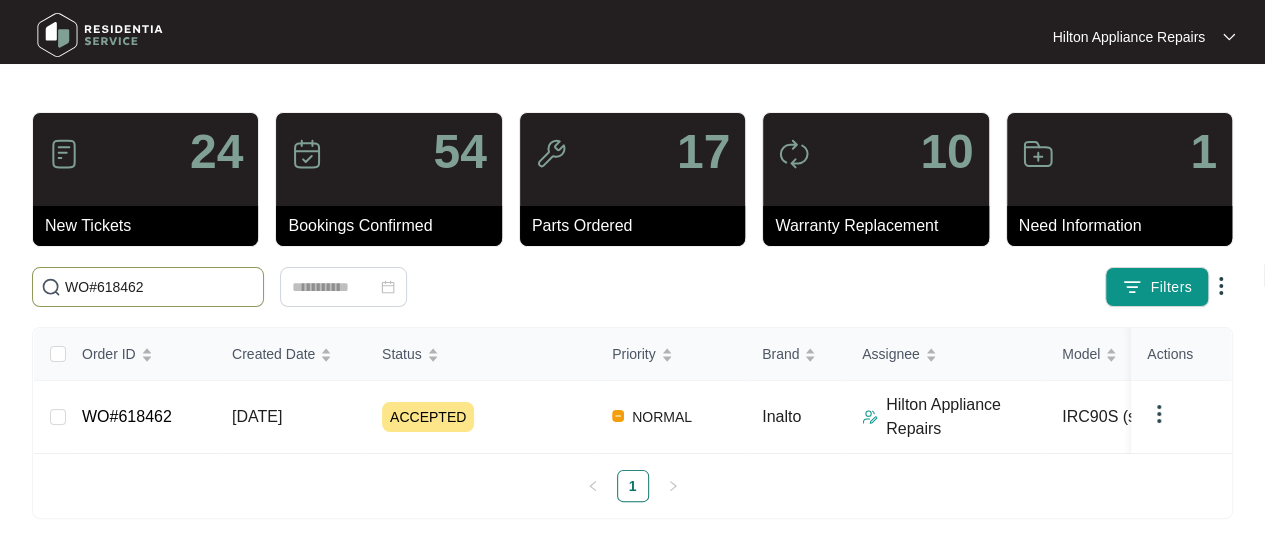 type on "WO#618462" 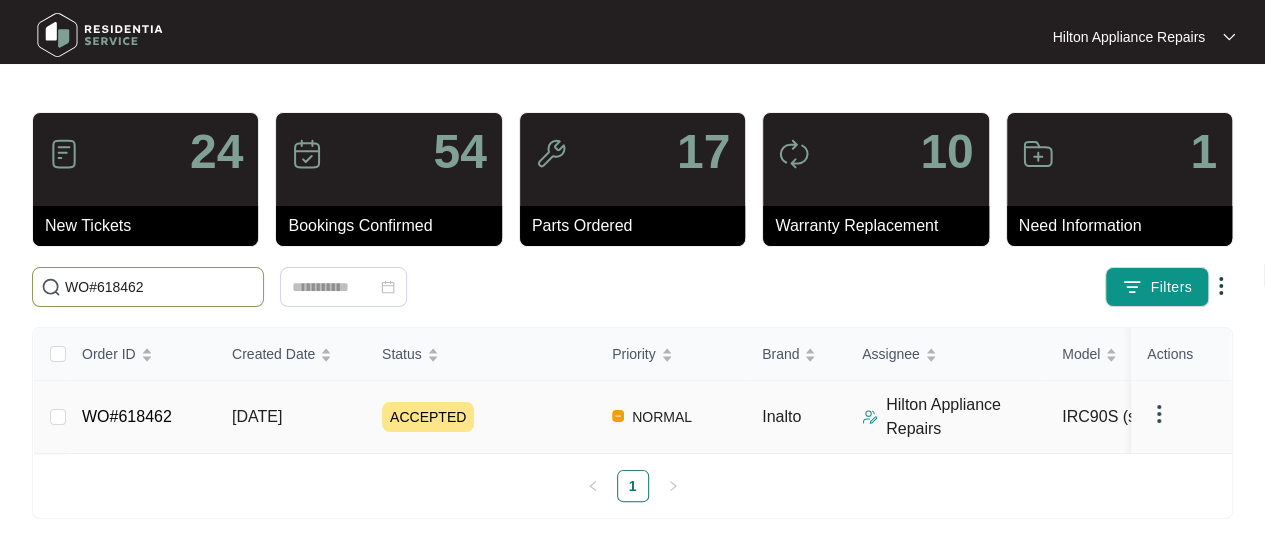 click on "[DATE]" at bounding box center (257, 416) 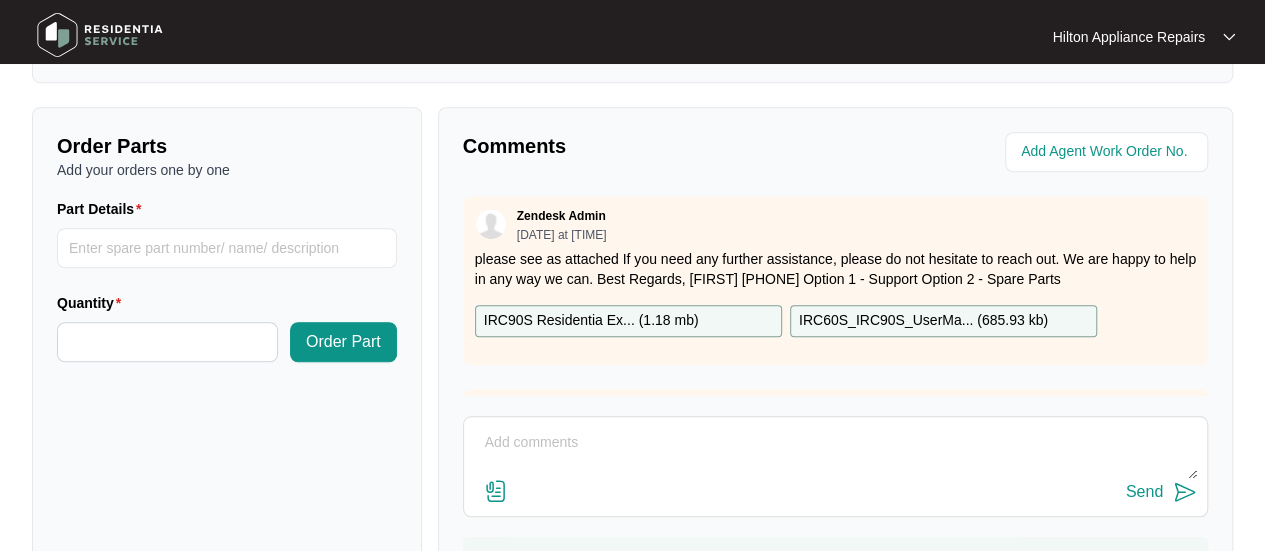 scroll, scrollTop: 791, scrollLeft: 0, axis: vertical 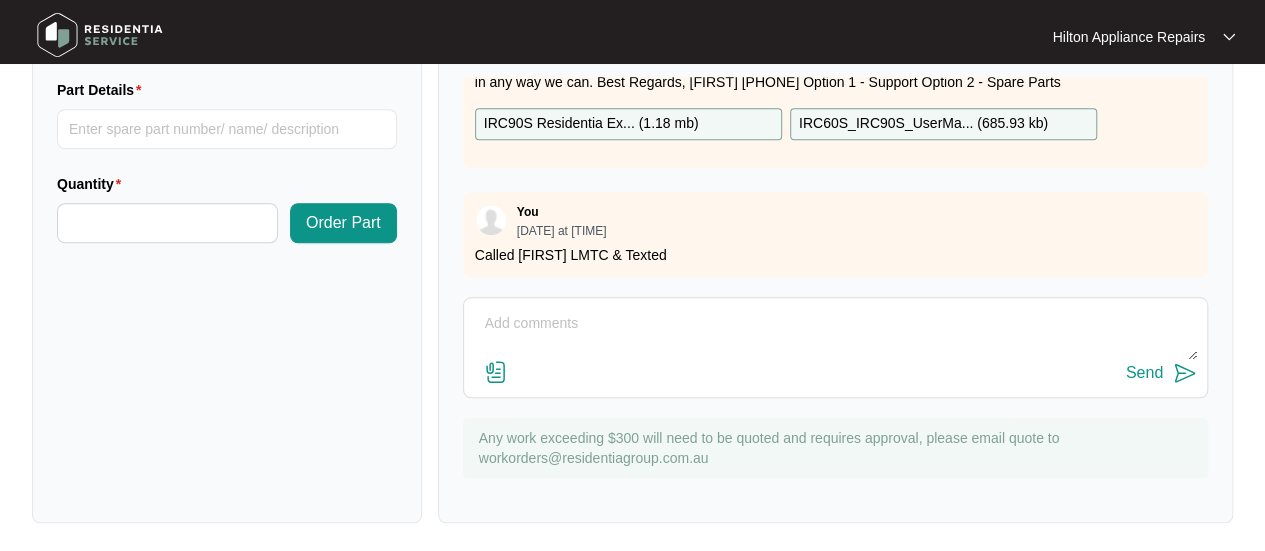 click at bounding box center [835, 334] 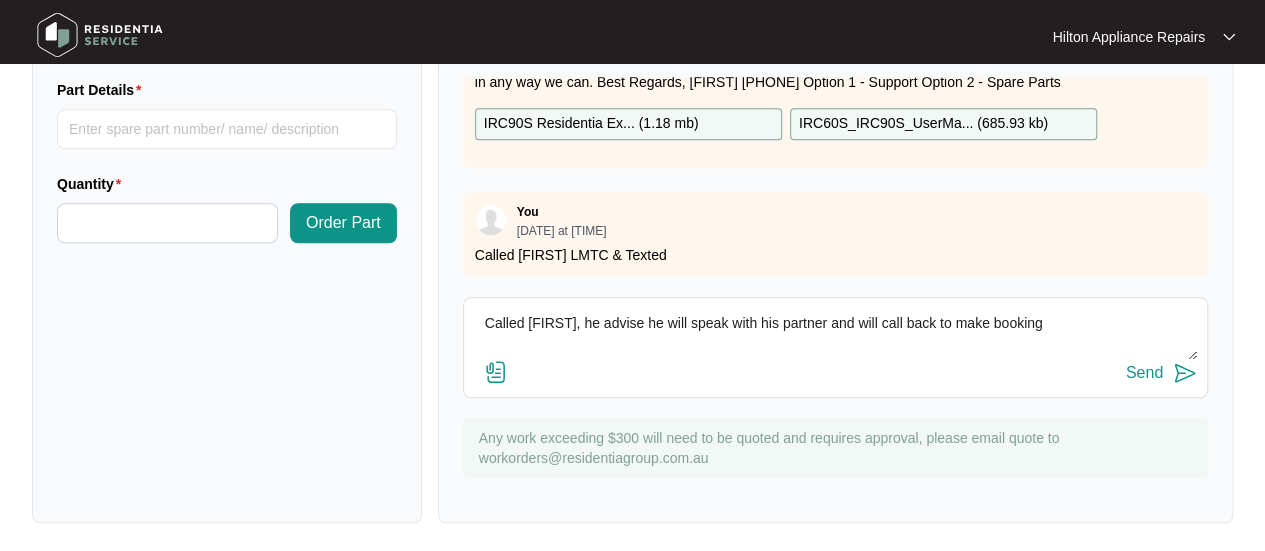 type on "Called [FIRST], he advise he will speak with his partner and will call back to make booking" 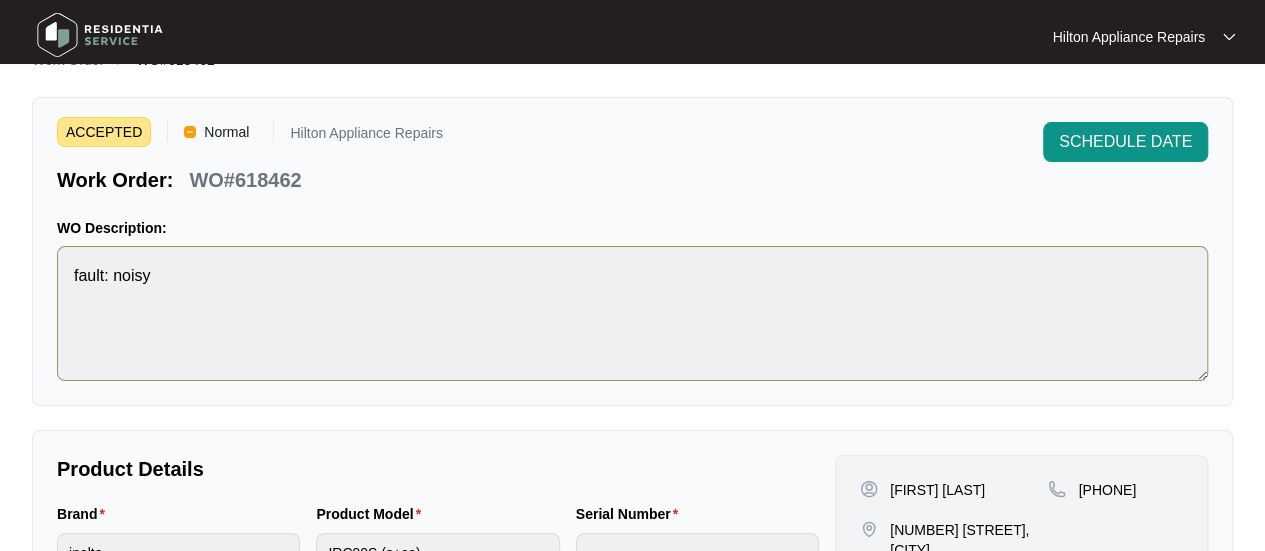 scroll, scrollTop: 0, scrollLeft: 0, axis: both 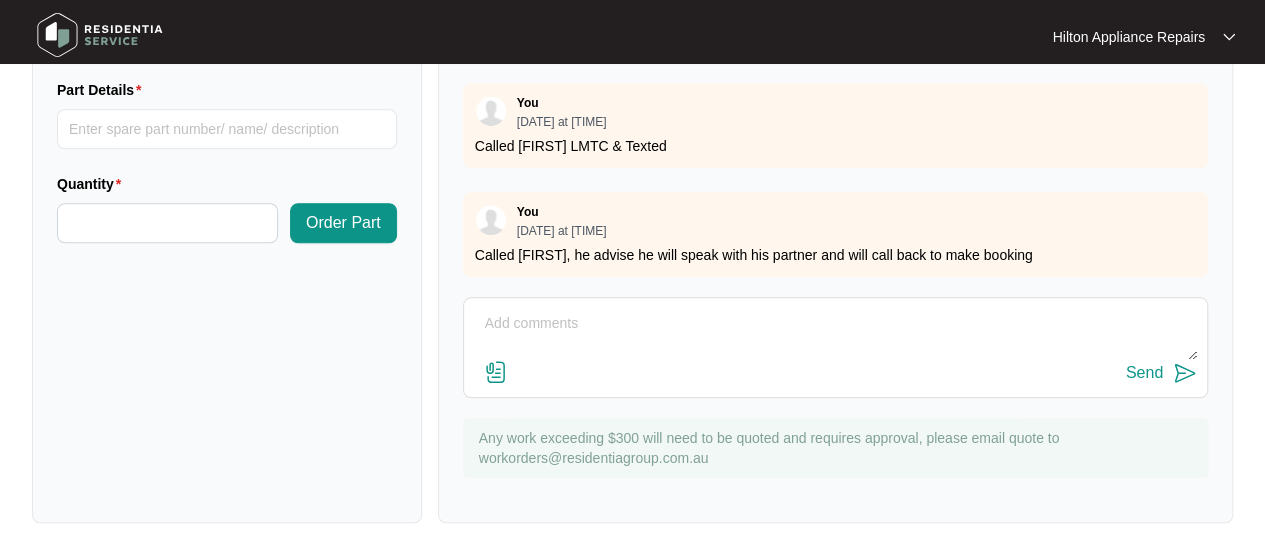 click at bounding box center (835, 334) 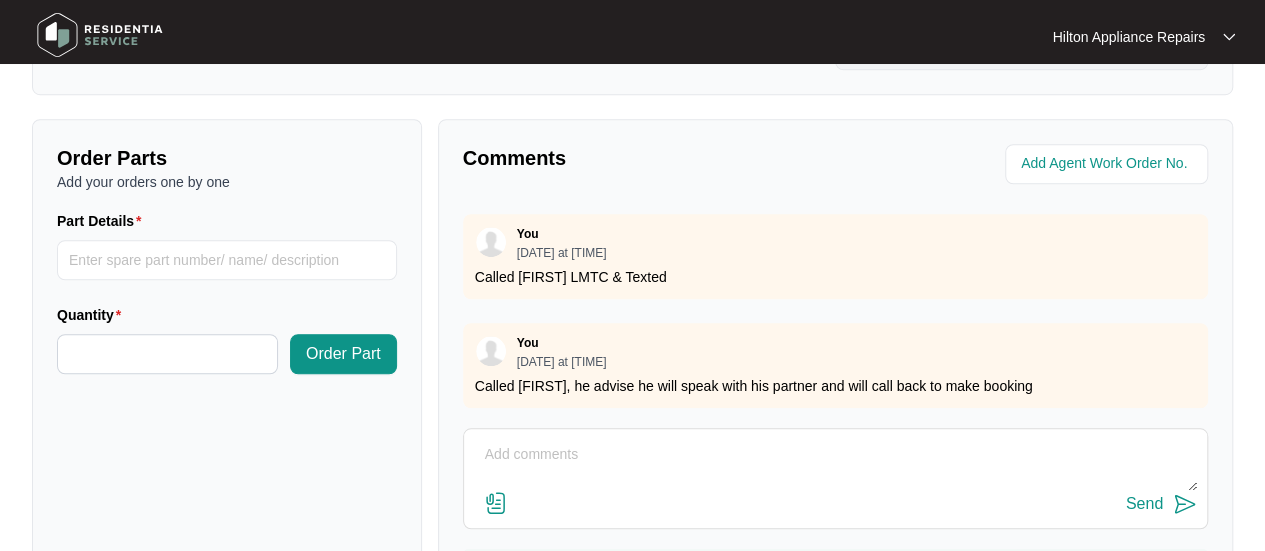 scroll, scrollTop: 591, scrollLeft: 0, axis: vertical 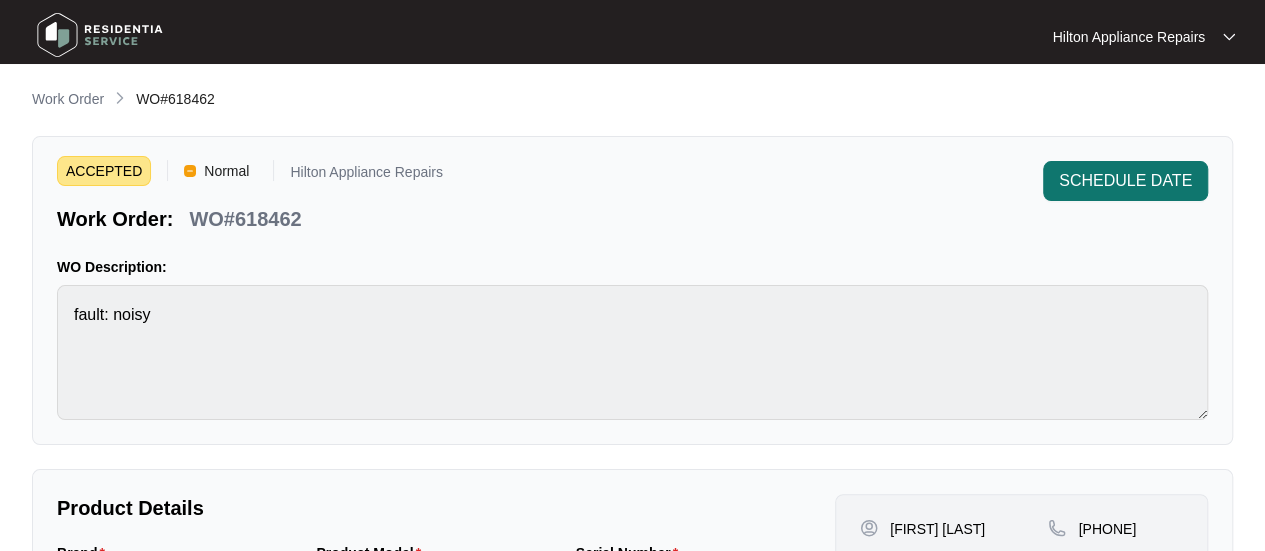 click on "SCHEDULE DATE" at bounding box center (1125, 181) 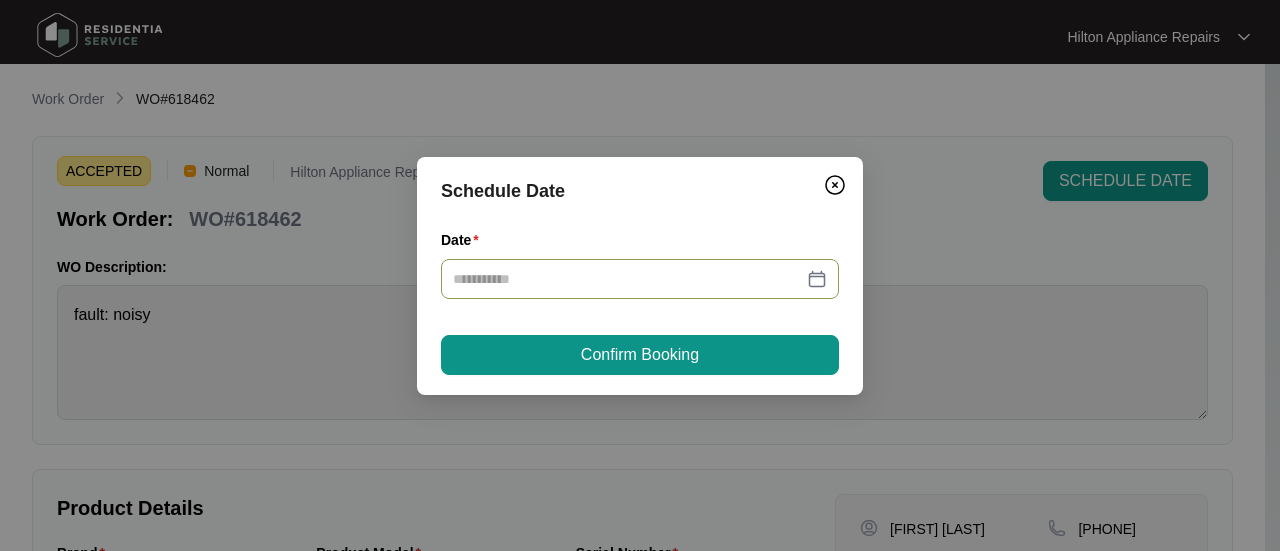click at bounding box center (640, 279) 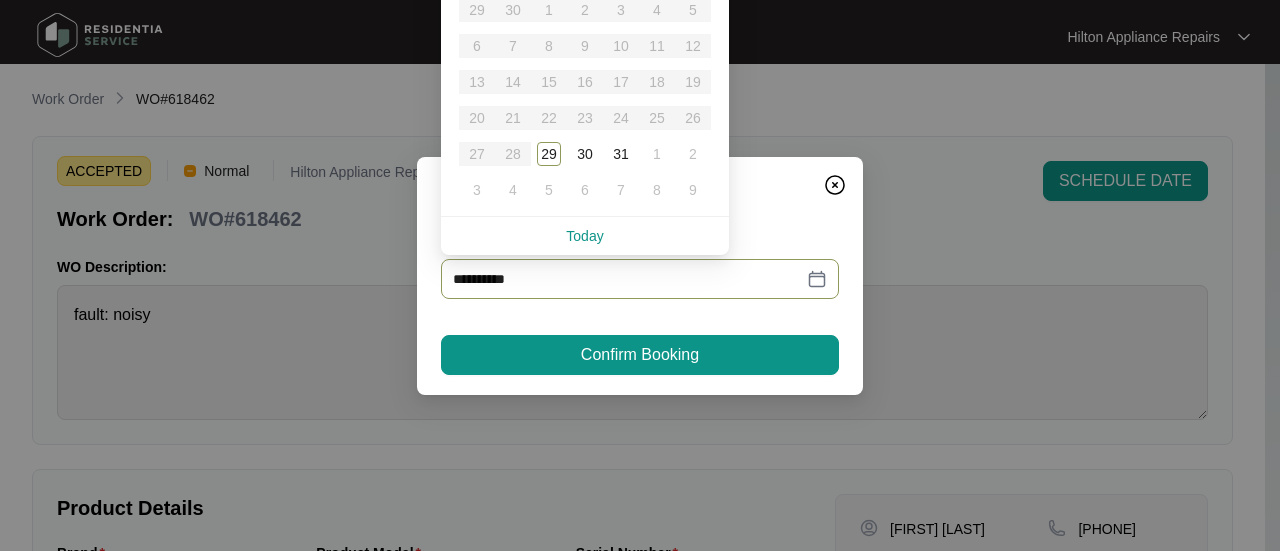 type on "**********" 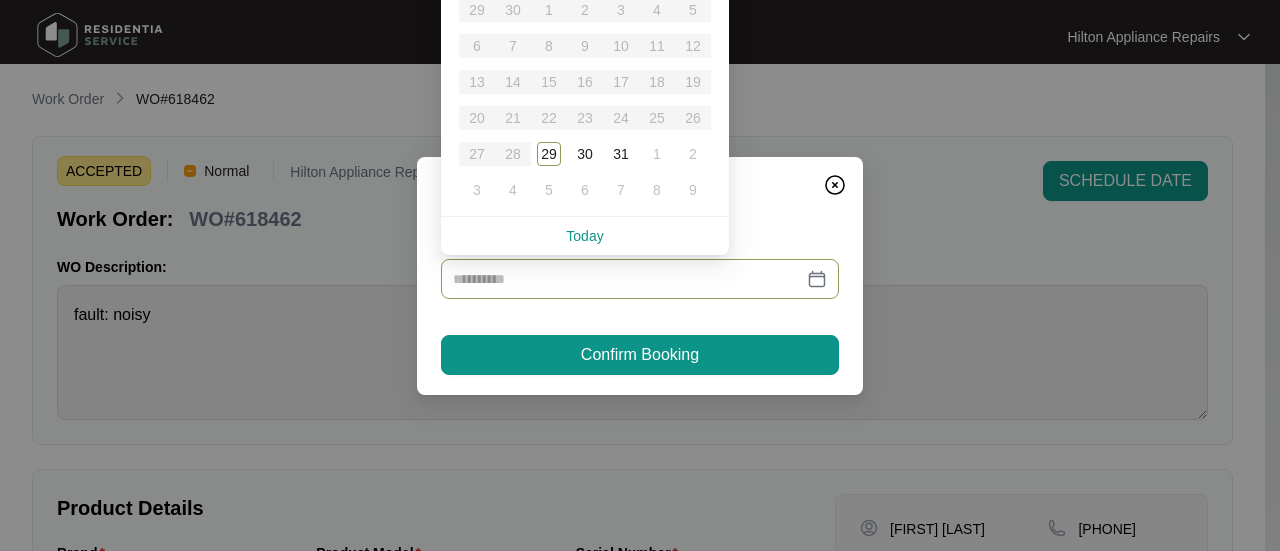 type on "**********" 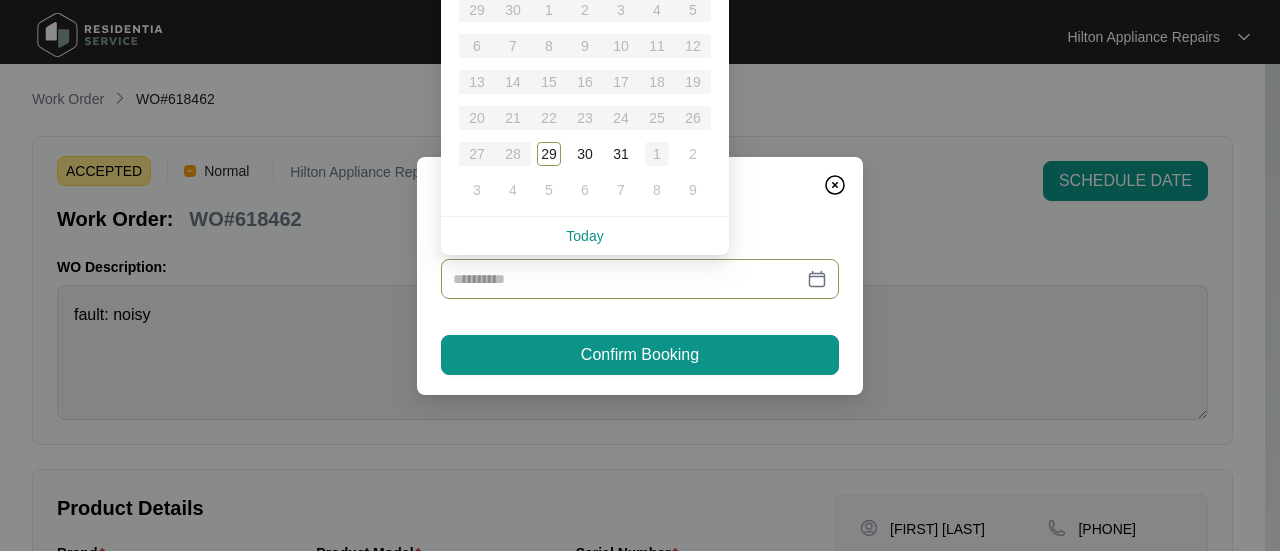 type on "**********" 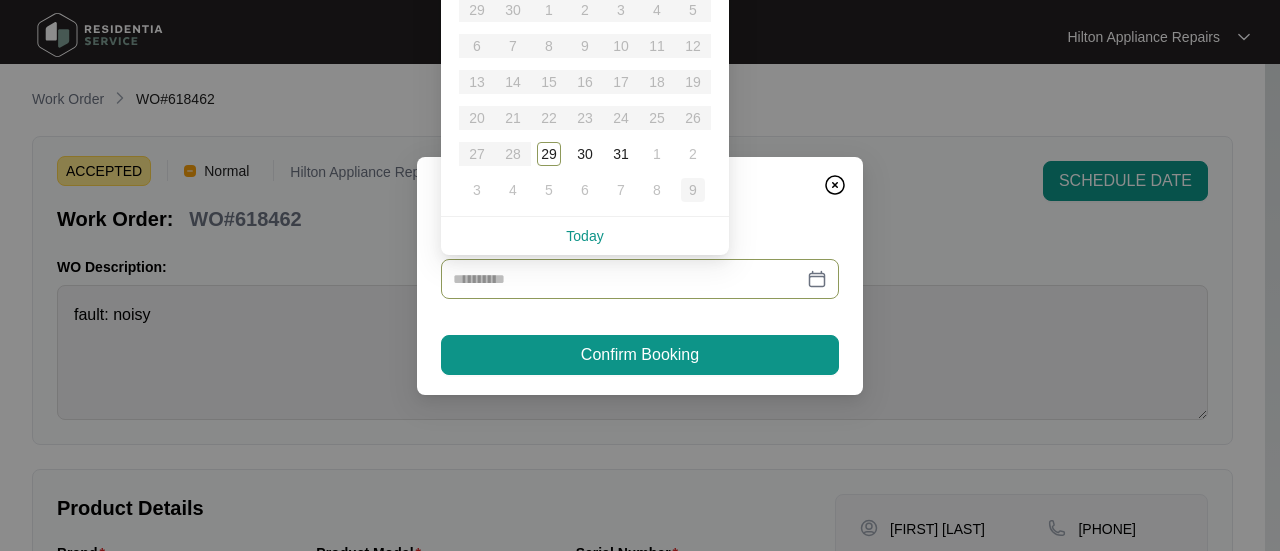 type on "**********" 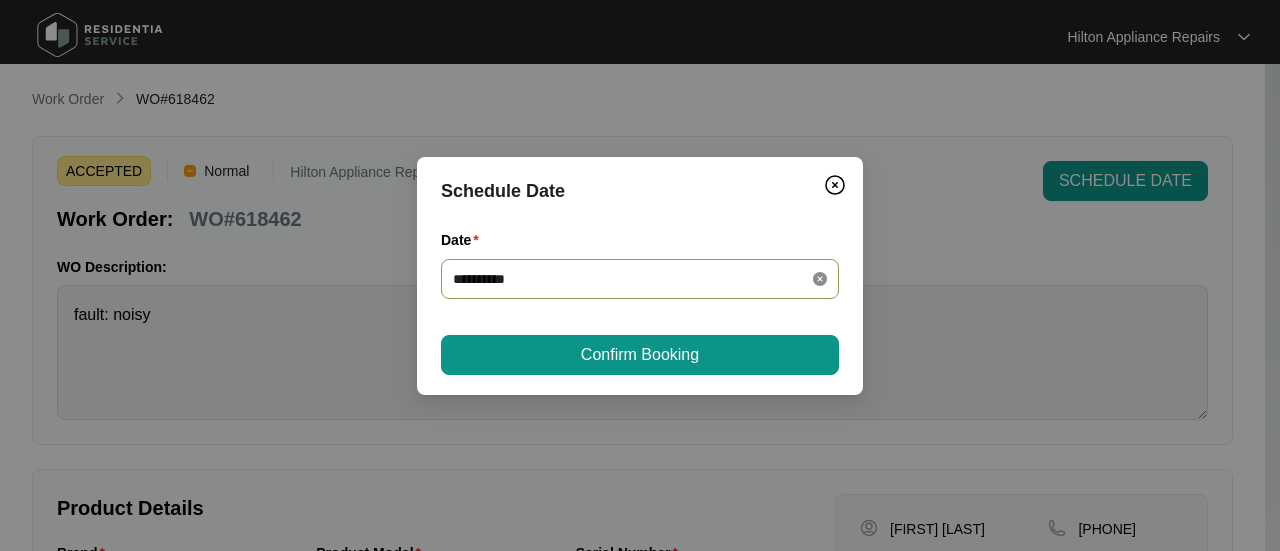 click 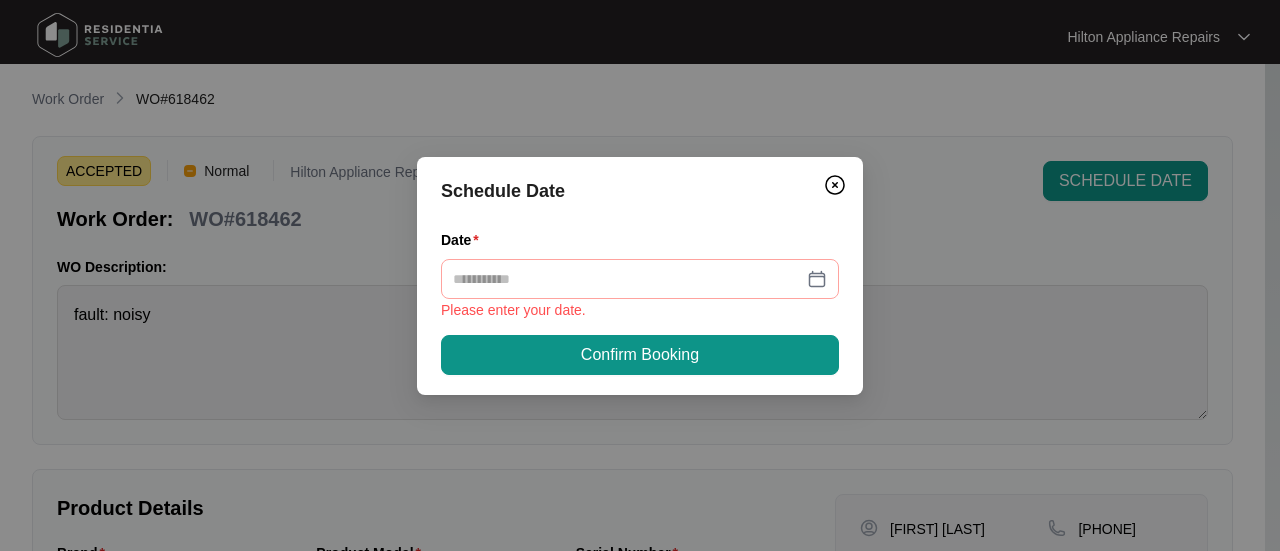 click at bounding box center [640, 279] 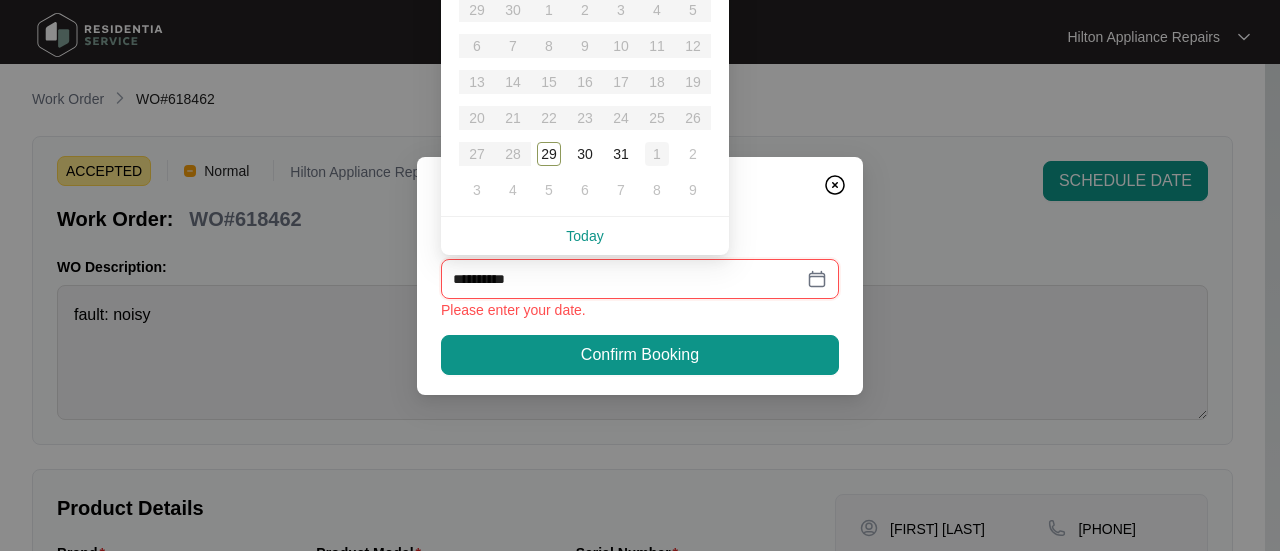 type on "**********" 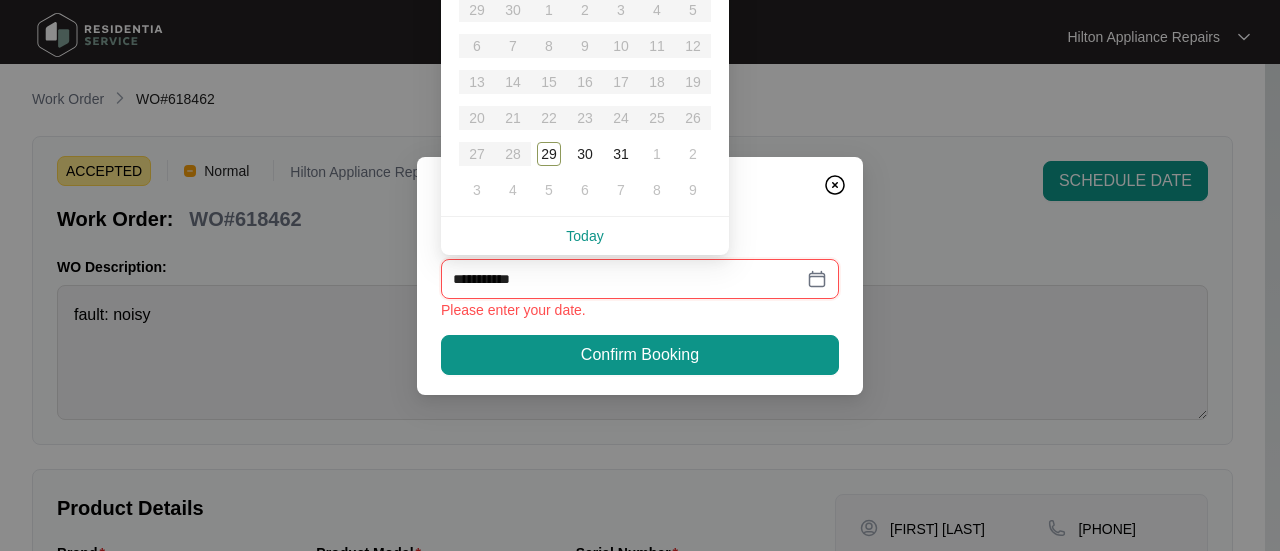type on "**********" 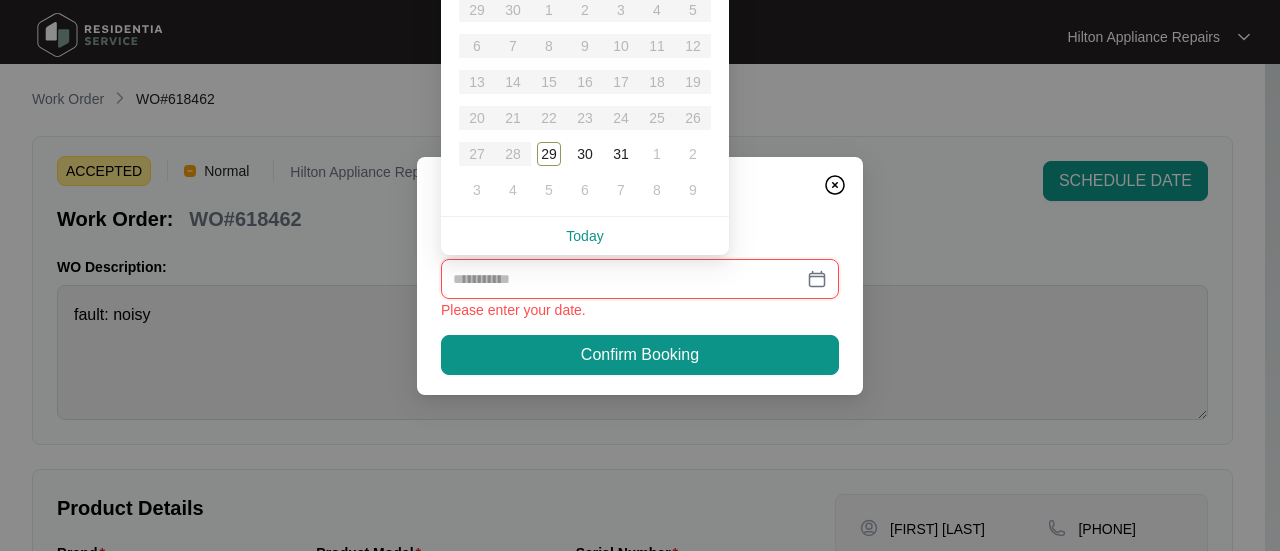 click at bounding box center [640, 279] 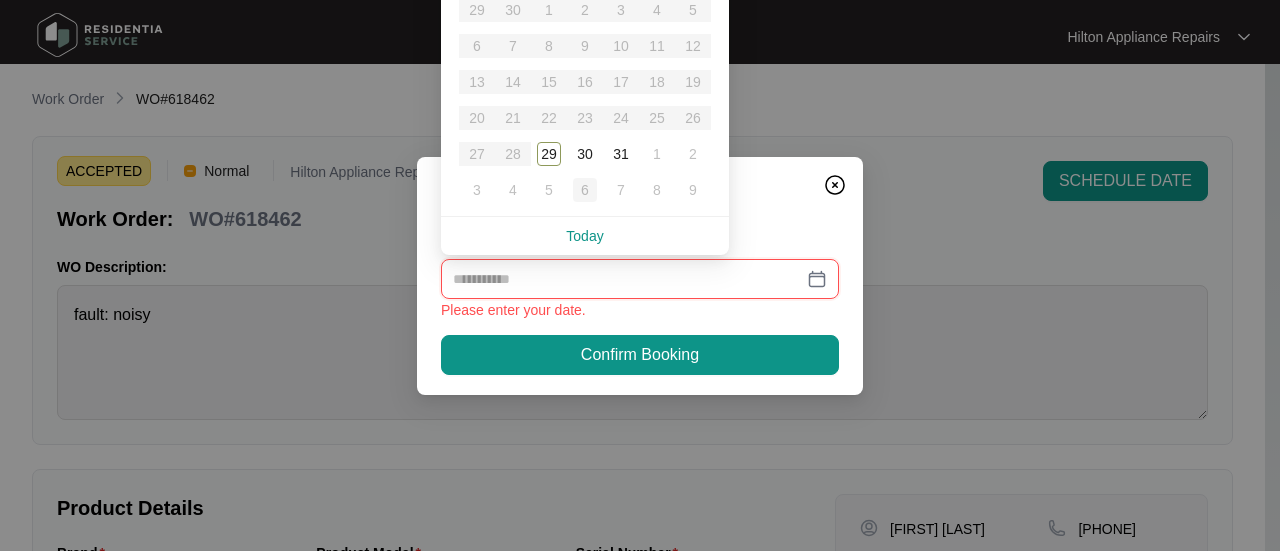 type on "**********" 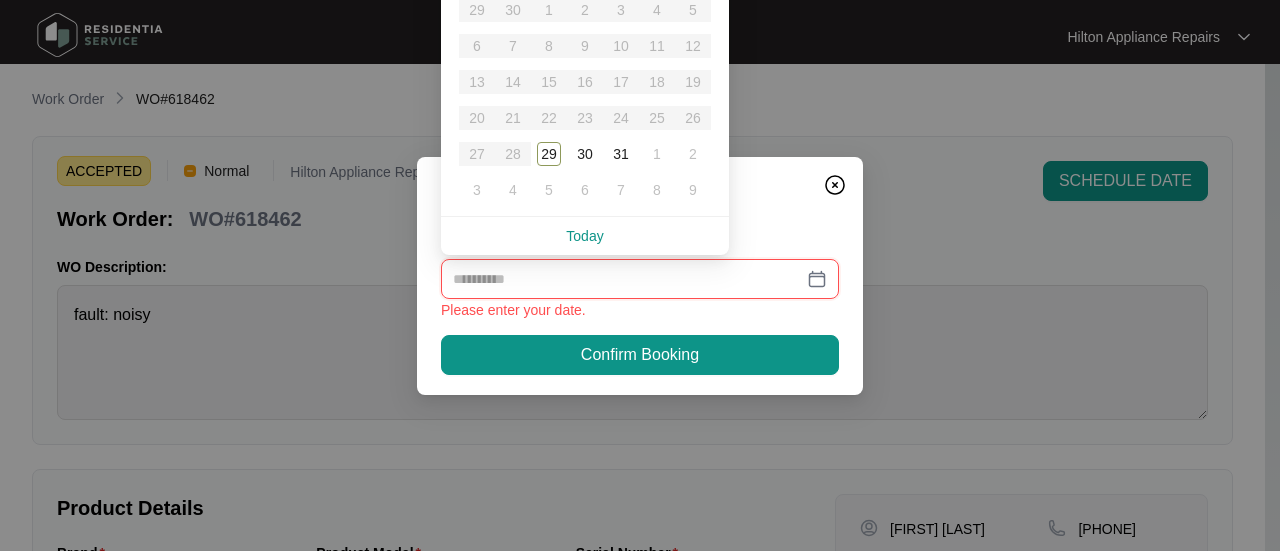 type on "**********" 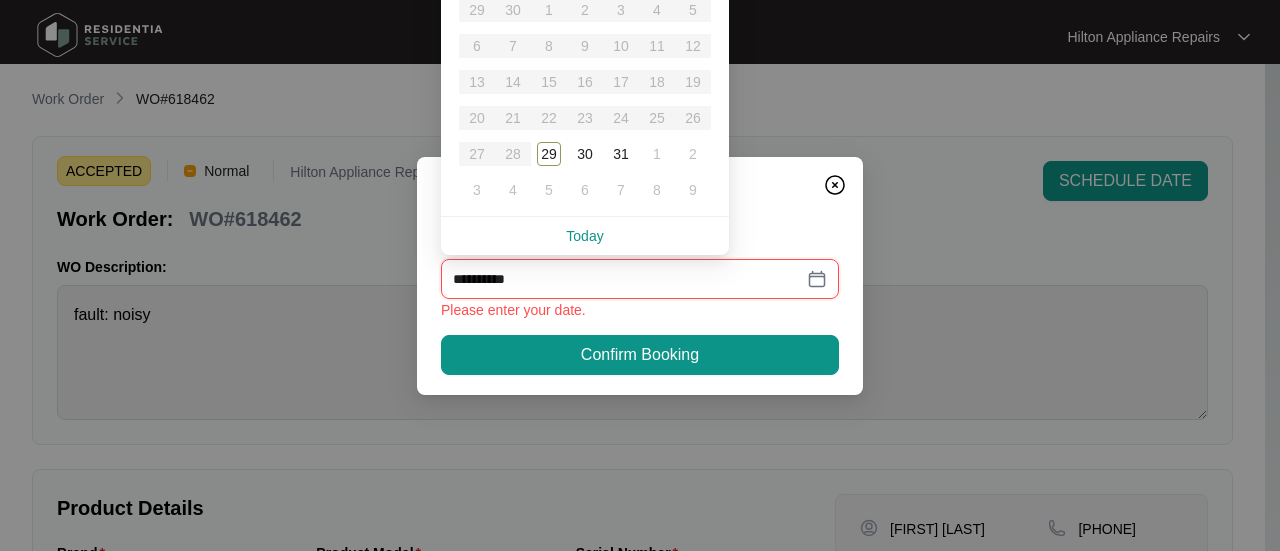 type on "**********" 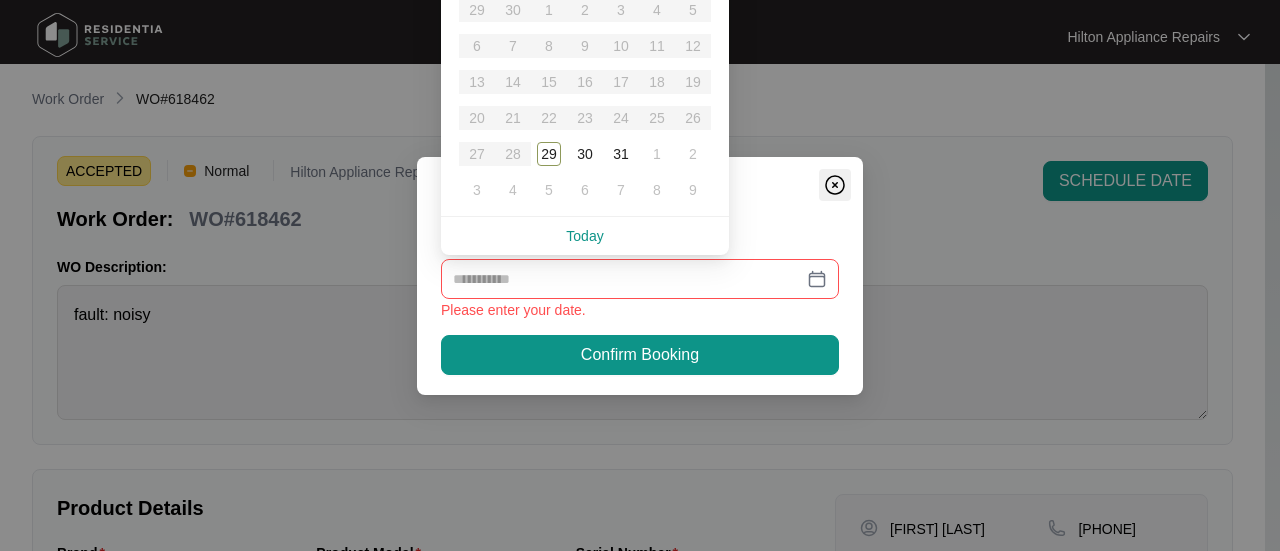 click at bounding box center [835, 185] 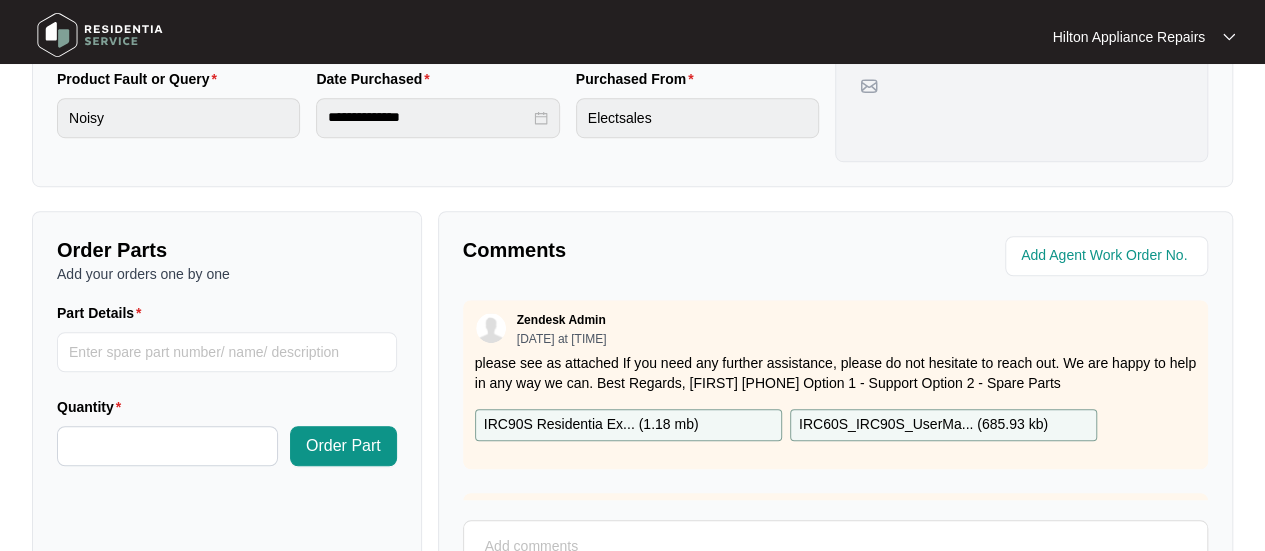 scroll, scrollTop: 600, scrollLeft: 0, axis: vertical 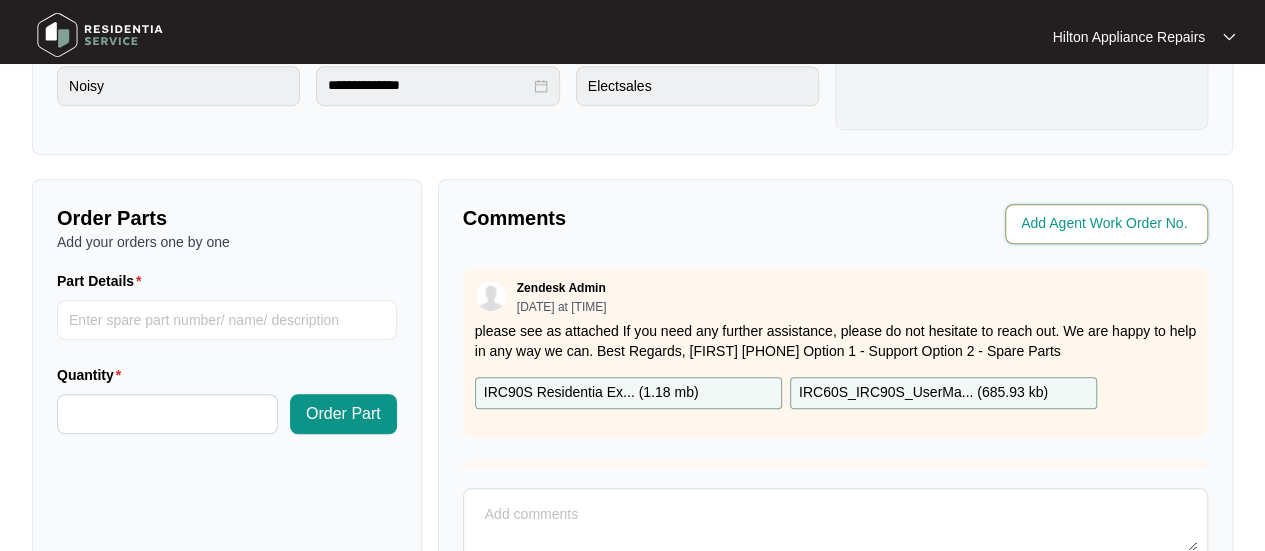 click at bounding box center [1108, 224] 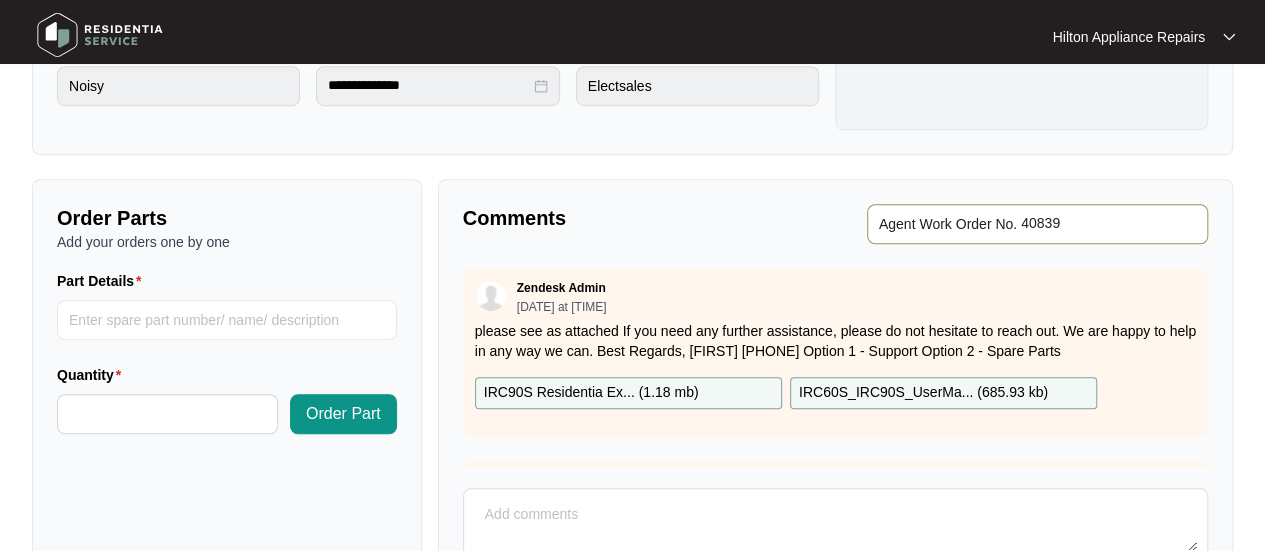 type on "40839" 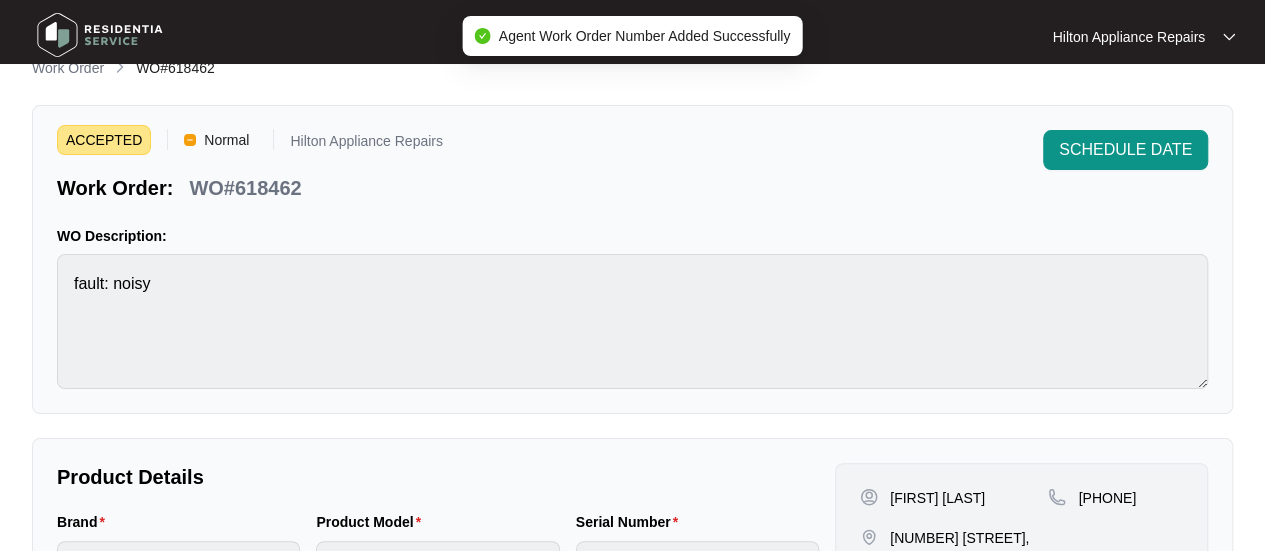 scroll, scrollTop: 0, scrollLeft: 0, axis: both 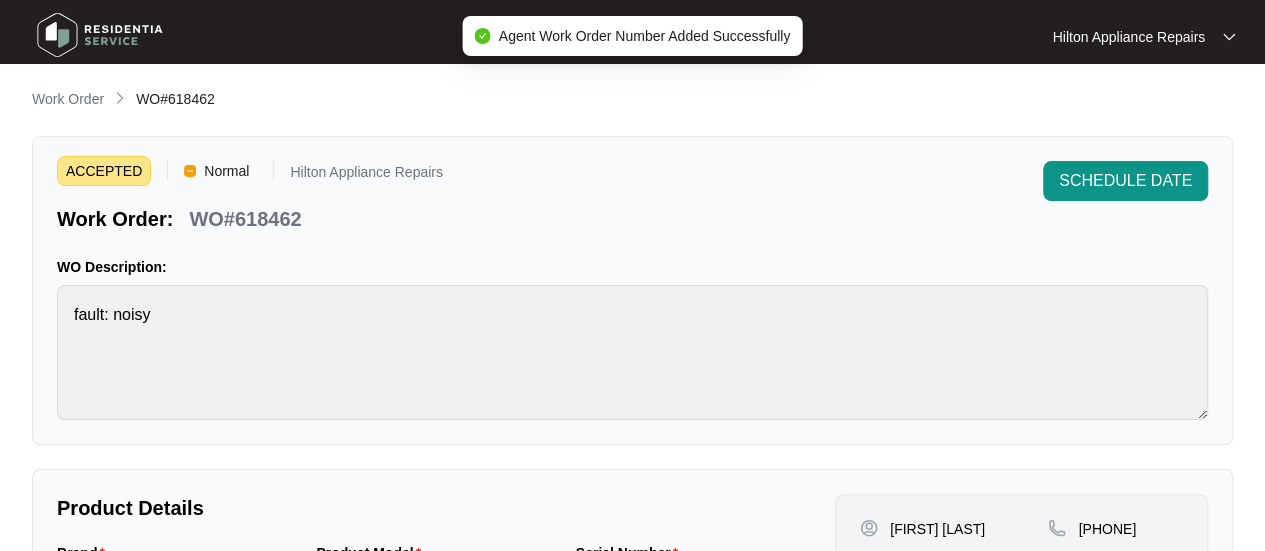 drag, startPoint x: 308, startPoint y: 200, endPoint x: 318, endPoint y: 213, distance: 16.40122 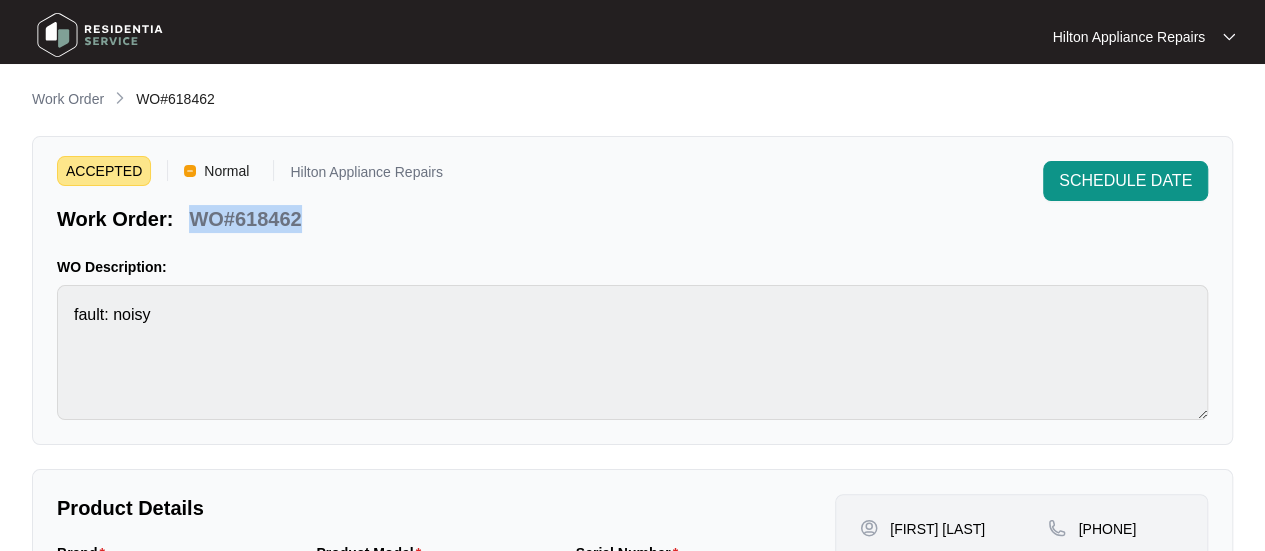 drag, startPoint x: 323, startPoint y: 218, endPoint x: 195, endPoint y: 209, distance: 128.31601 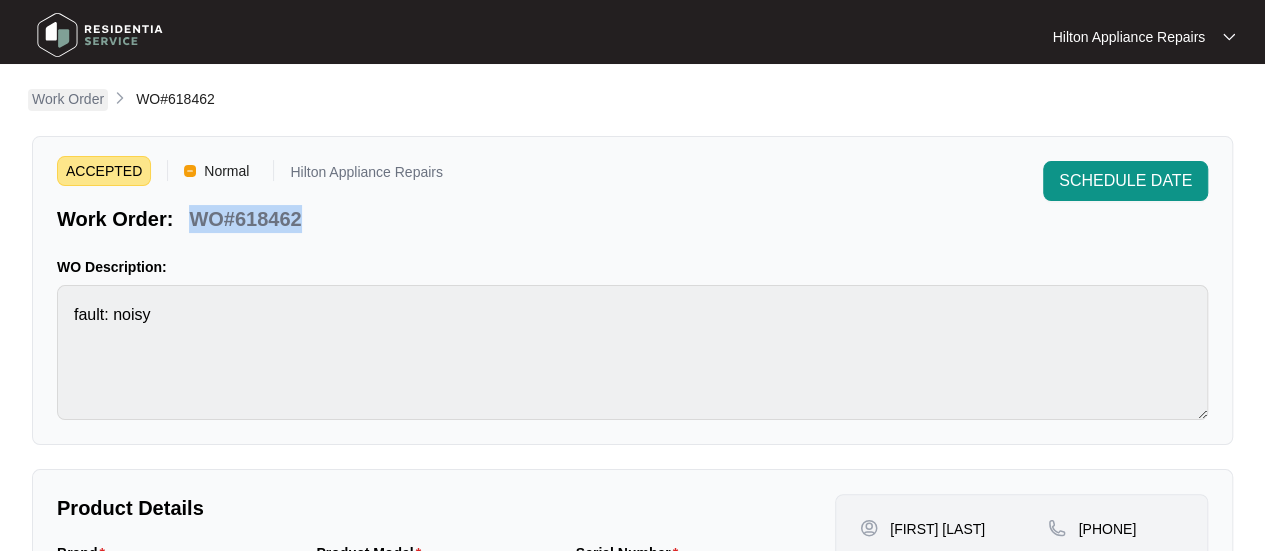 click on "Work Order" at bounding box center (68, 99) 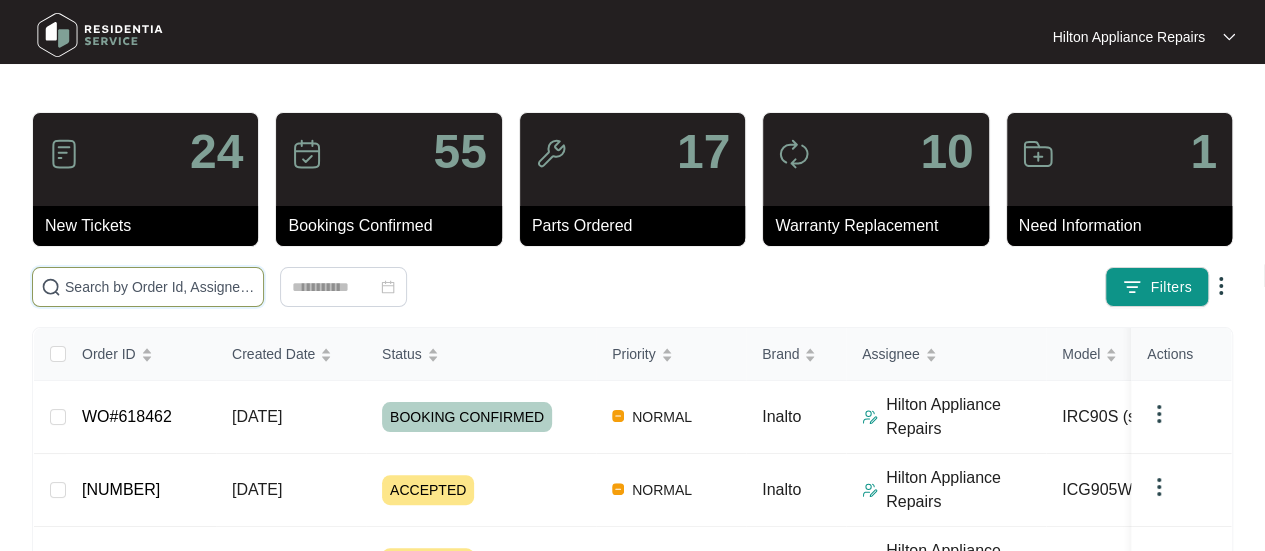 click at bounding box center (160, 287) 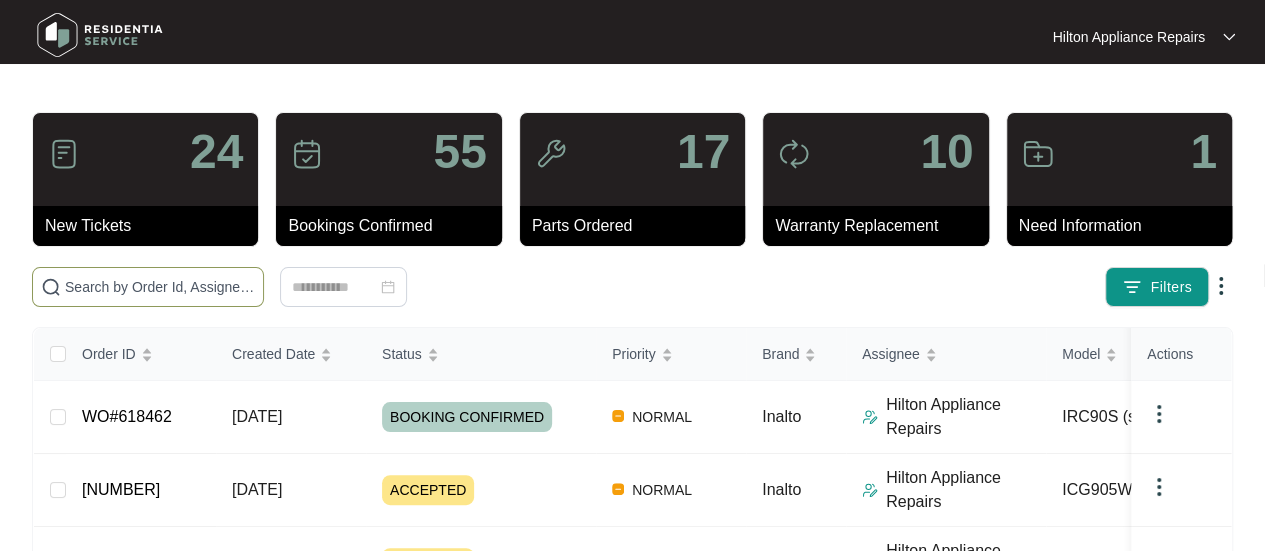 paste on "WO#618462" 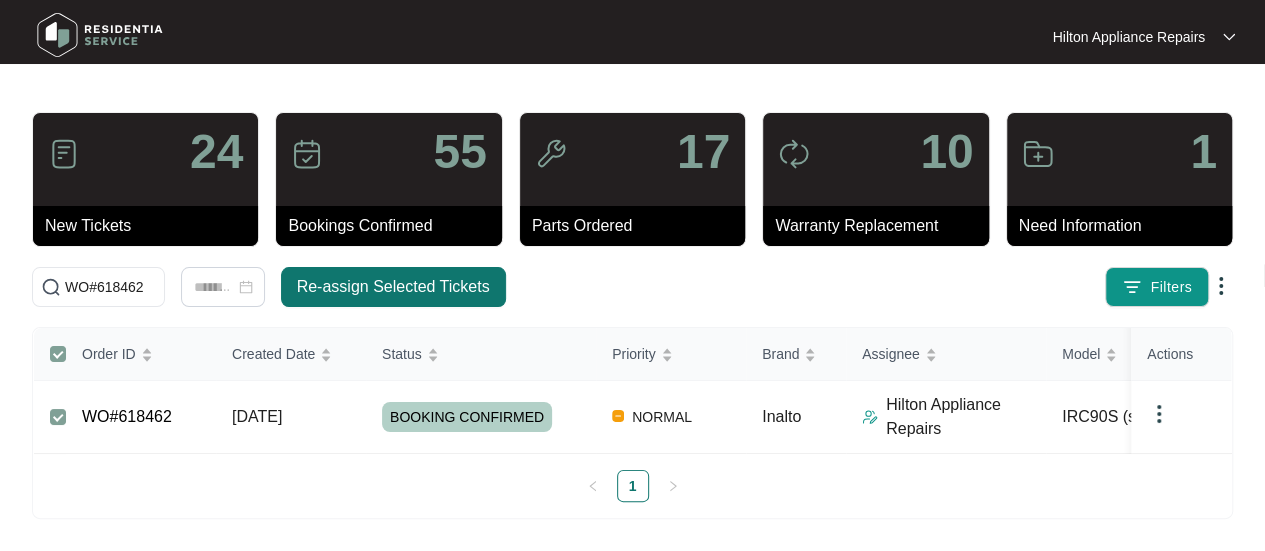 click on "Re-assign Selected Tickets" at bounding box center (393, 287) 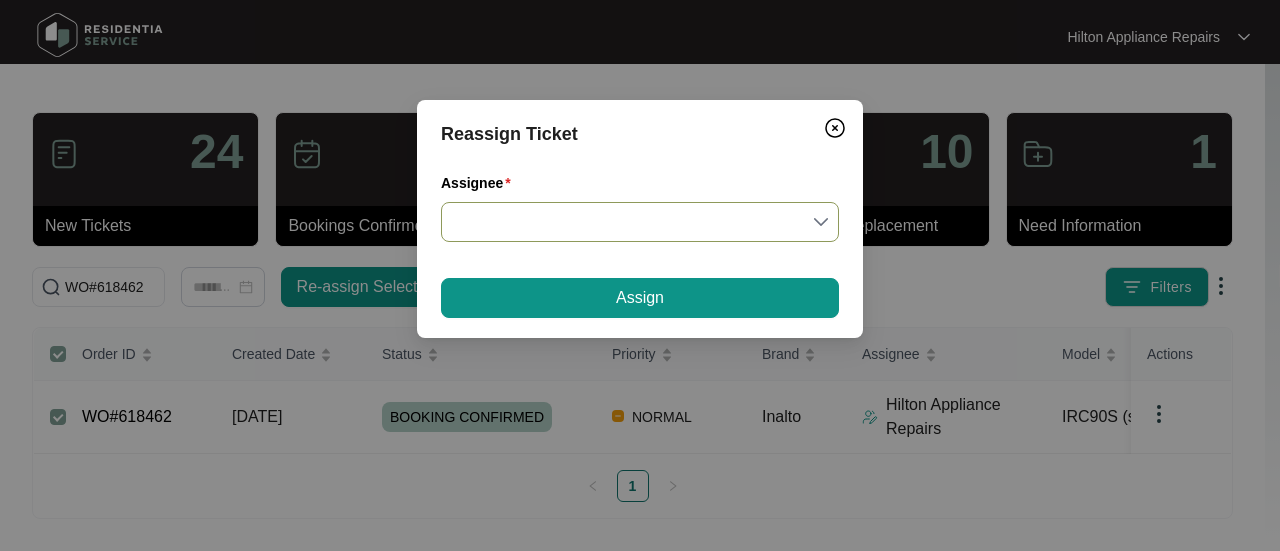 click on "Assignee" at bounding box center (640, 222) 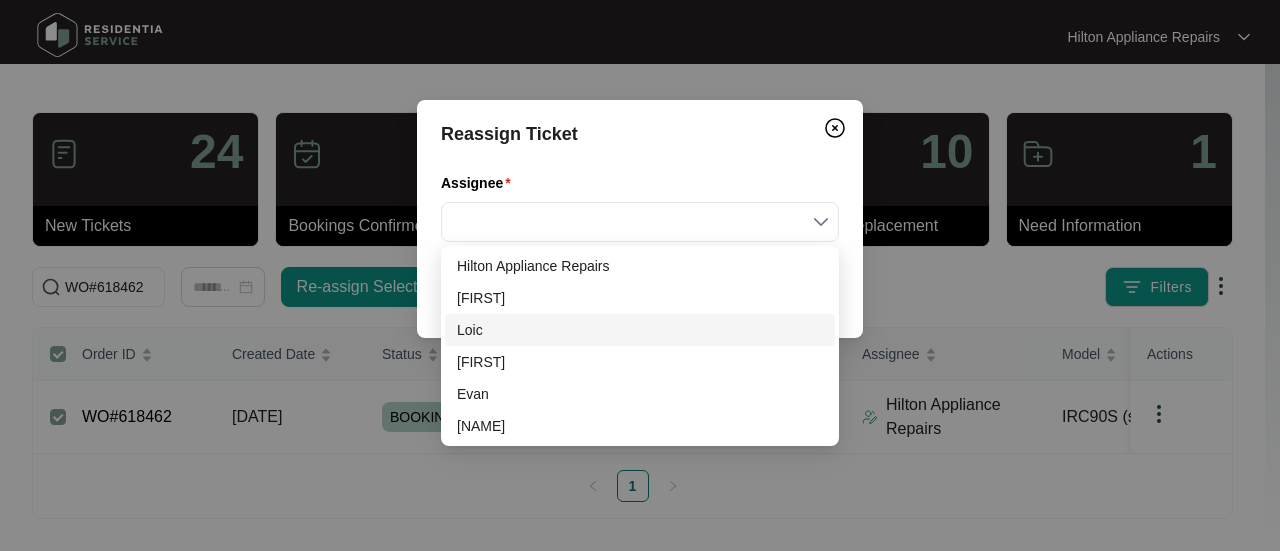 click on "Loic" at bounding box center (640, 330) 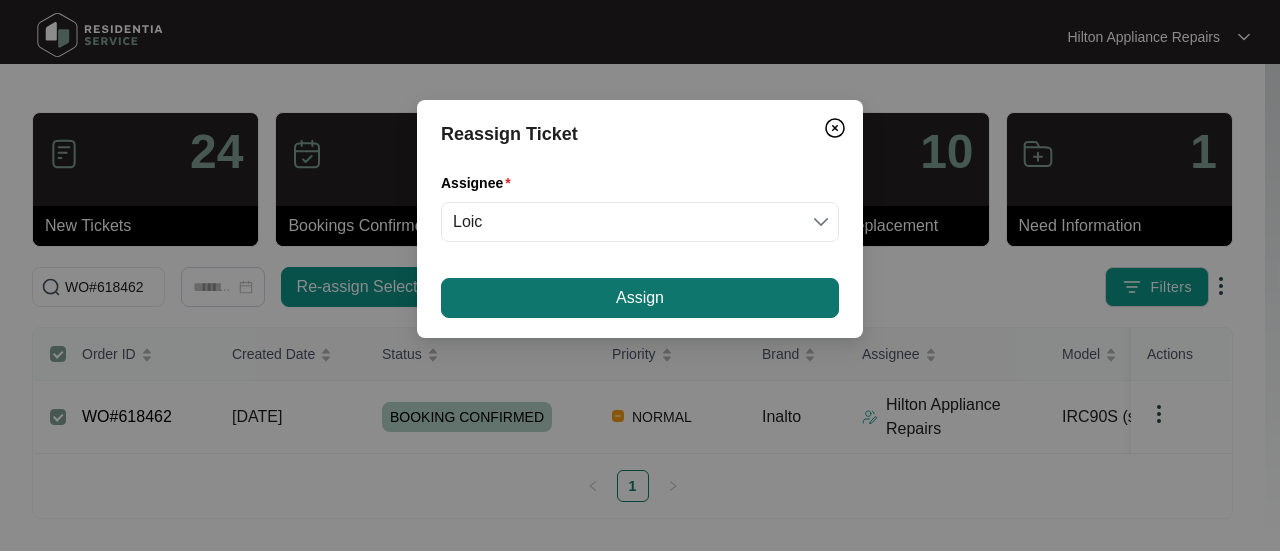 click on "Assign" at bounding box center (640, 298) 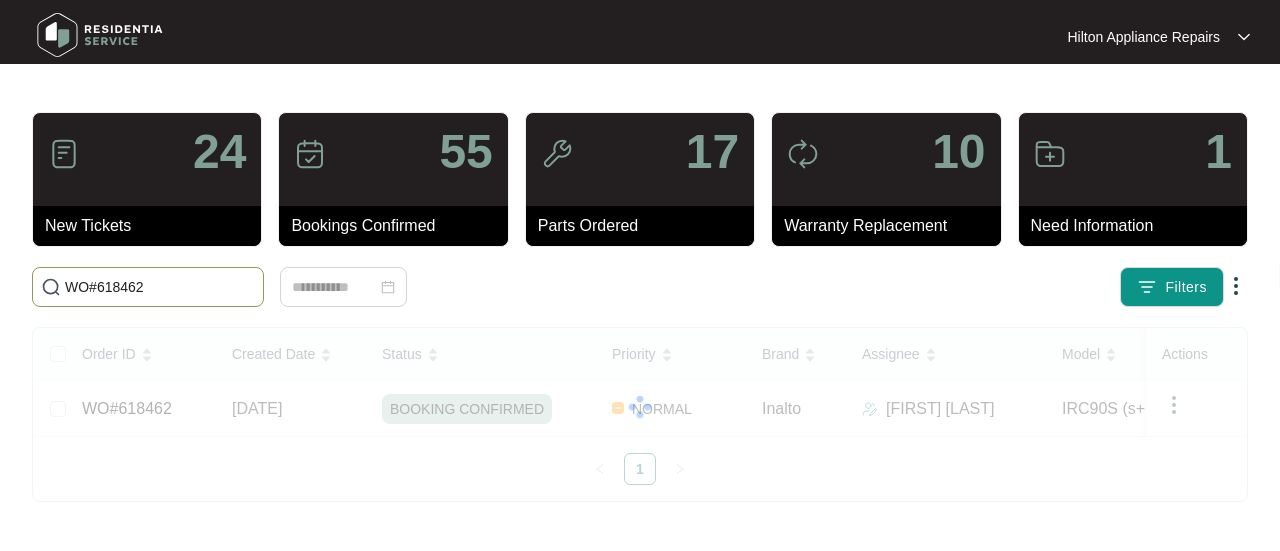 drag, startPoint x: 76, startPoint y: 285, endPoint x: 11, endPoint y: 287, distance: 65.03076 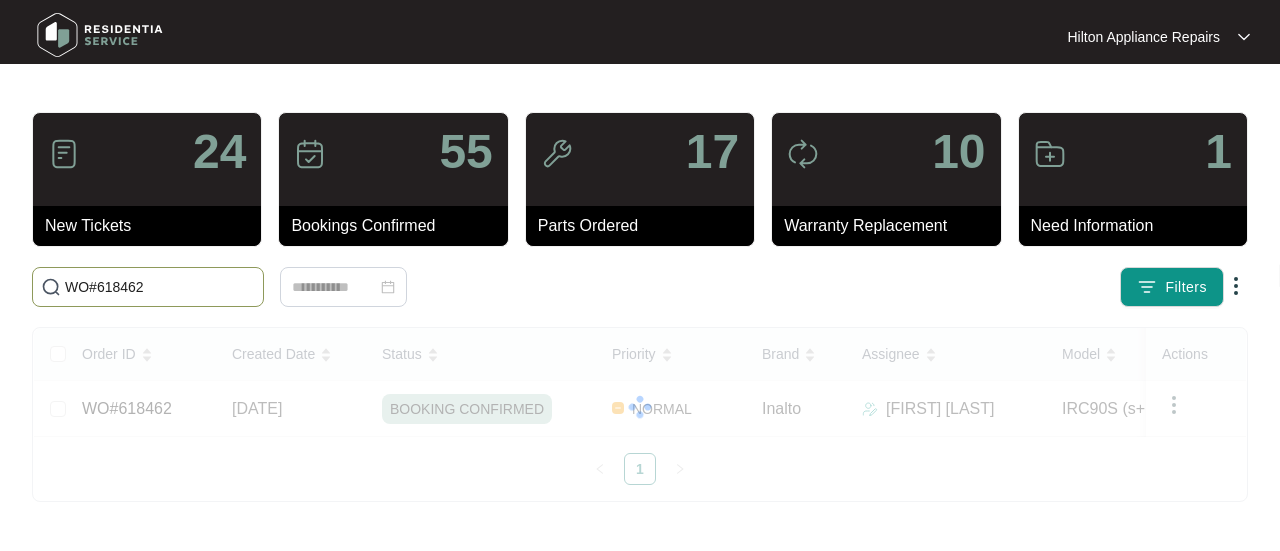 click on "24 New Tickets 55 Bookings Confirmed 17 Parts Ordered 10 Warranty Replacement 1 Need Information WO#618462   Filters Order ID Created Date Status Priority Brand Assignee Model Customer Name Purchased From Actions                       WO#618462 [DATE] BOOKING CONFIRMED NORMAL Inalto [NAME] IRC90S (s+co) [NAME] Electsales  1" at bounding box center (640, 275) 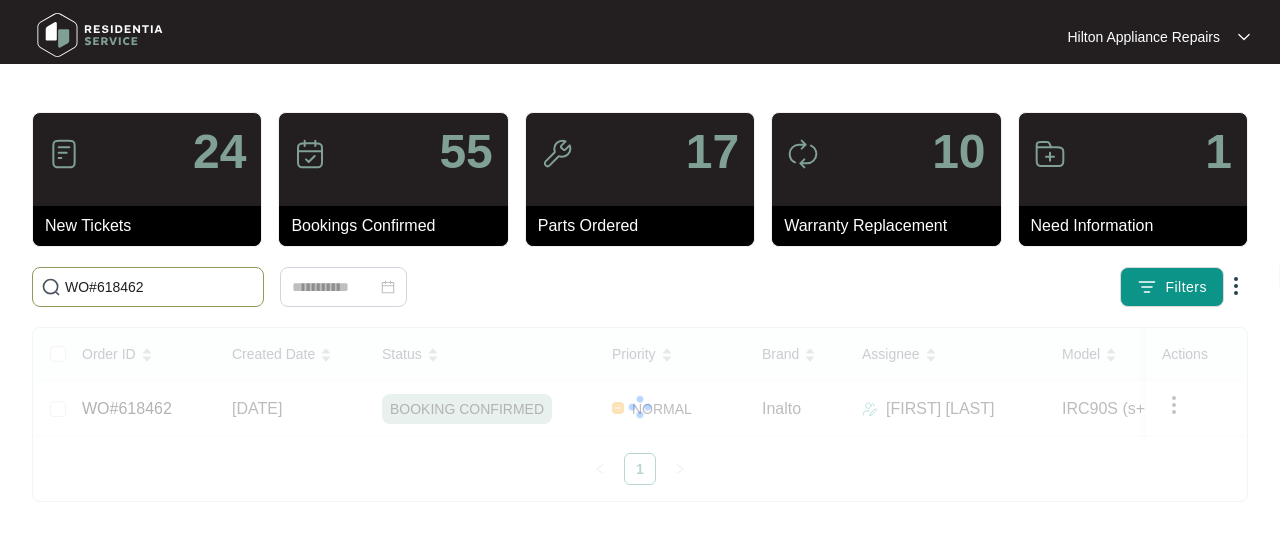 paste on "9663" 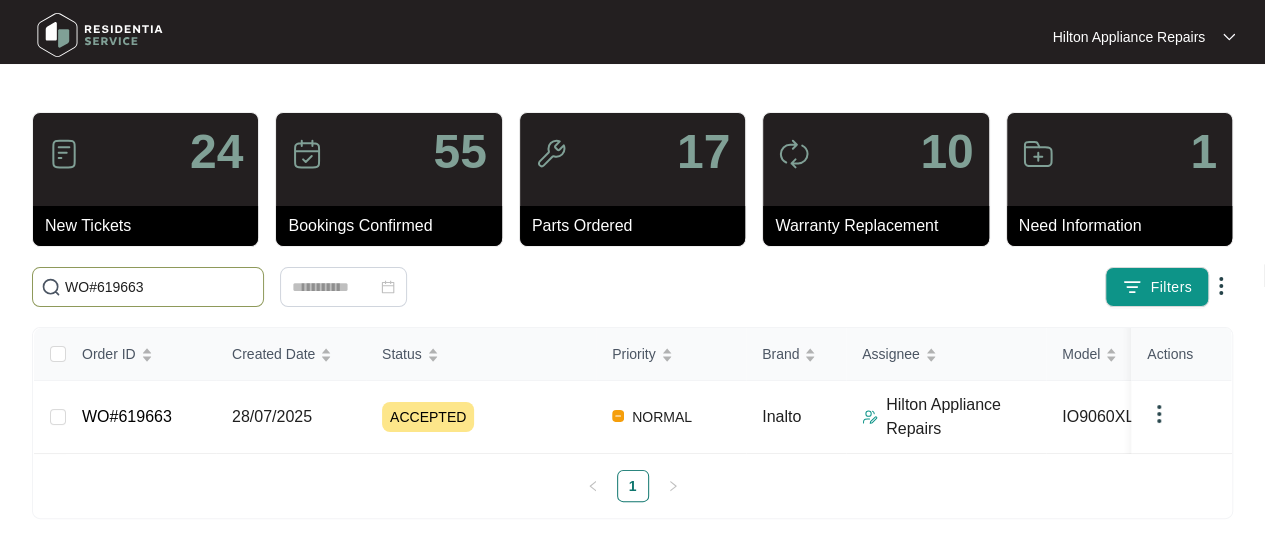 type on "WO#619663" 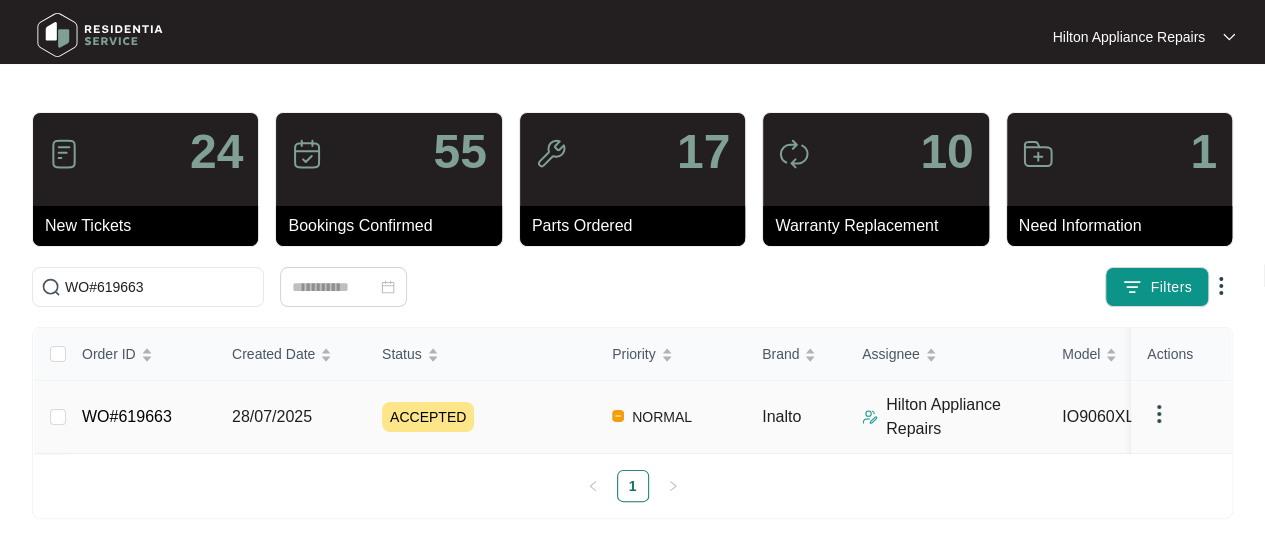 click on "28/07/2025" at bounding box center (272, 416) 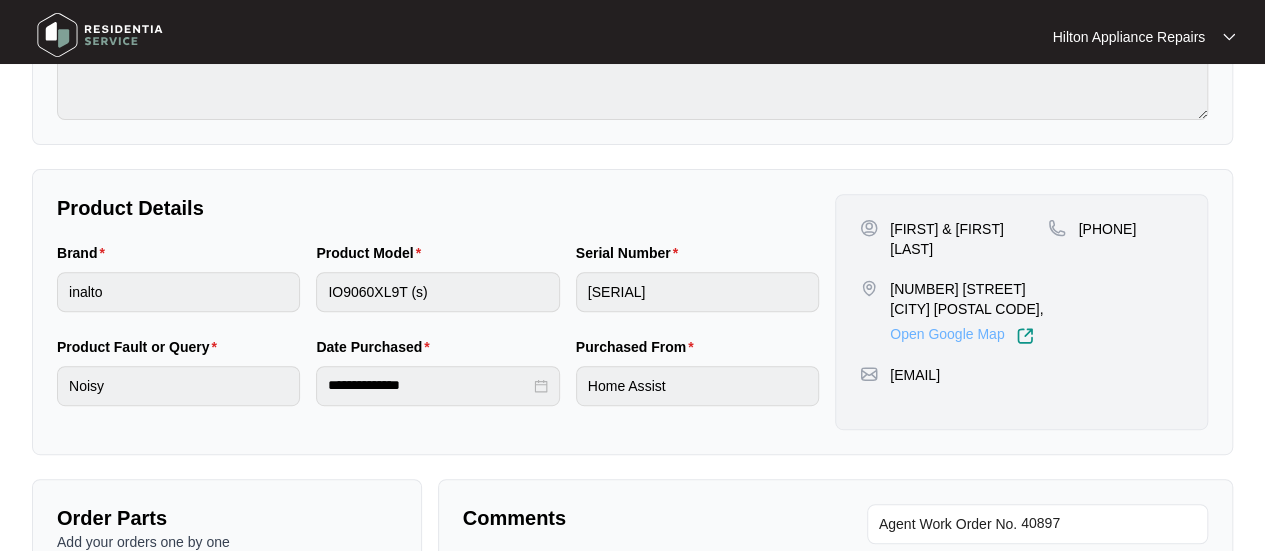 scroll, scrollTop: 600, scrollLeft: 0, axis: vertical 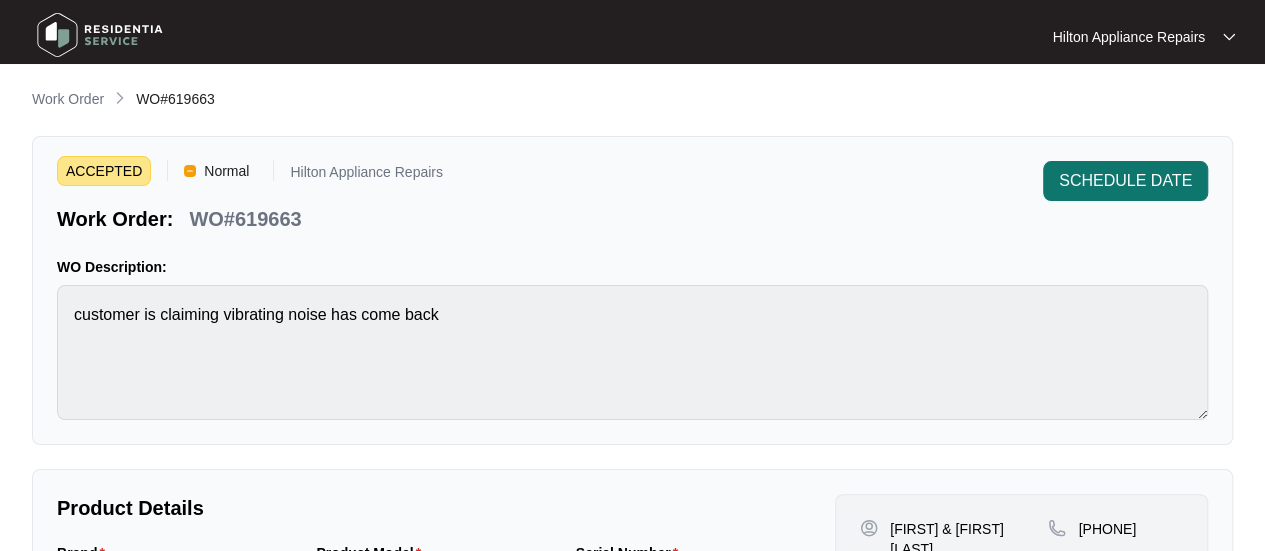 click on "SCHEDULE DATE" at bounding box center (1125, 181) 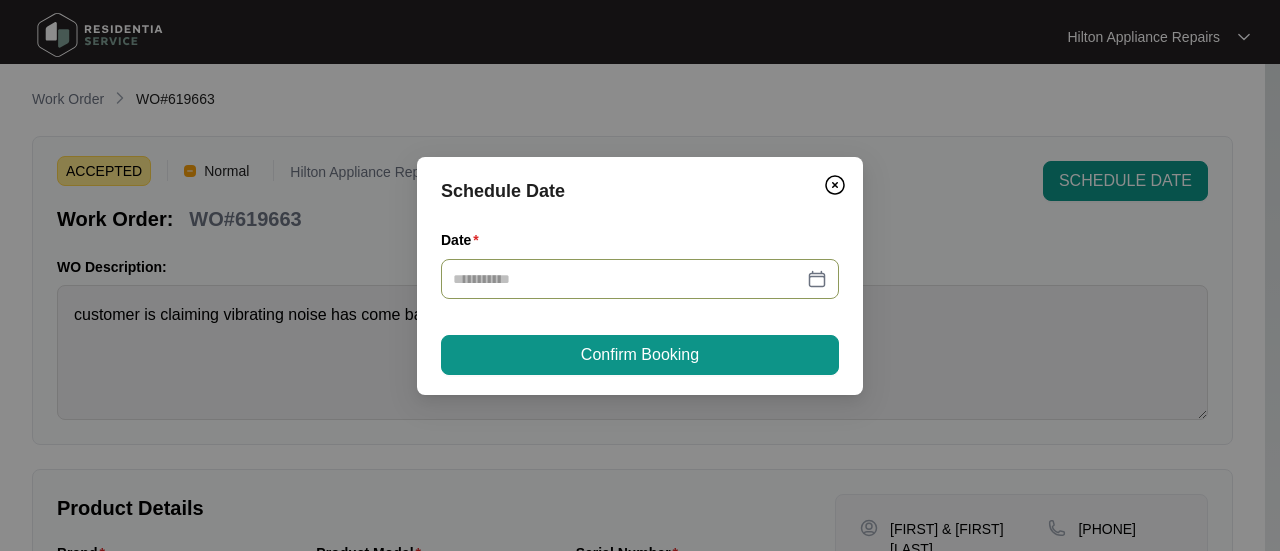 click at bounding box center [640, 279] 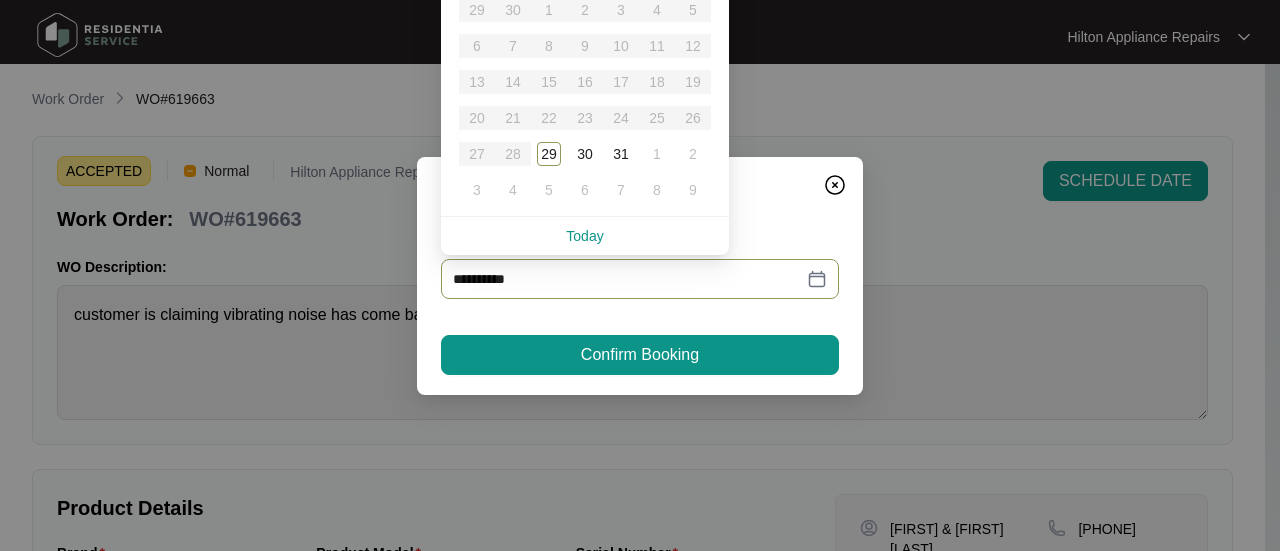 type on "**********" 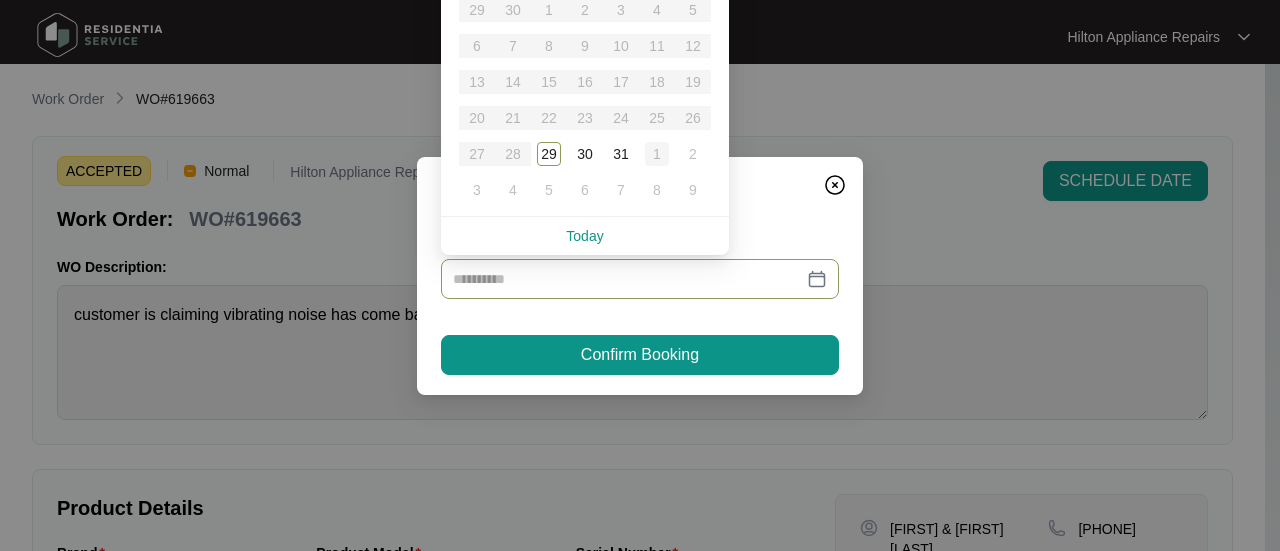 click on "1" at bounding box center [657, 154] 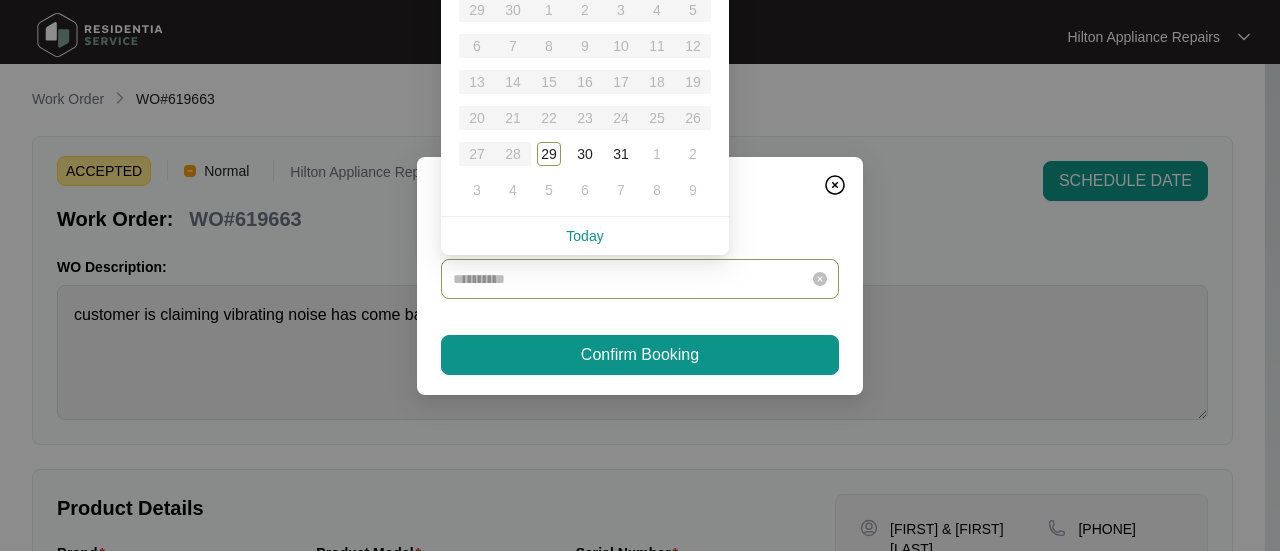 type on "**********" 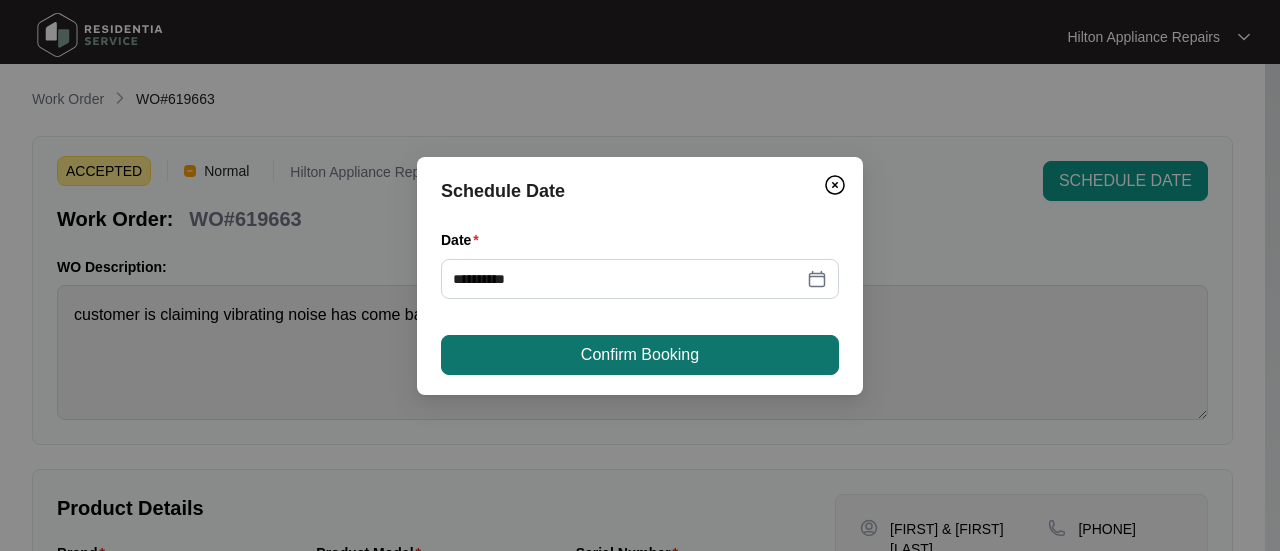 click on "Confirm Booking" at bounding box center (640, 355) 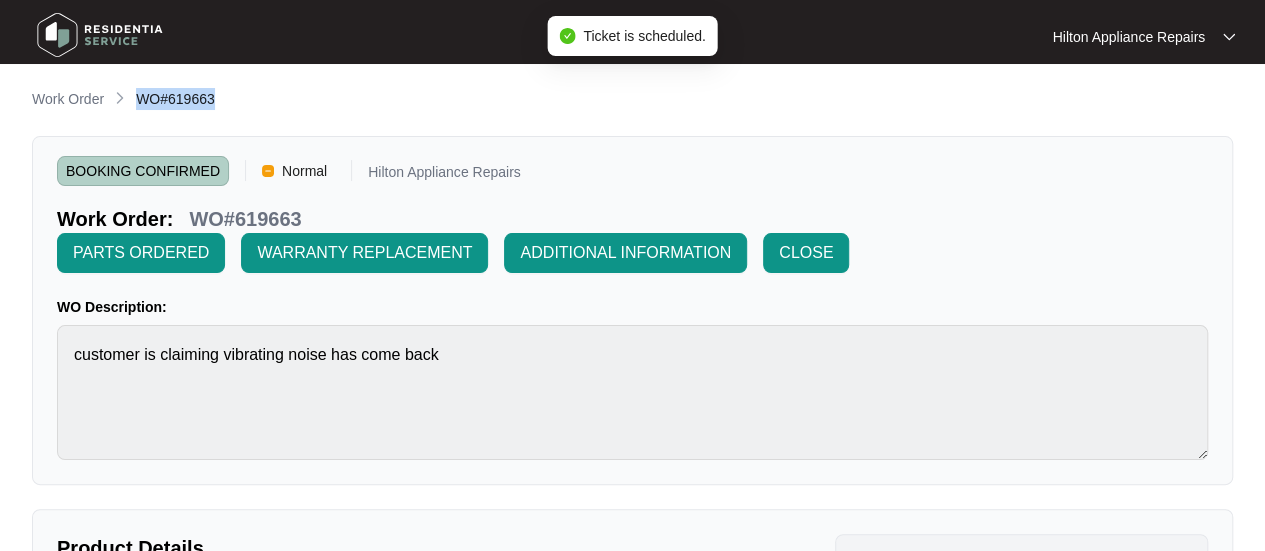 drag, startPoint x: 191, startPoint y: 99, endPoint x: 139, endPoint y: 92, distance: 52.46904 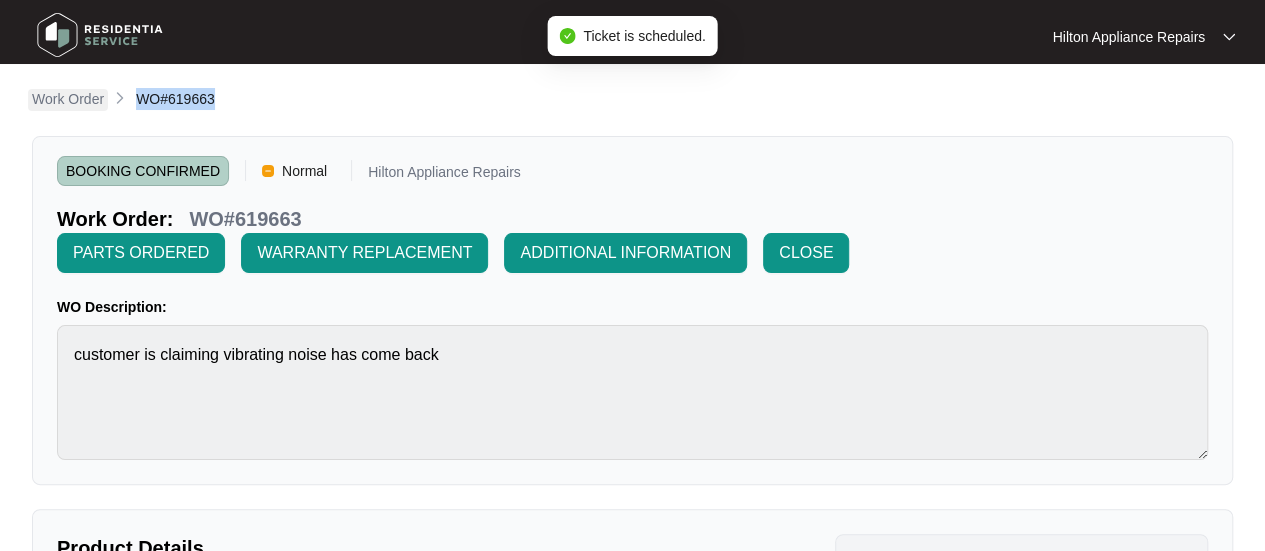 click on "Work Order" at bounding box center [68, 99] 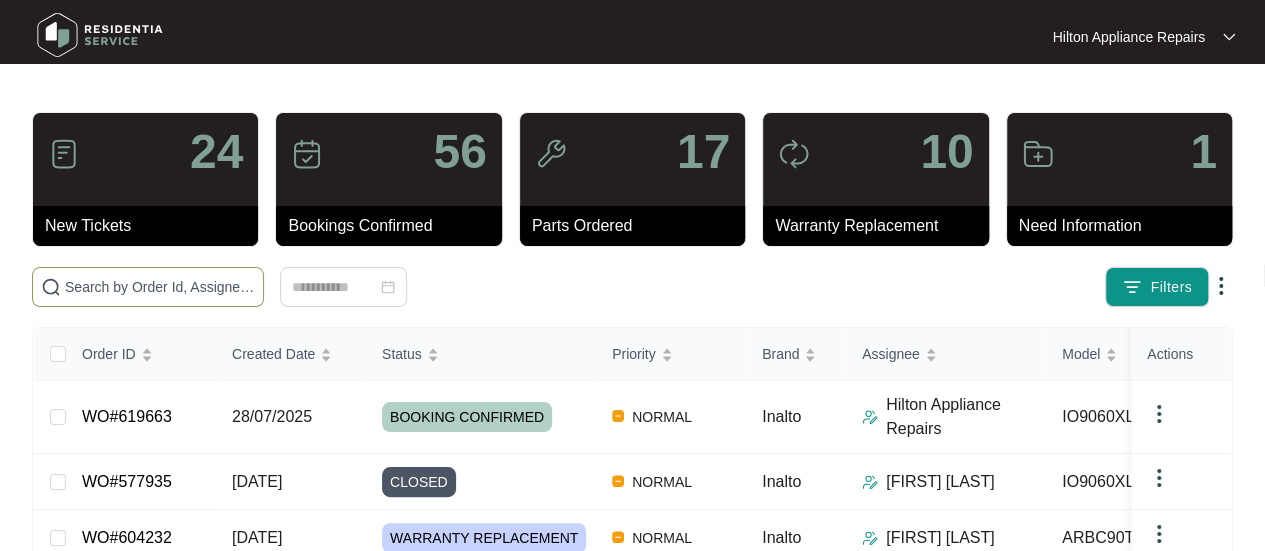 click at bounding box center (148, 287) 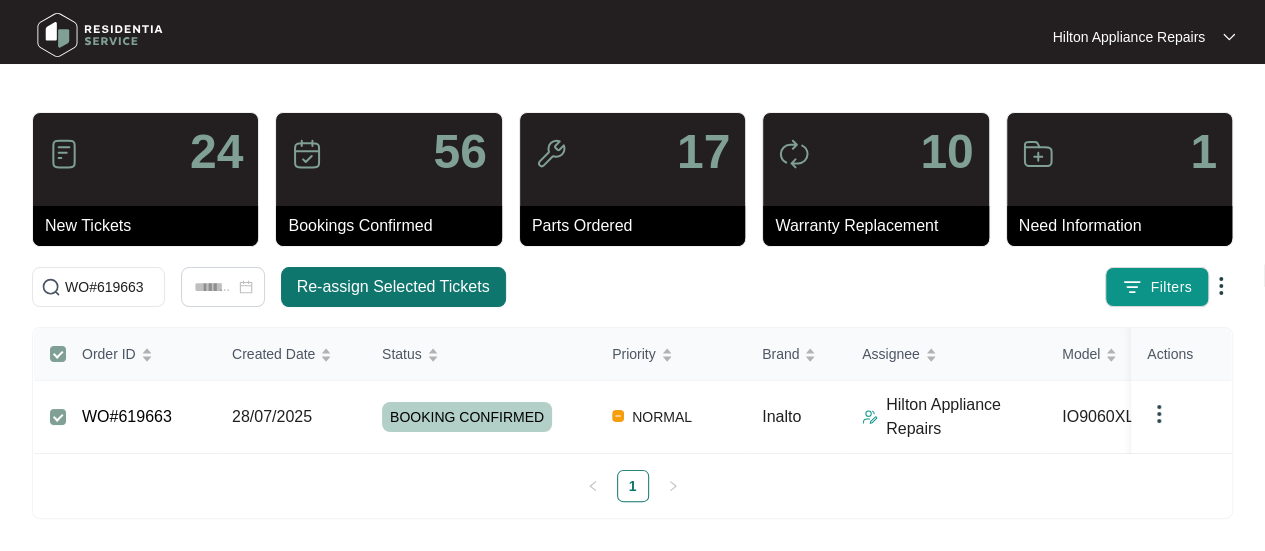 click on "Re-assign Selected Tickets" at bounding box center (393, 287) 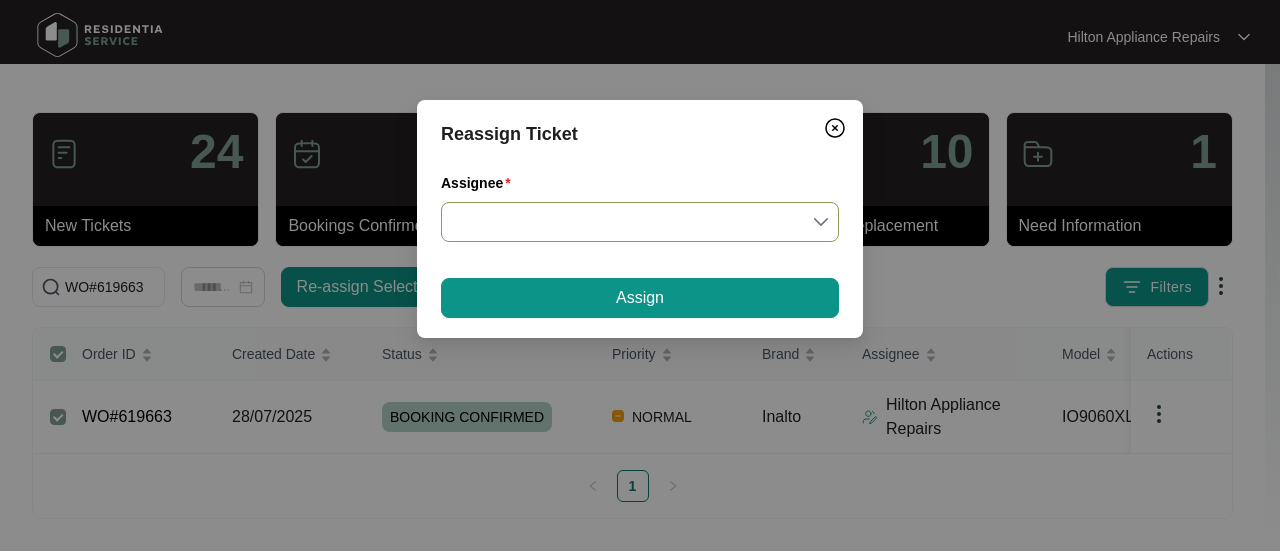 click on "Assignee" at bounding box center [640, 222] 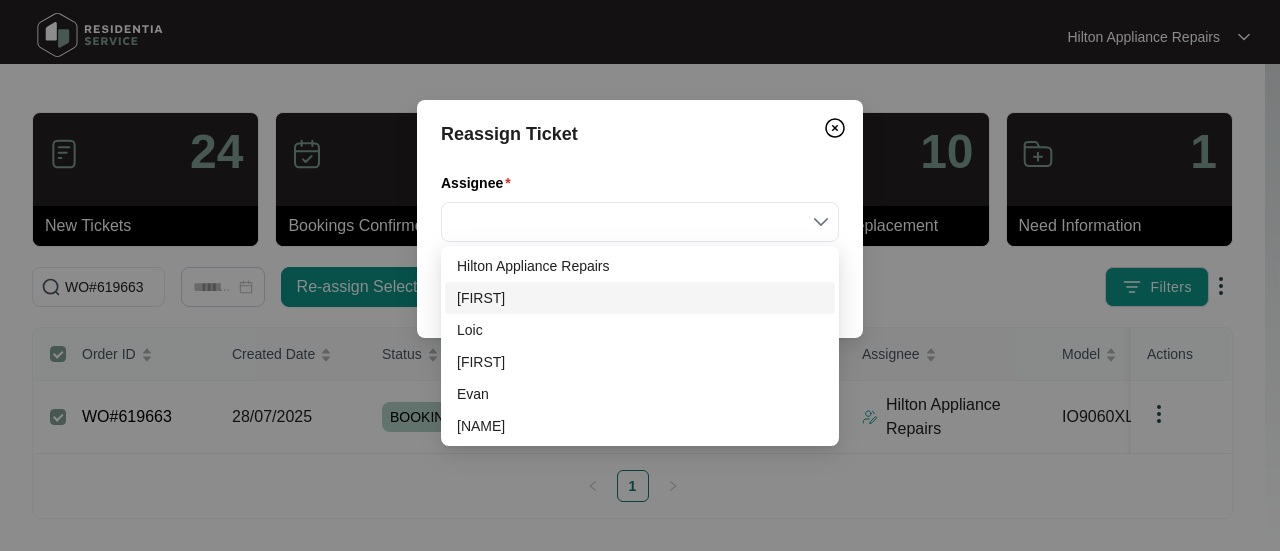 click on "[FIRST]" at bounding box center [640, 298] 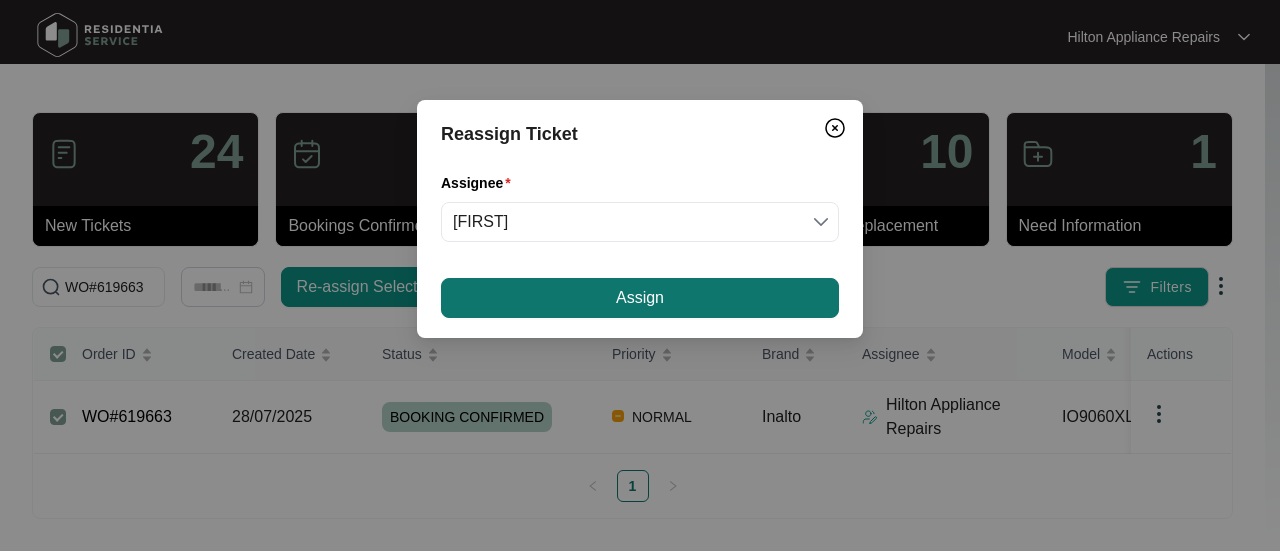 click on "Assign" at bounding box center (640, 298) 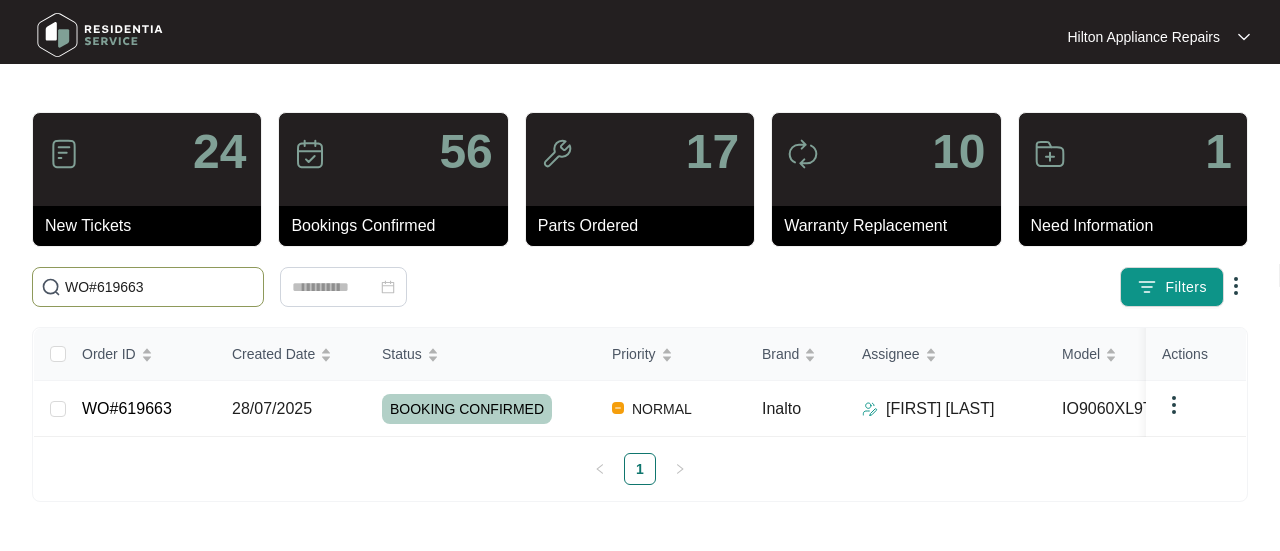 drag, startPoint x: 167, startPoint y: 285, endPoint x: 0, endPoint y: 278, distance: 167.14664 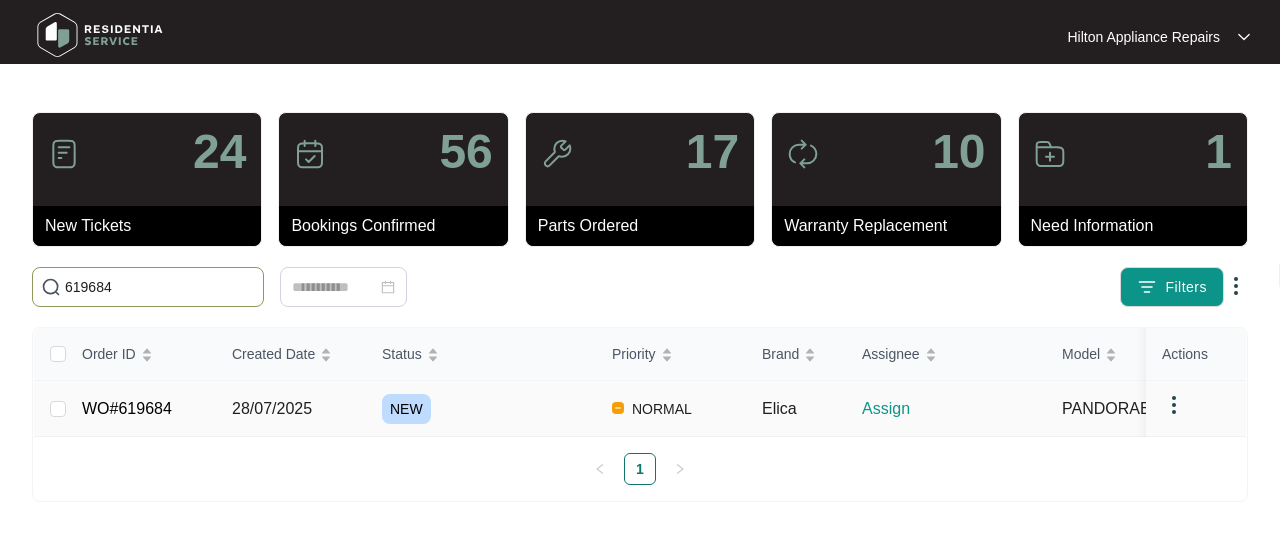 type on "619684" 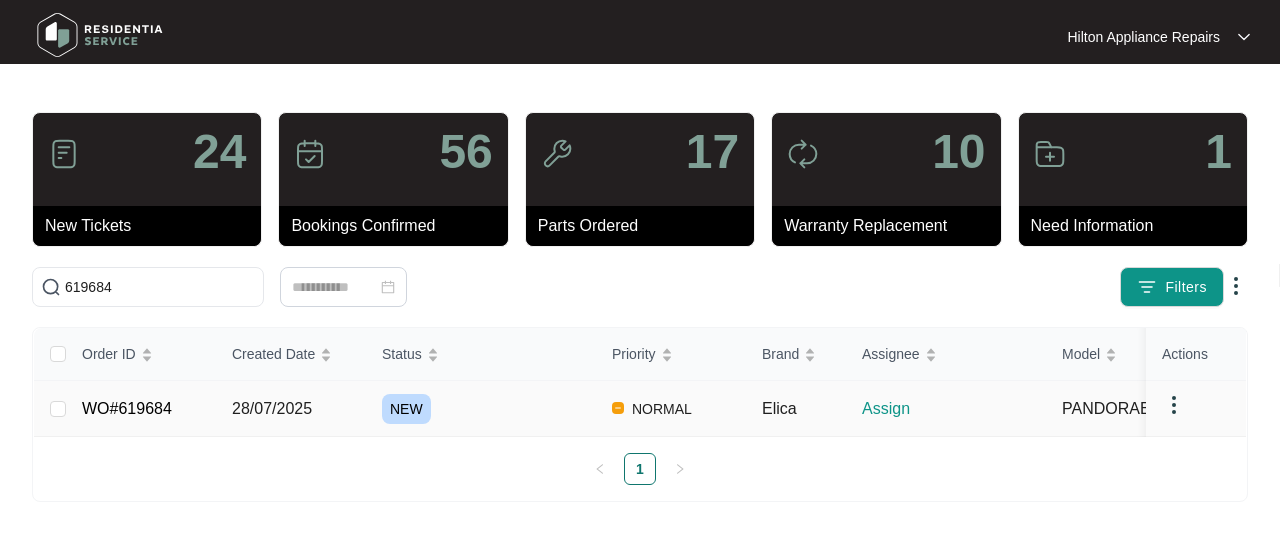 click on "28/07/2025" at bounding box center [272, 408] 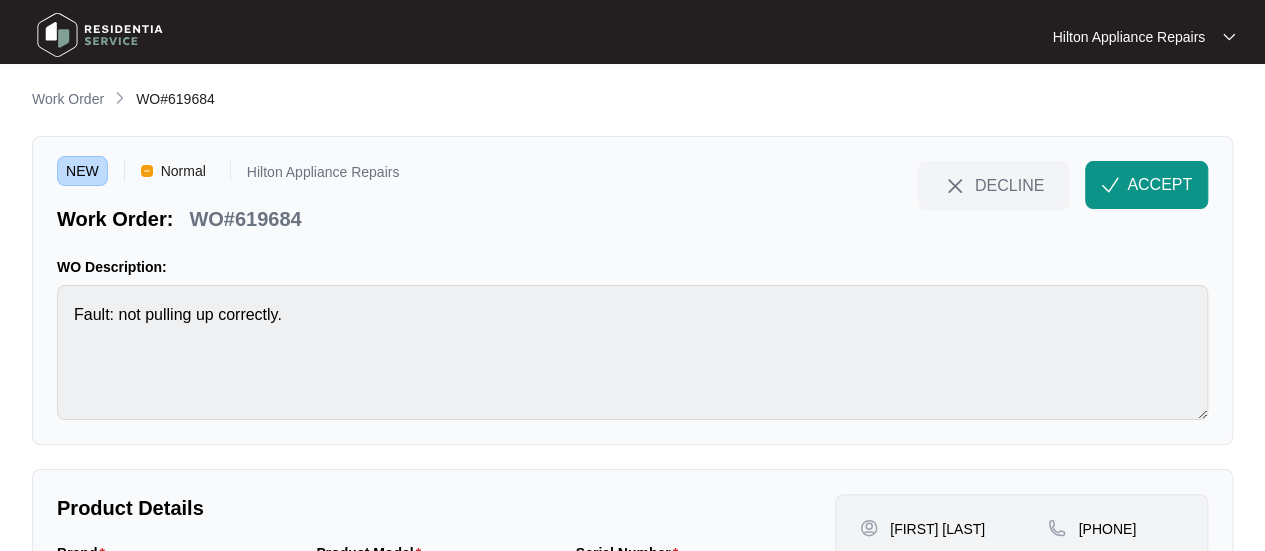 scroll, scrollTop: 233, scrollLeft: 0, axis: vertical 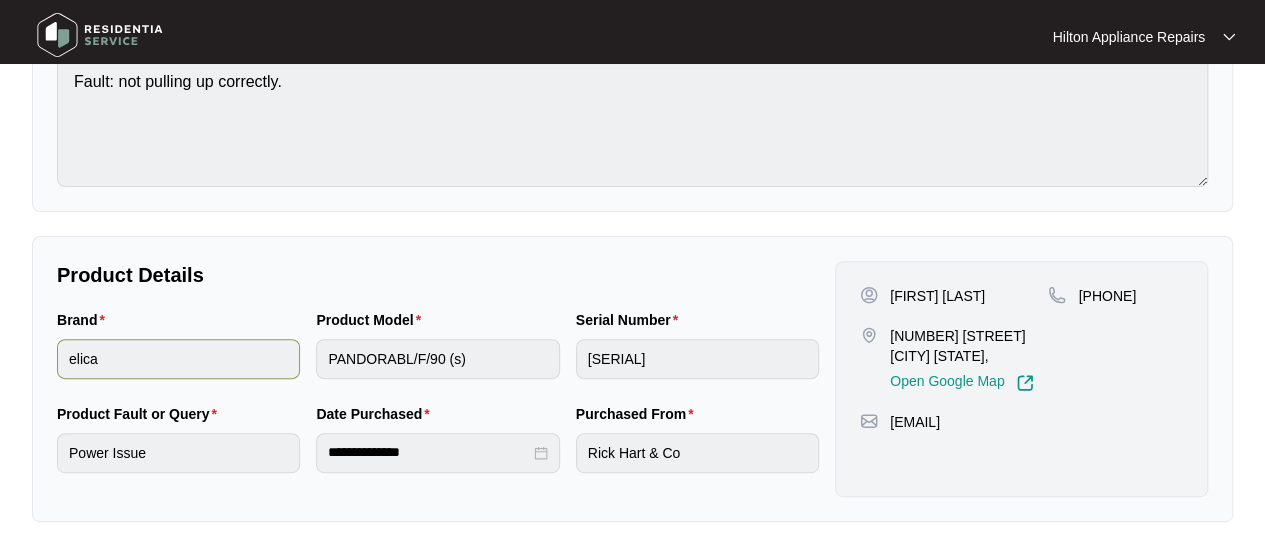 click on "Brand elica Product Model PANDORABL/F/90 (s) Serial Number [SERIAL]" at bounding box center (438, 356) 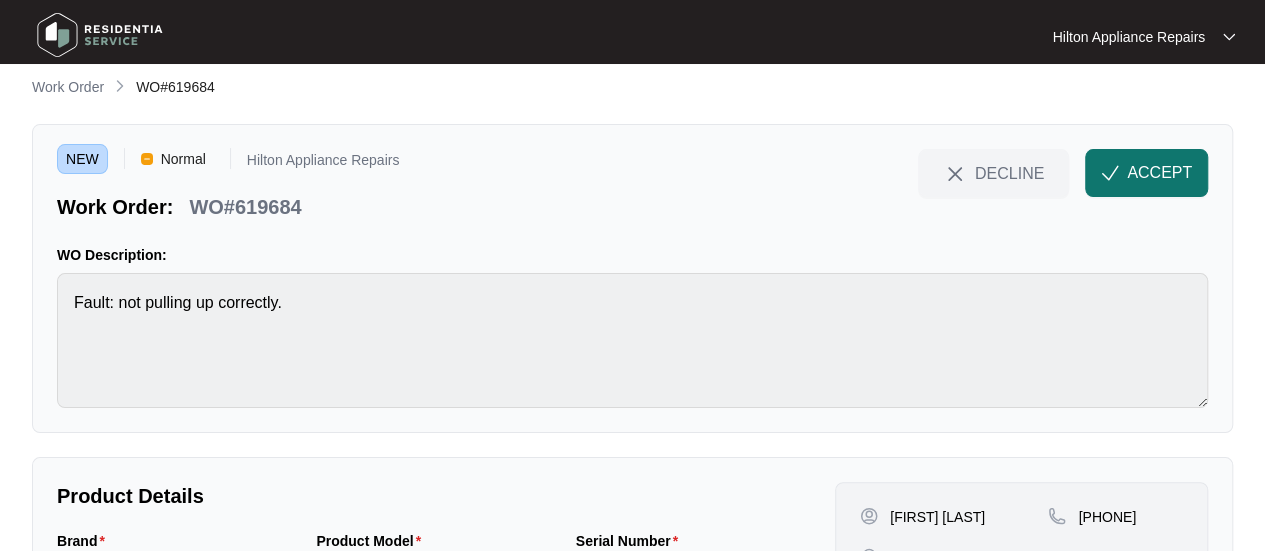 scroll, scrollTop: 0, scrollLeft: 0, axis: both 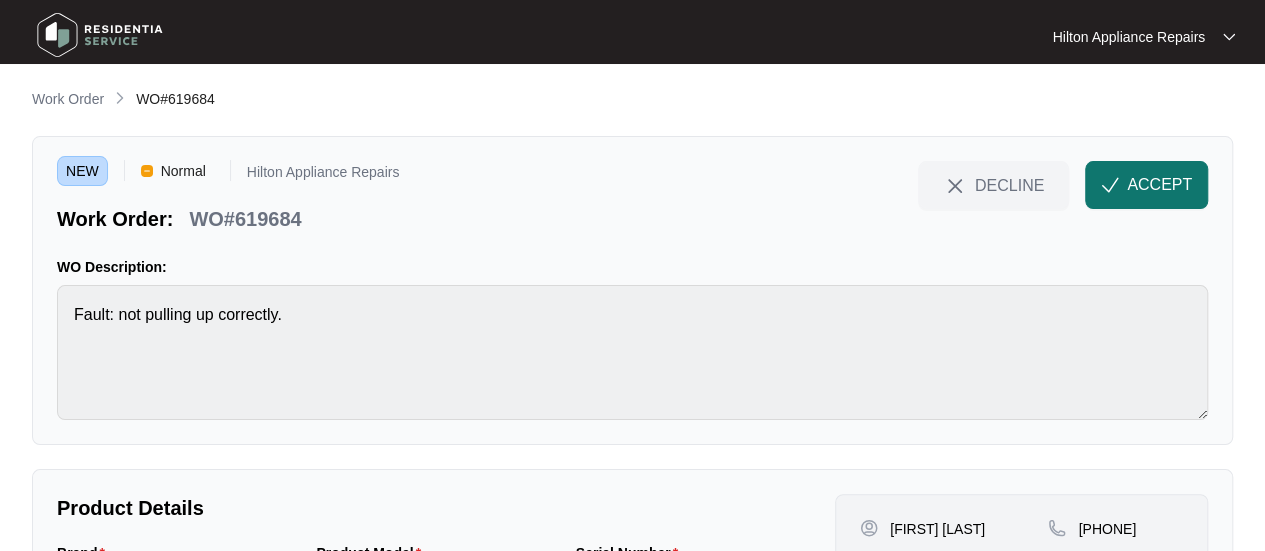 click on "ACCEPT" at bounding box center (1146, 185) 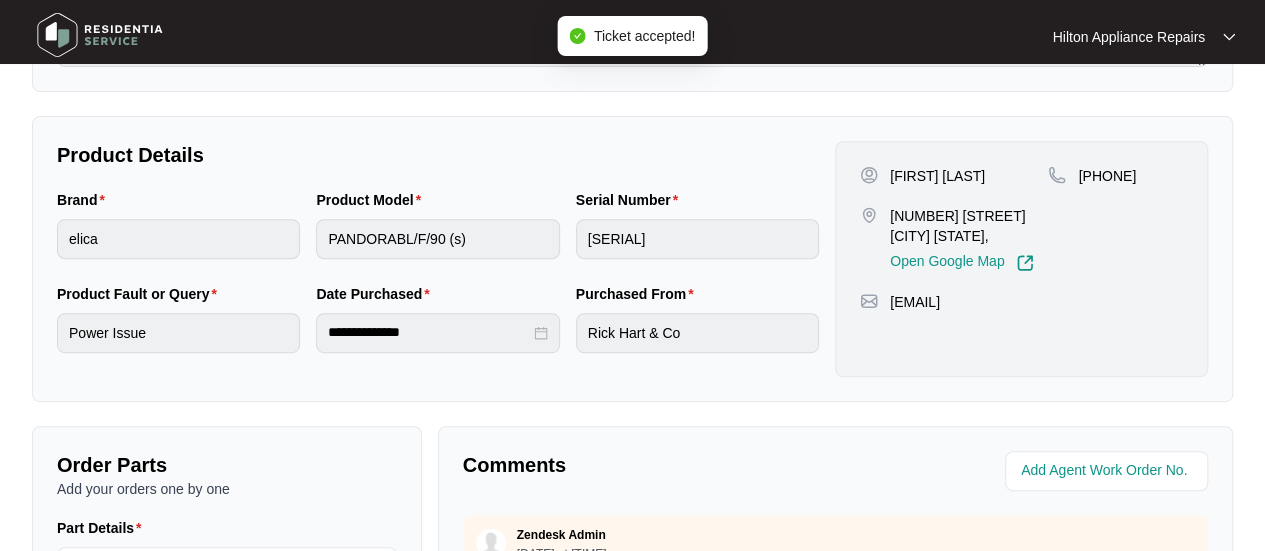 scroll, scrollTop: 400, scrollLeft: 0, axis: vertical 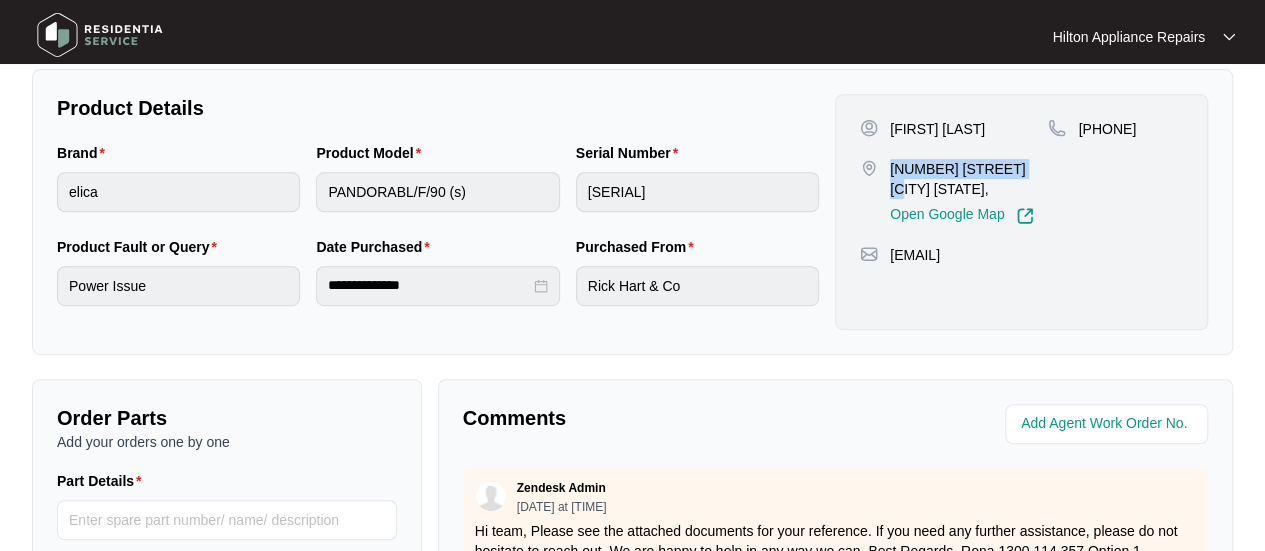 drag, startPoint x: 1024, startPoint y: 169, endPoint x: 890, endPoint y: 168, distance: 134.00374 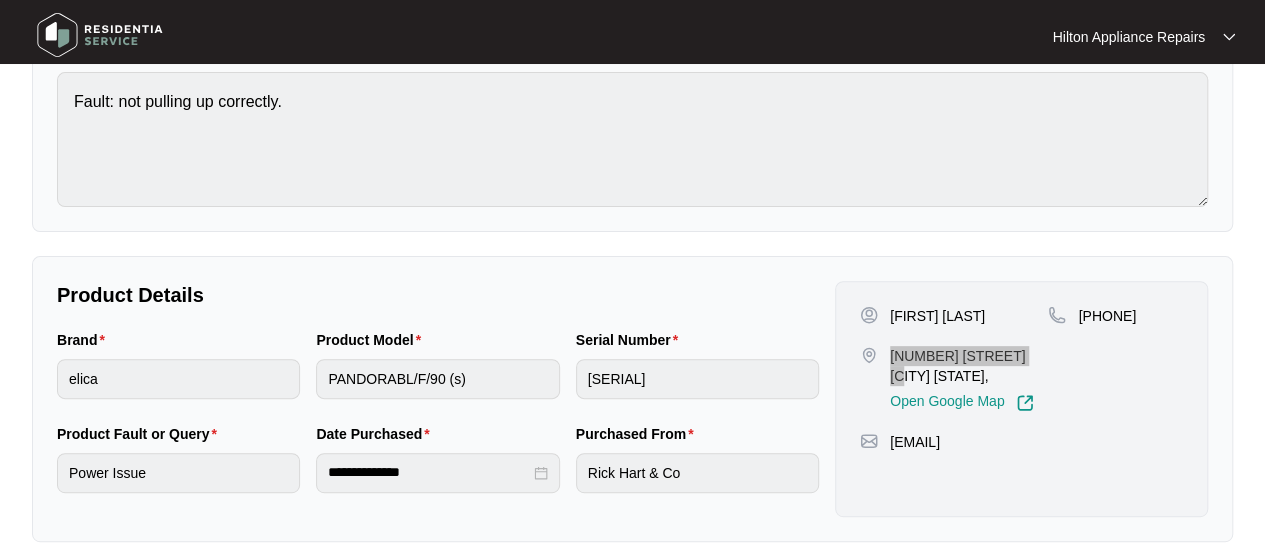scroll, scrollTop: 0, scrollLeft: 0, axis: both 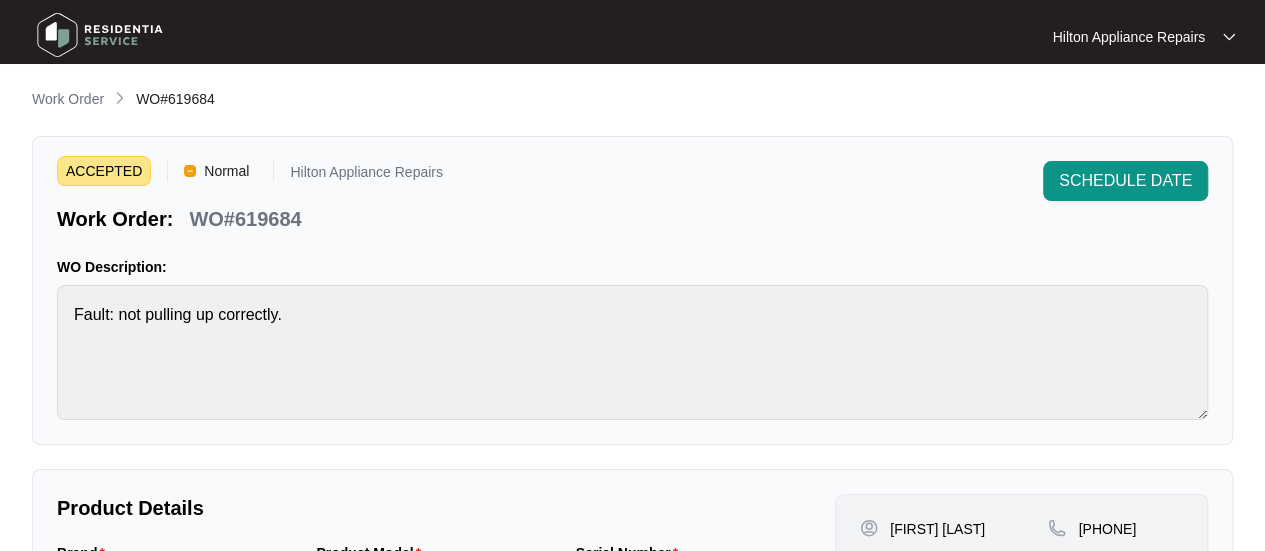 click on "Work Order" at bounding box center (68, 99) 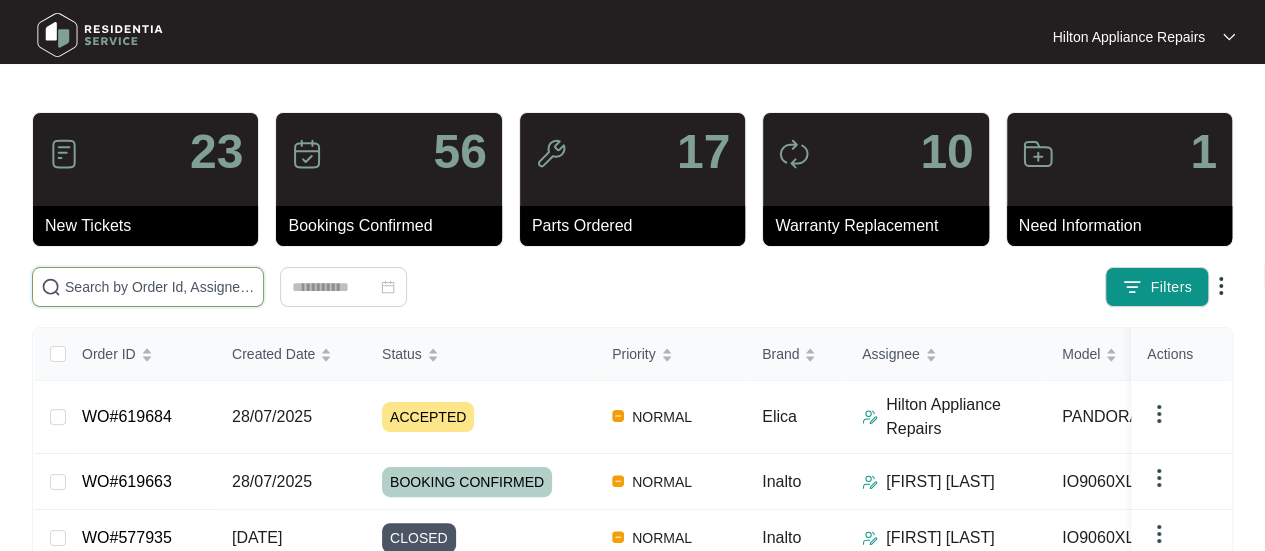 click at bounding box center (160, 287) 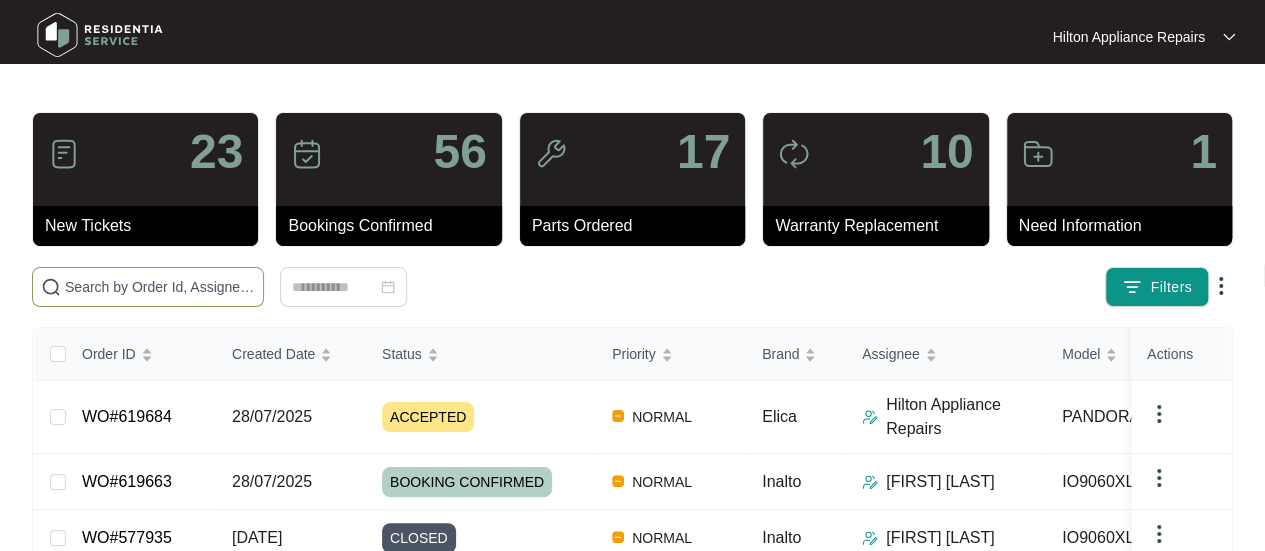 paste on "WO#619663" 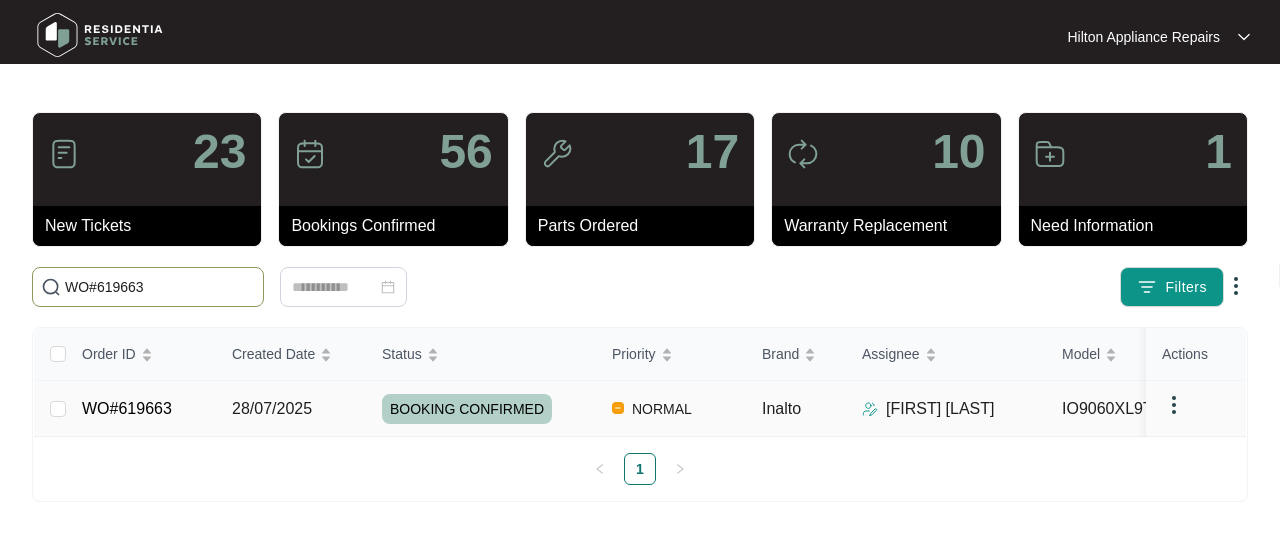 type on "WO#619663" 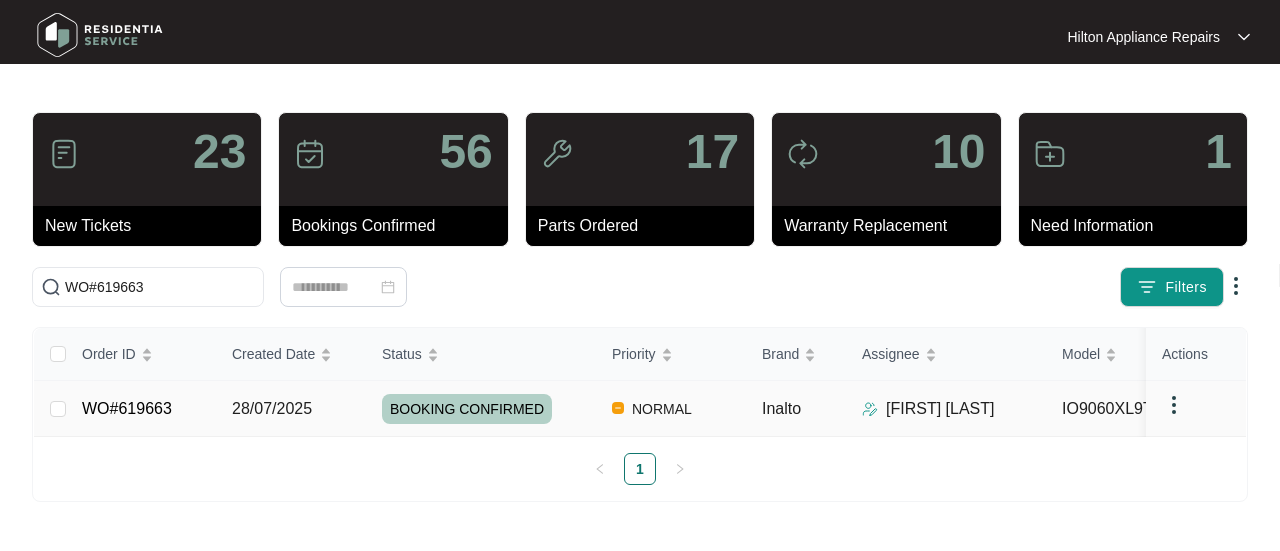 click on "28/07/2025" at bounding box center [272, 408] 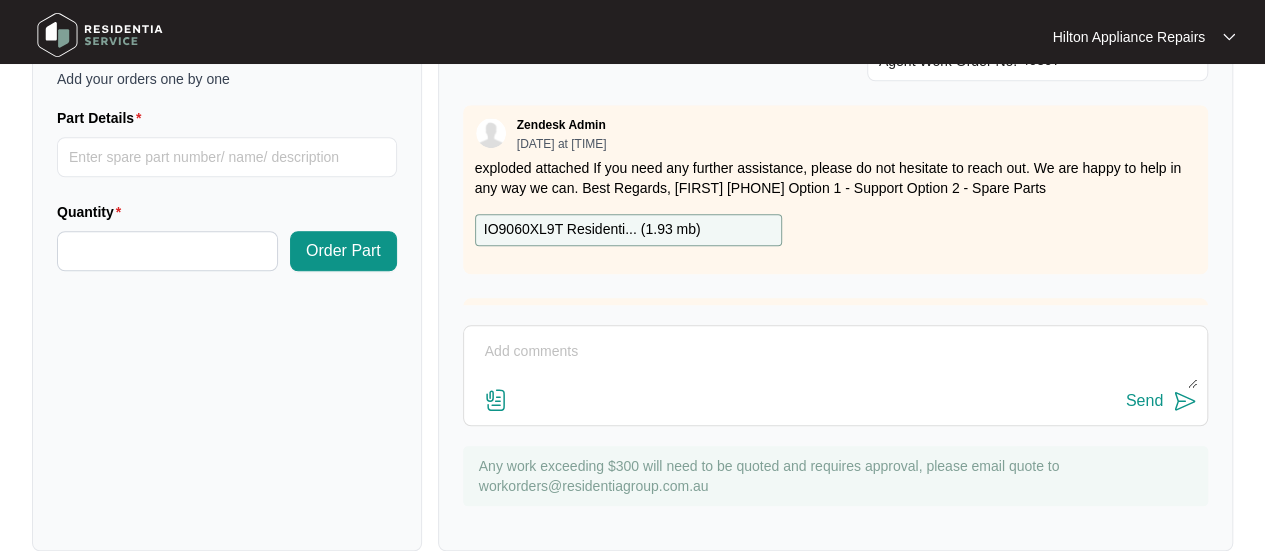 scroll, scrollTop: 831, scrollLeft: 0, axis: vertical 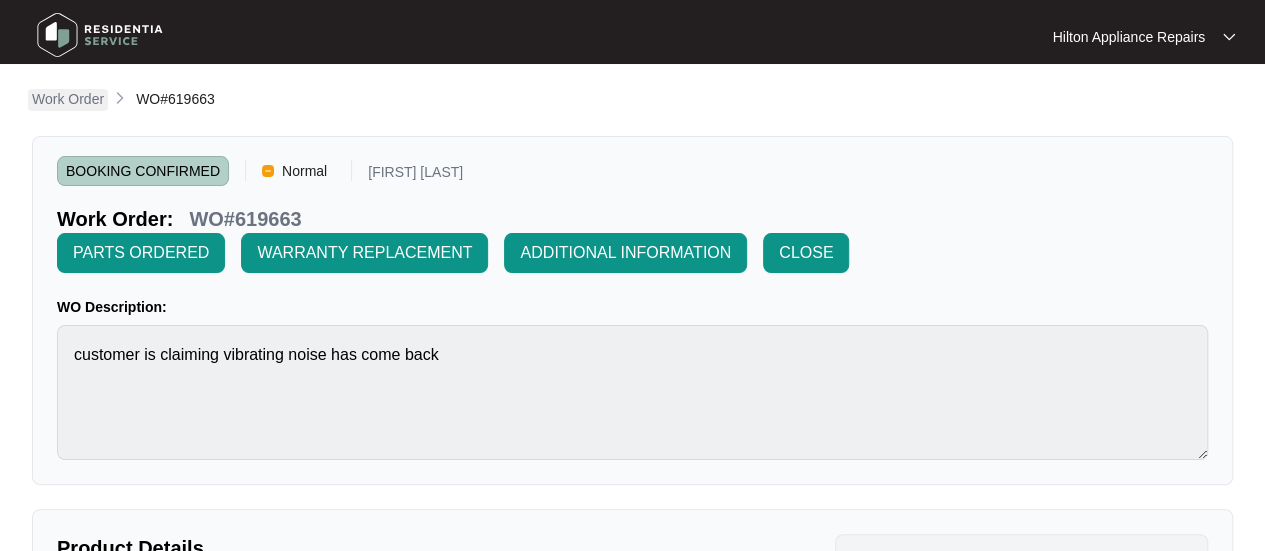 click on "Work Order" at bounding box center (68, 99) 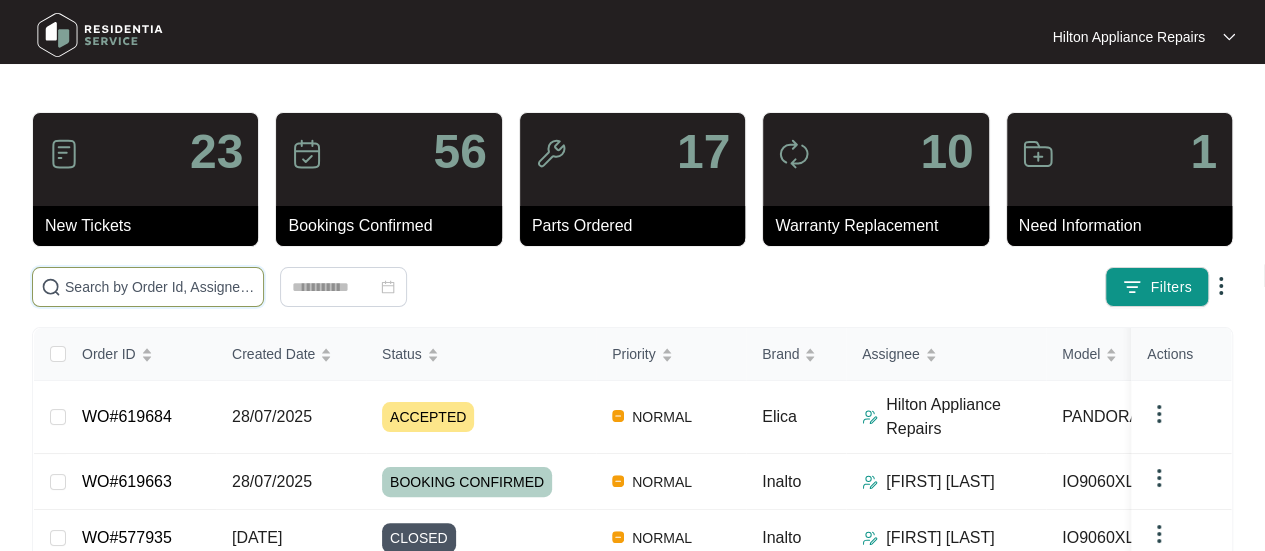 click at bounding box center (160, 287) 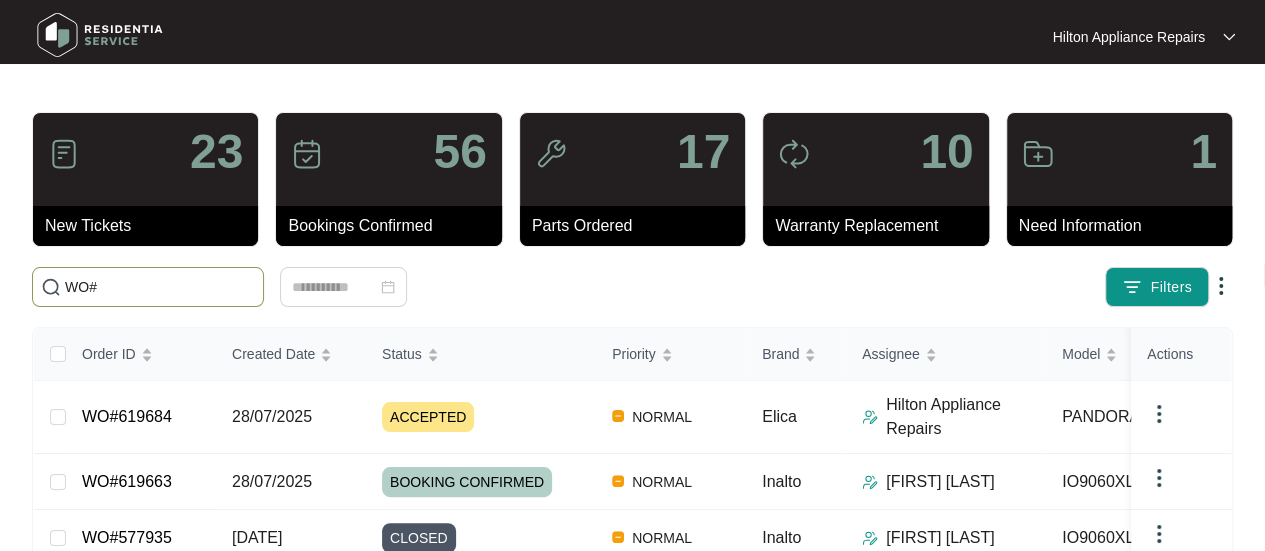 paste on "619684" 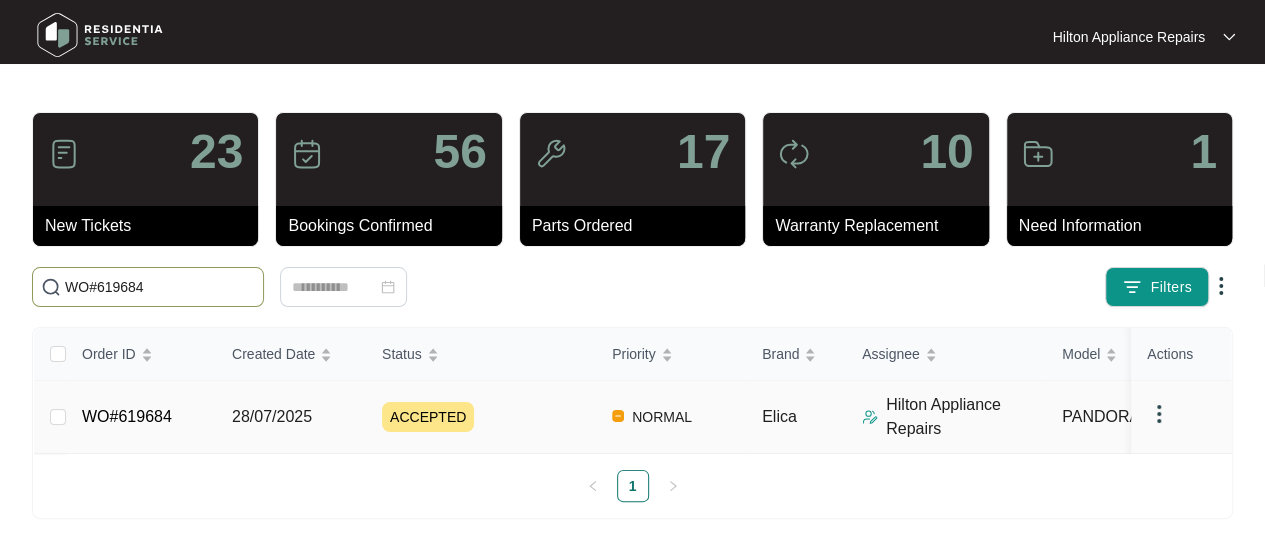 type on "WO#619684" 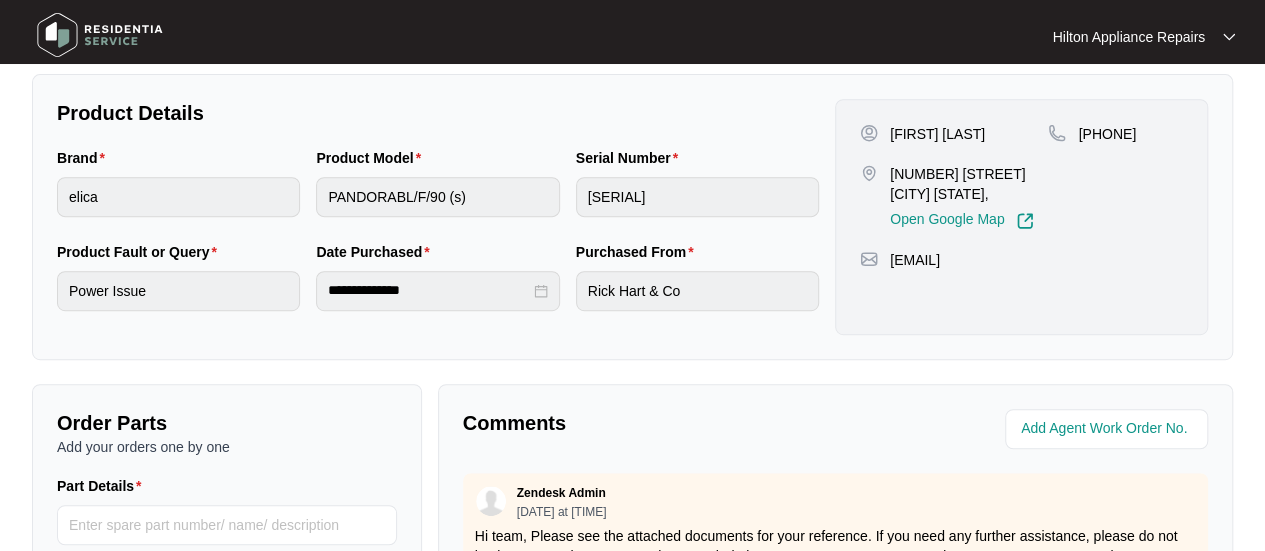 scroll, scrollTop: 400, scrollLeft: 0, axis: vertical 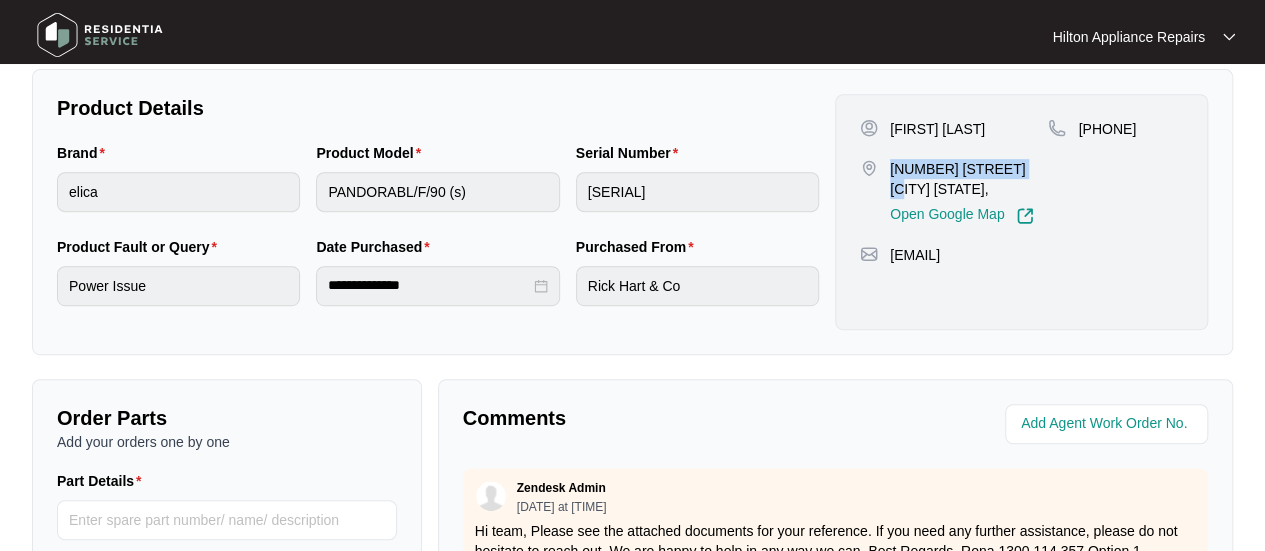 drag, startPoint x: 972, startPoint y: 173, endPoint x: 890, endPoint y: 165, distance: 82.38932 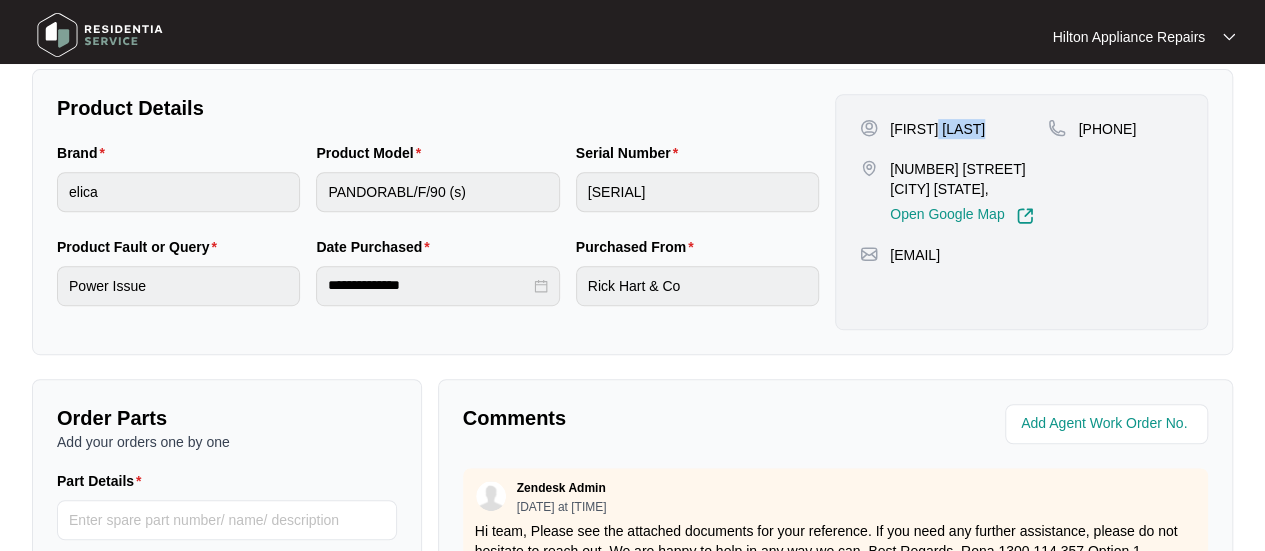 drag, startPoint x: 985, startPoint y: 121, endPoint x: 938, endPoint y: 124, distance: 47.095646 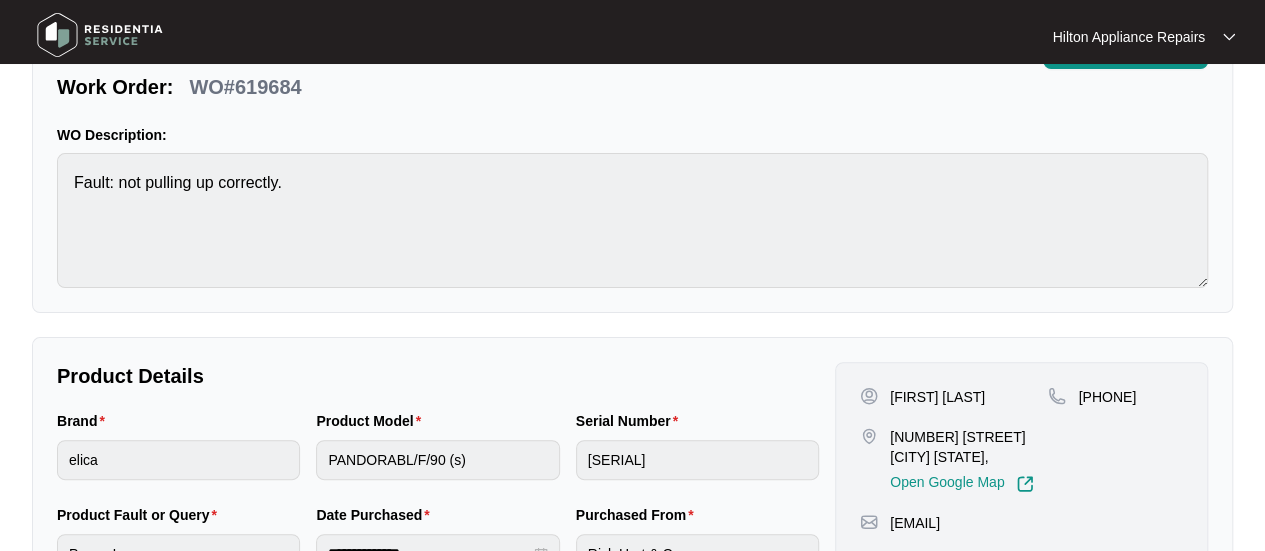 scroll, scrollTop: 300, scrollLeft: 0, axis: vertical 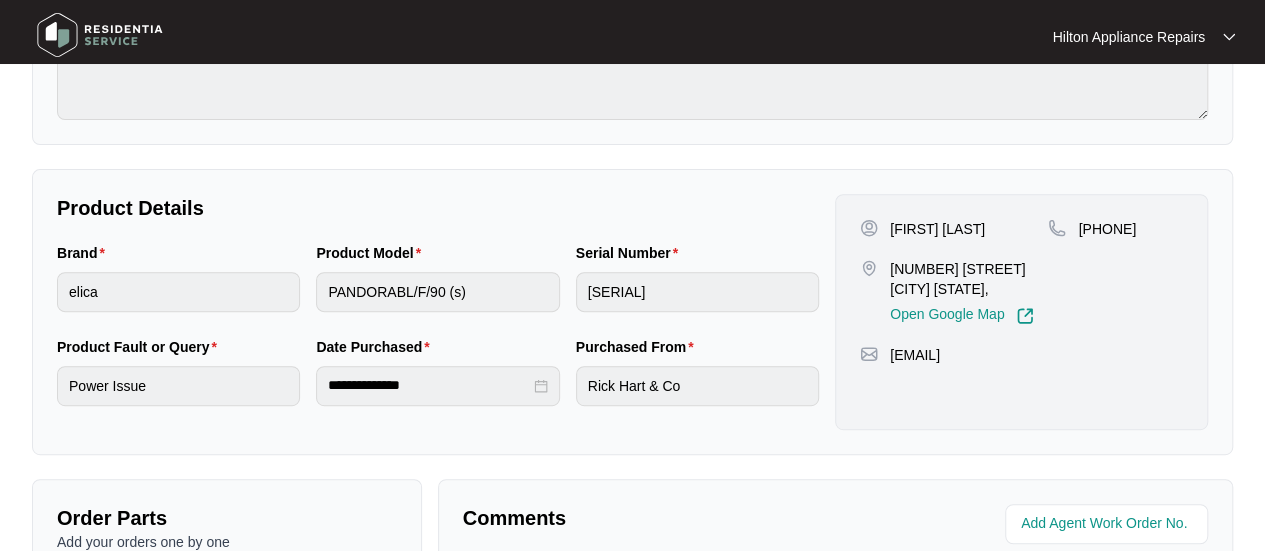 click on "Product Model PANDORABL/F/90 (s)" at bounding box center [437, 289] 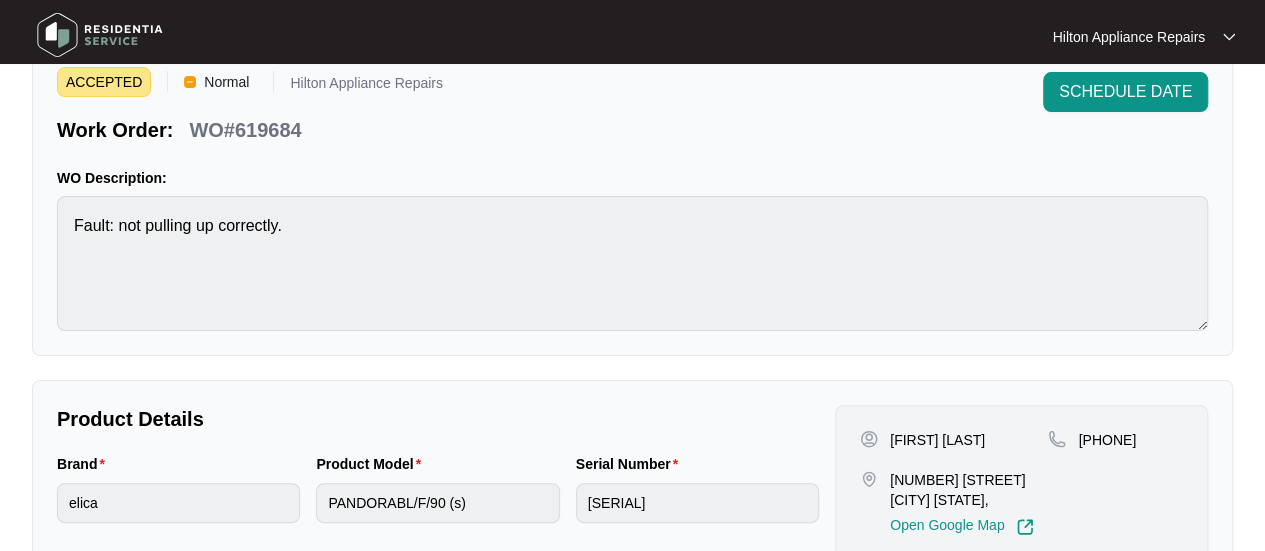 scroll, scrollTop: 0, scrollLeft: 0, axis: both 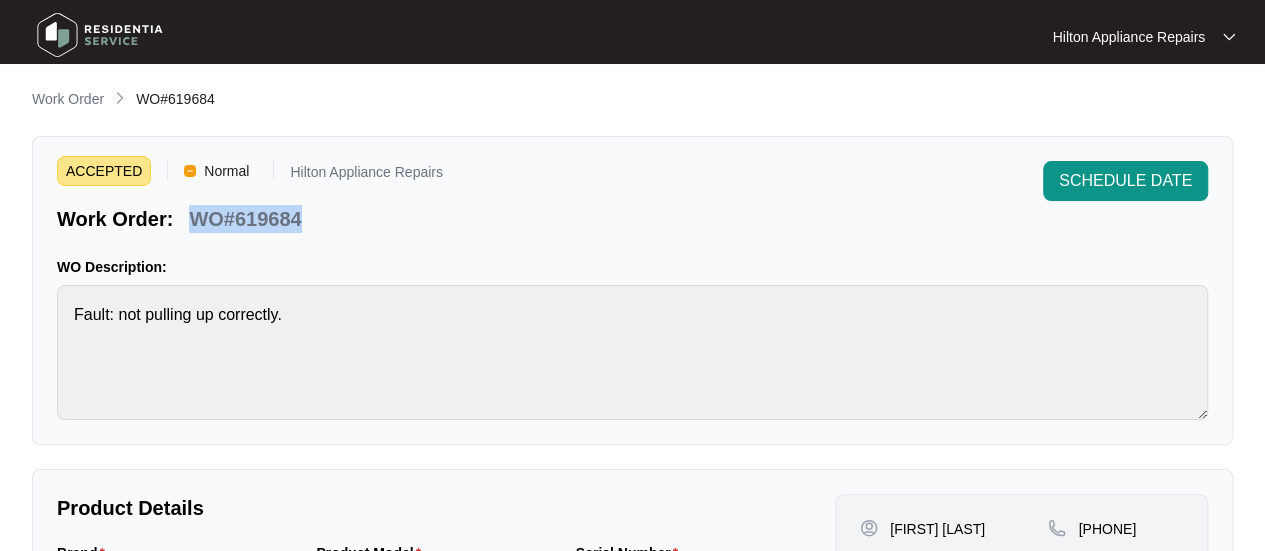 drag, startPoint x: 307, startPoint y: 217, endPoint x: 182, endPoint y: 215, distance: 125.016 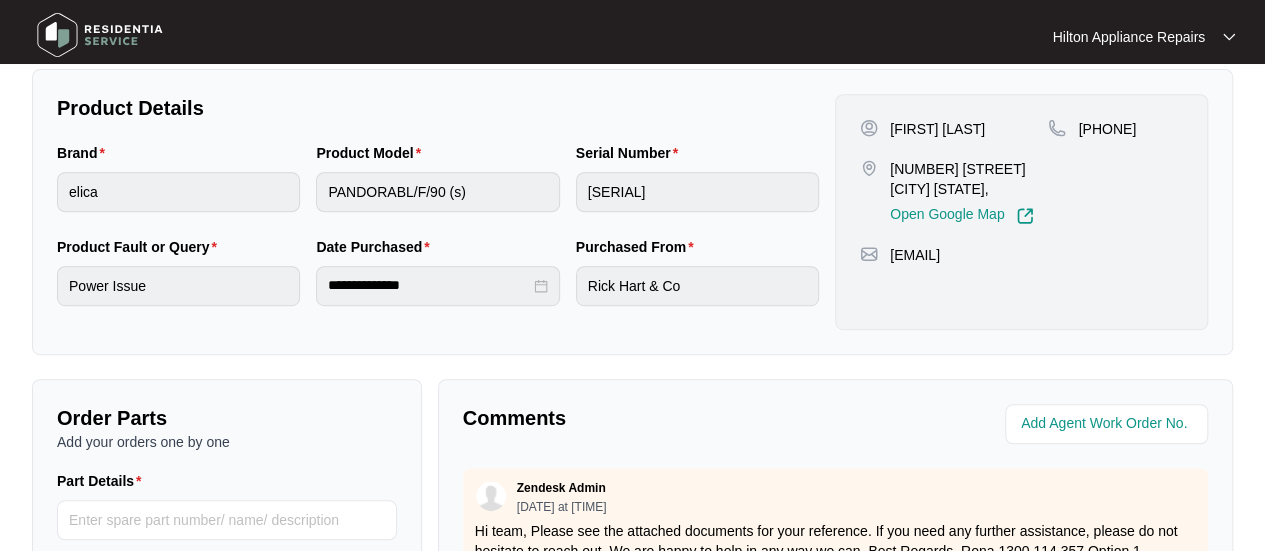 scroll, scrollTop: 791, scrollLeft: 0, axis: vertical 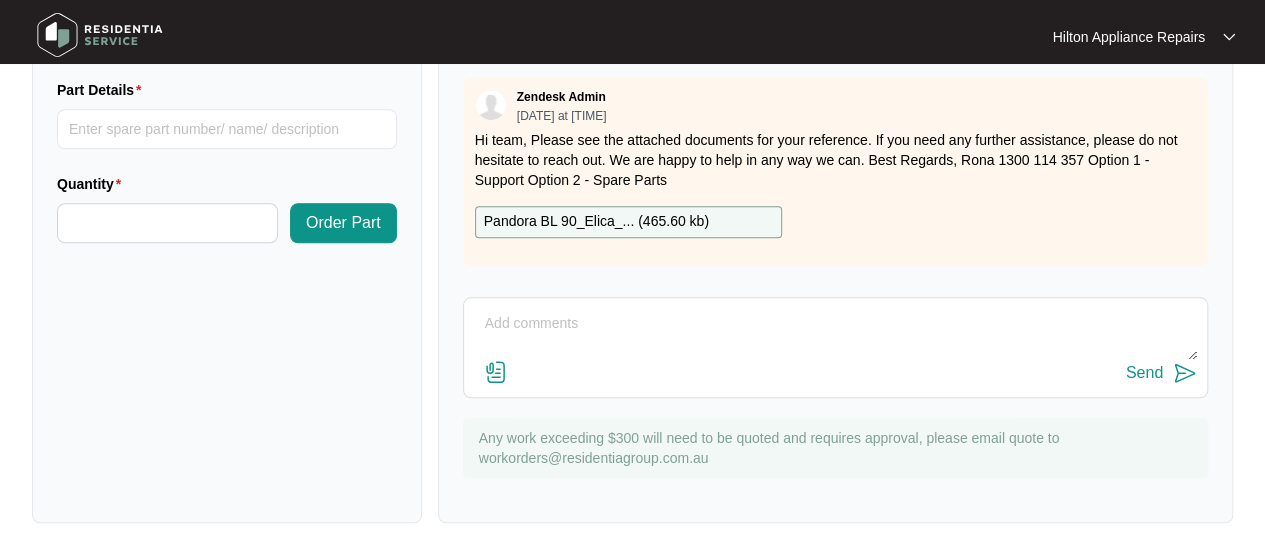 drag, startPoint x: 522, startPoint y: 315, endPoint x: 564, endPoint y: 315, distance: 42 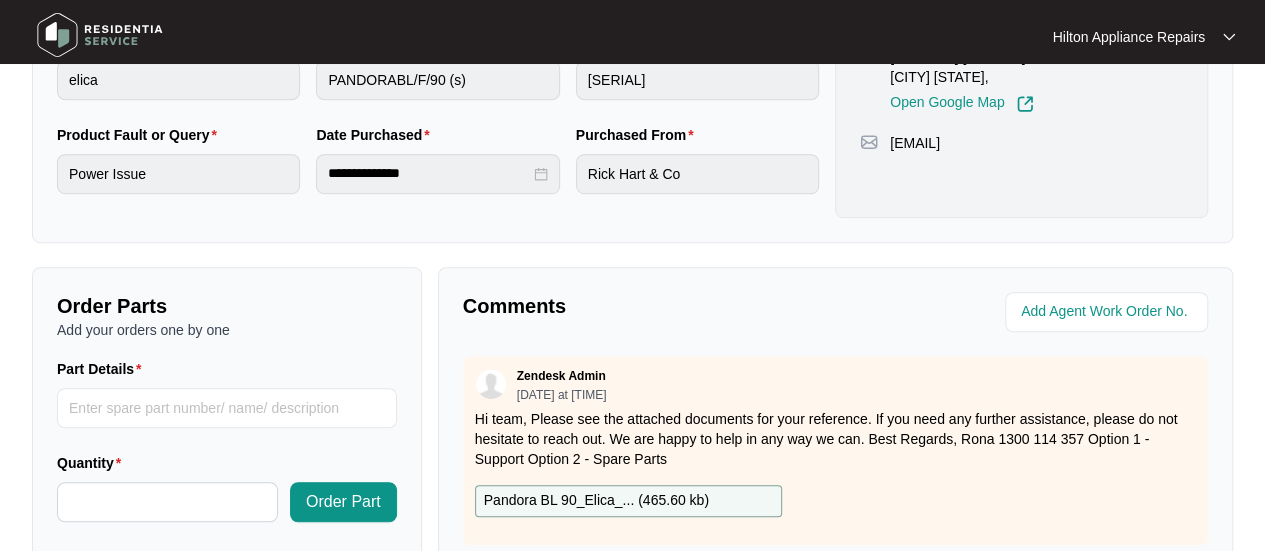 scroll, scrollTop: 691, scrollLeft: 0, axis: vertical 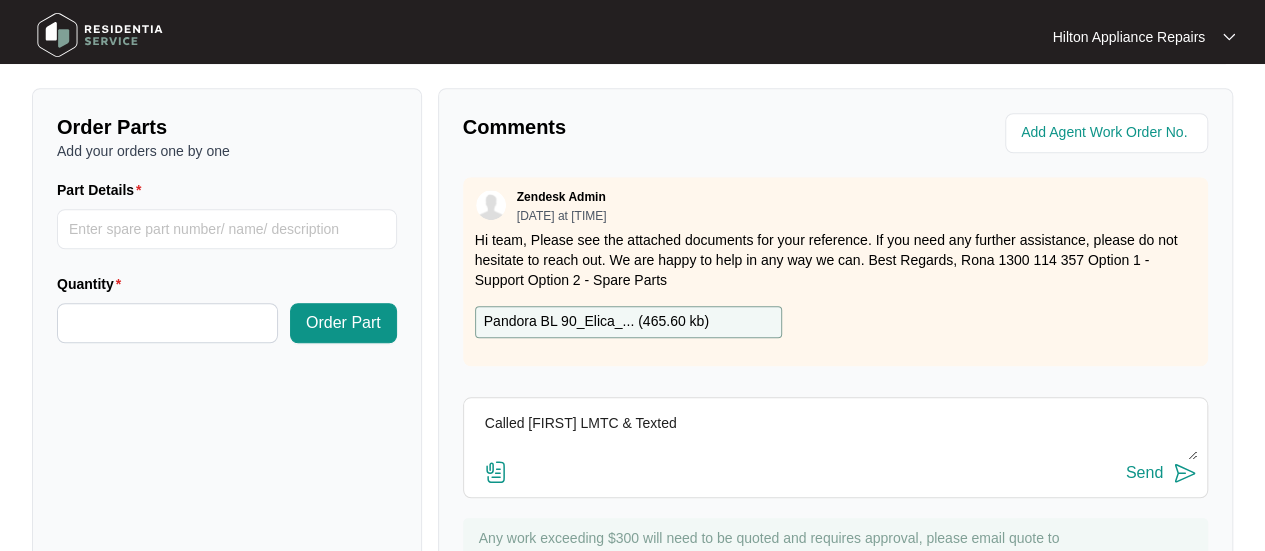 type on "Called [FIRST] LMTC & Texted" 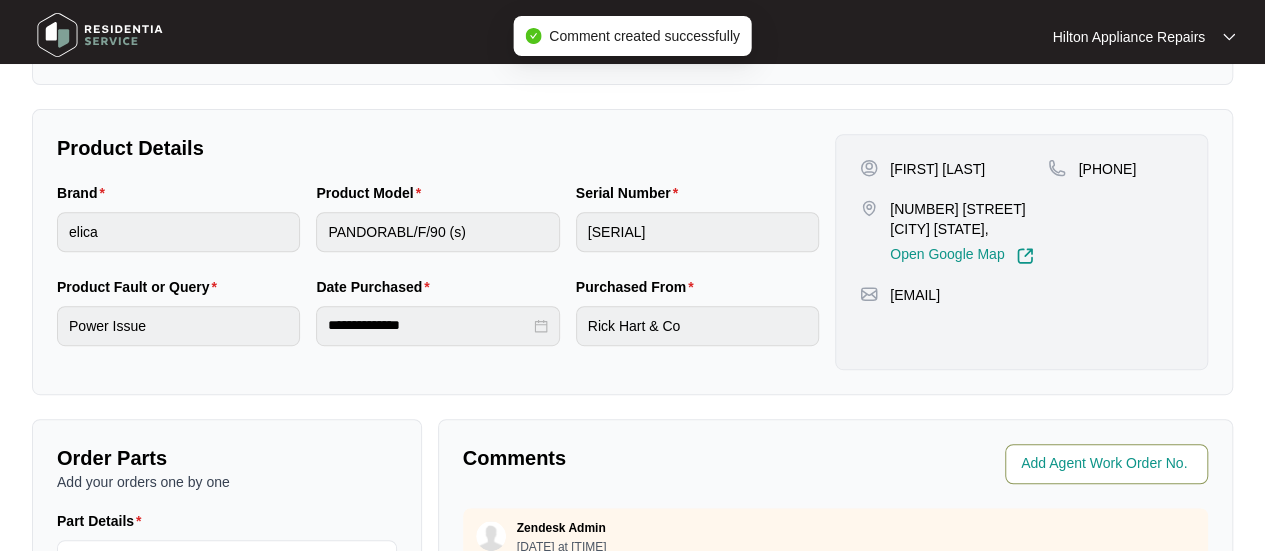 scroll, scrollTop: 491, scrollLeft: 0, axis: vertical 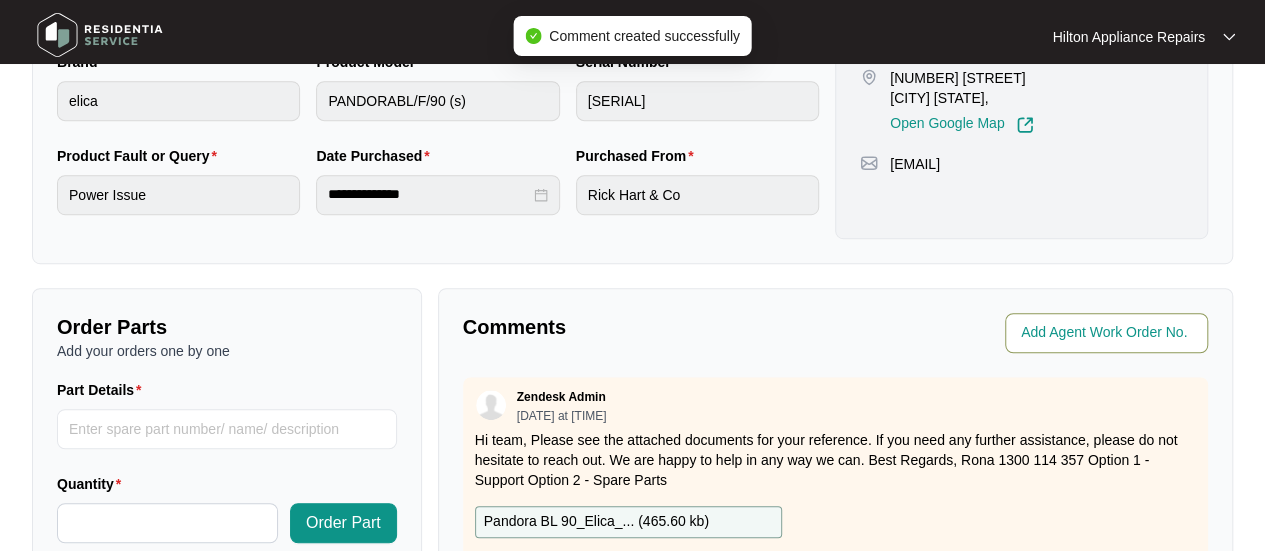 click at bounding box center [1108, 333] 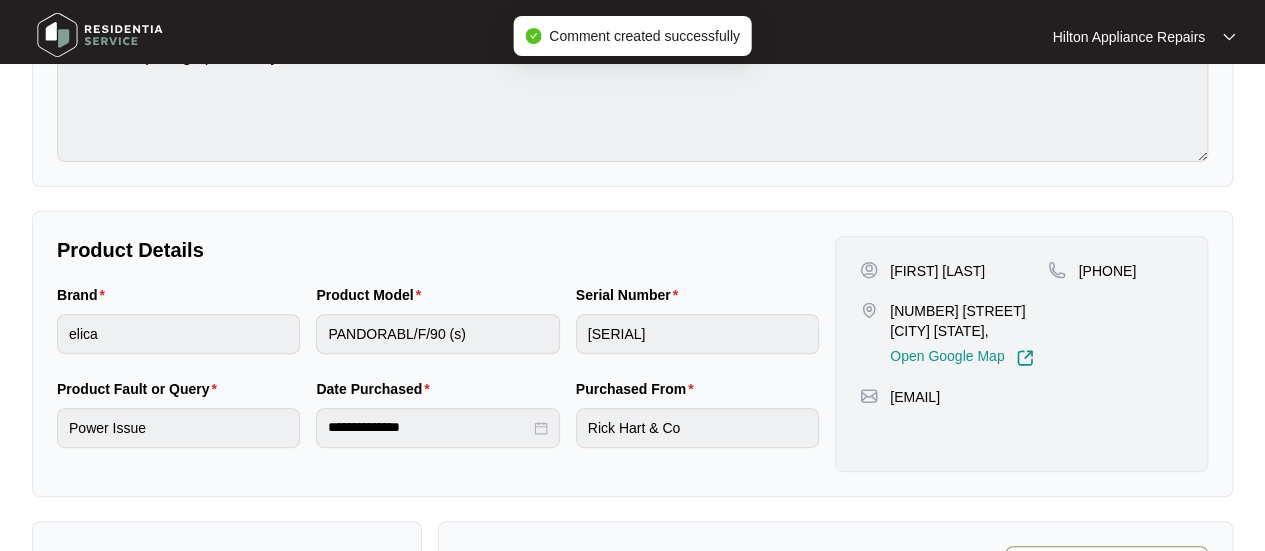scroll, scrollTop: 300, scrollLeft: 0, axis: vertical 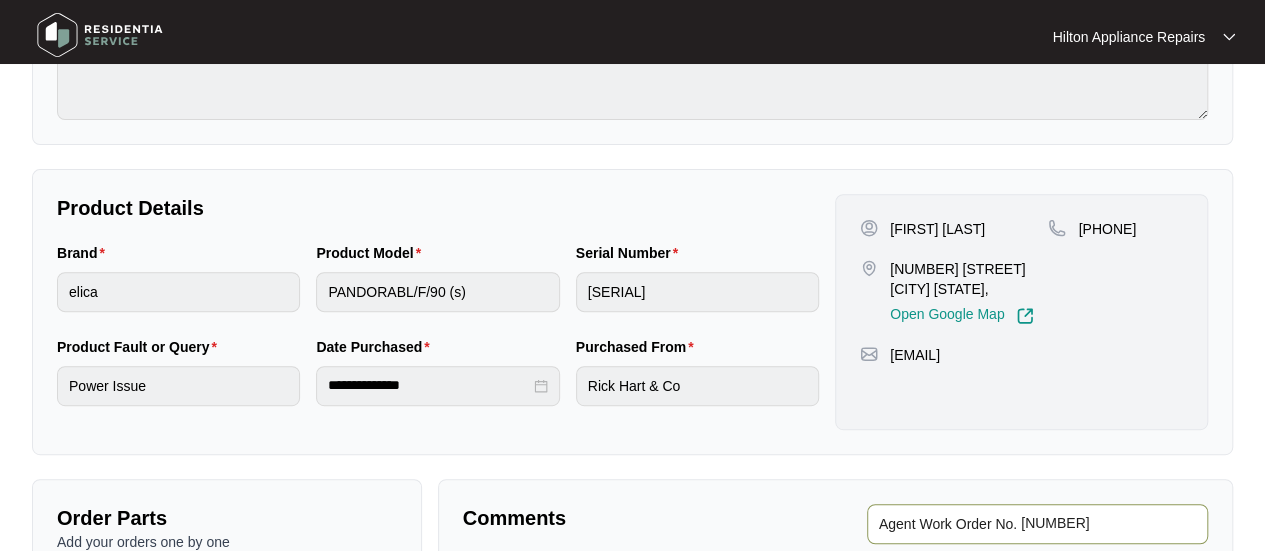 type on "[NUMBER]" 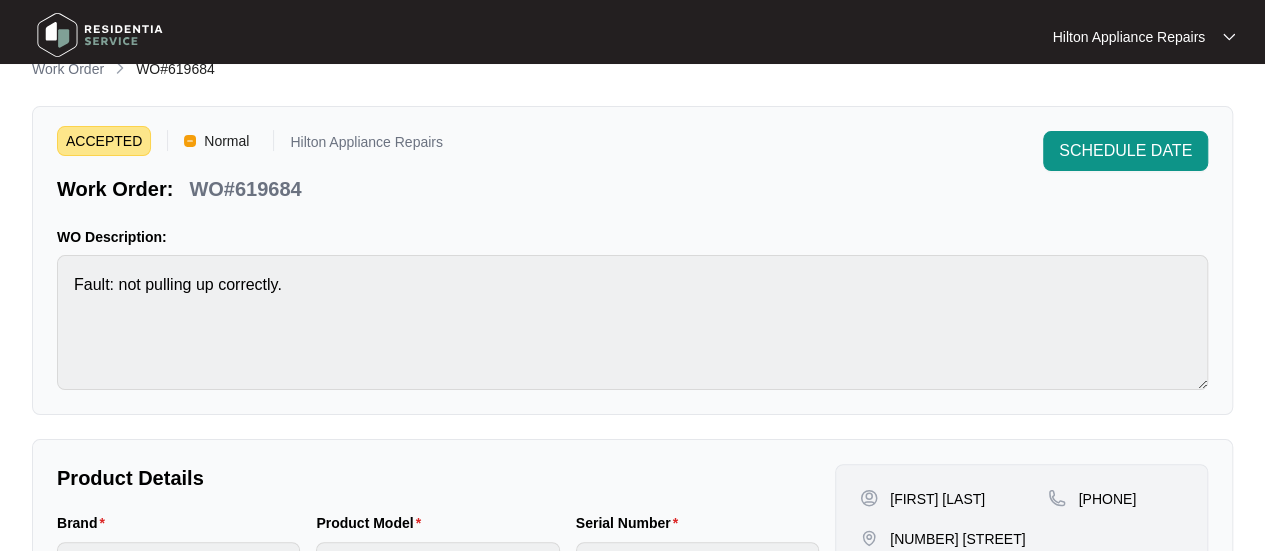 scroll, scrollTop: 0, scrollLeft: 0, axis: both 